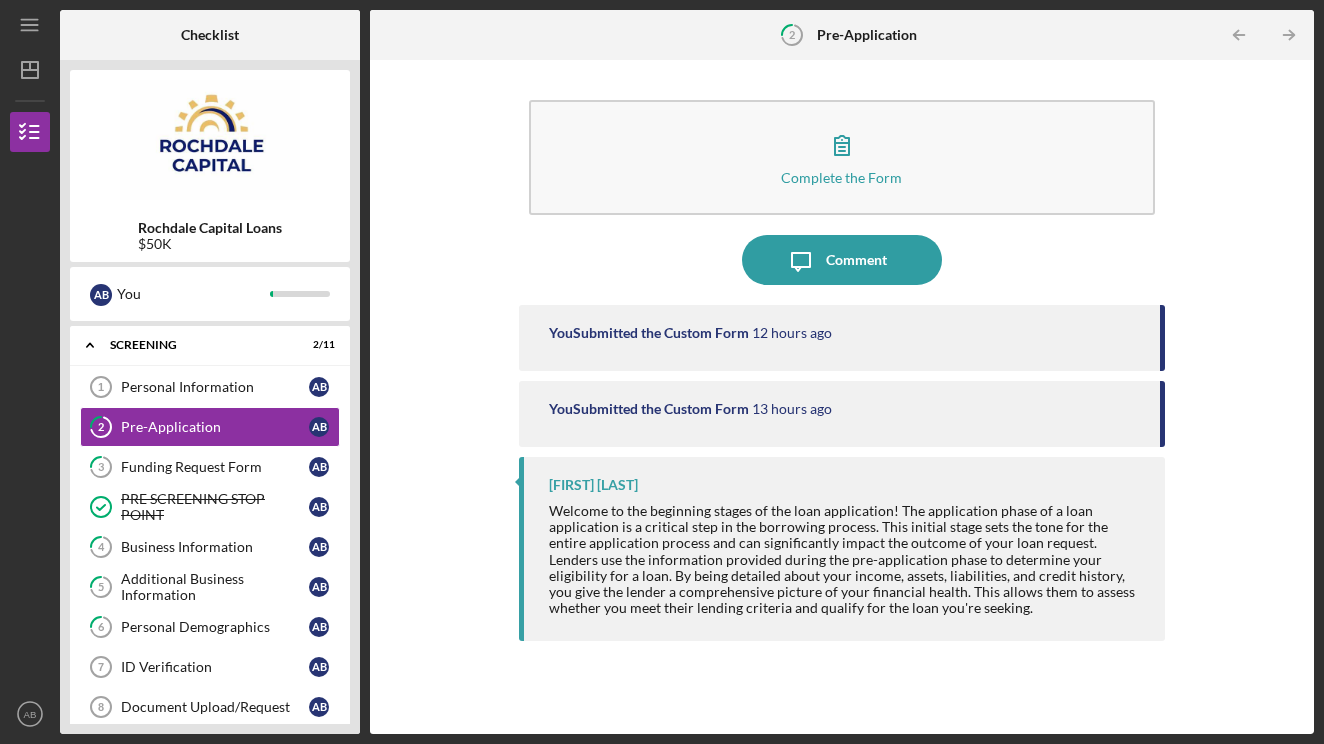 scroll, scrollTop: 0, scrollLeft: 0, axis: both 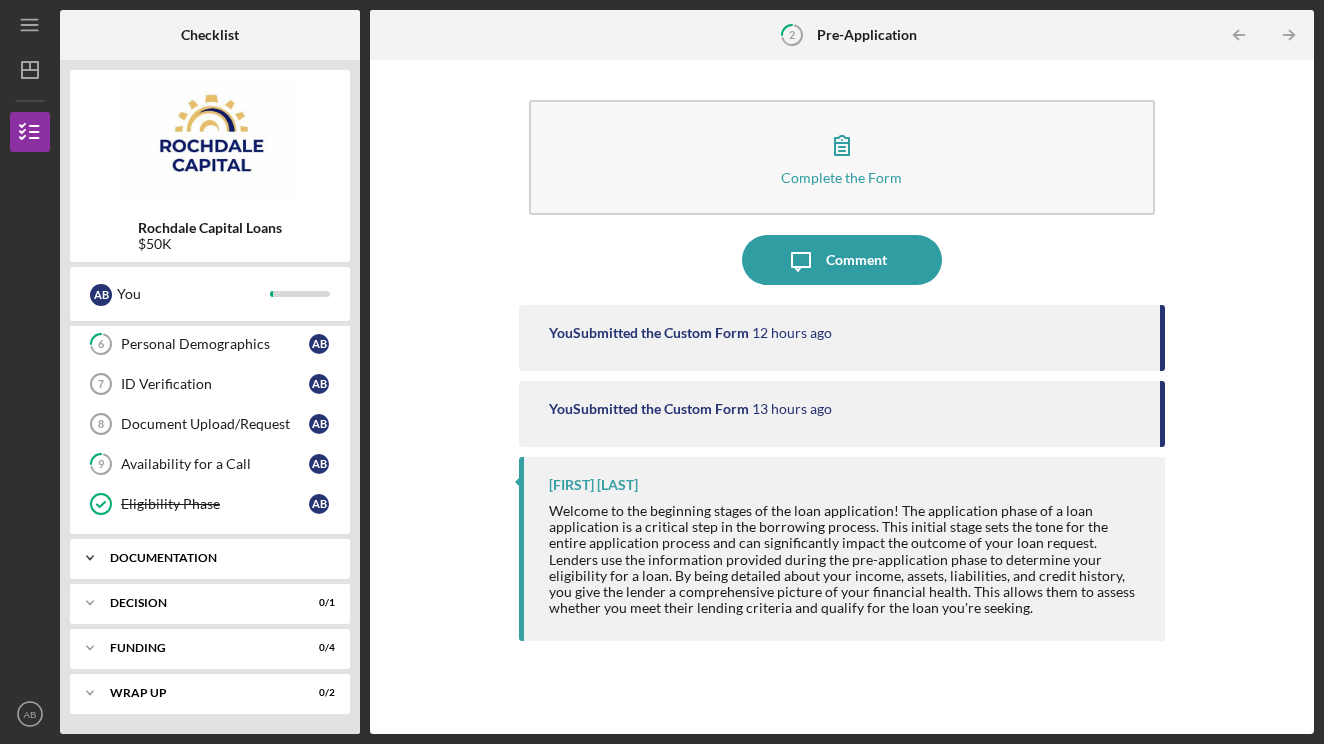 click on "Icon/Expander Documentation 0 / 17" at bounding box center [210, 558] 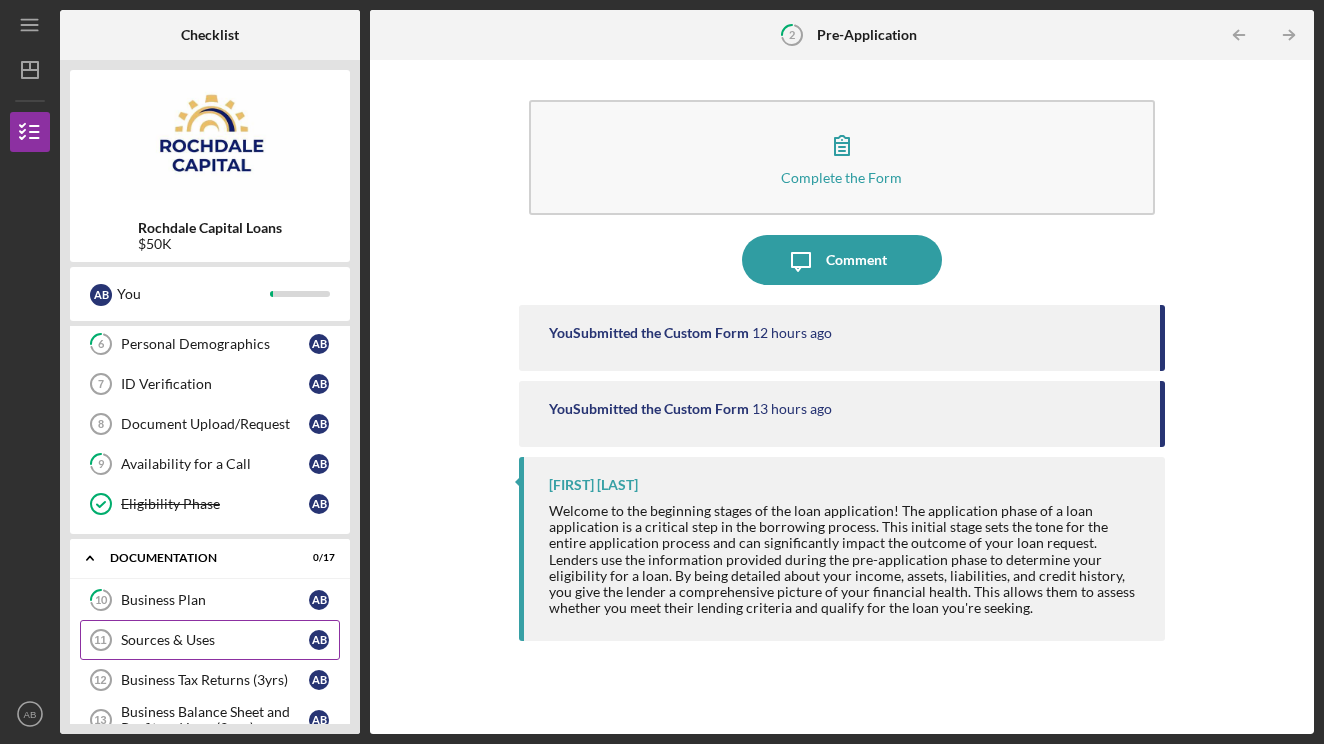 click on "Sources & Uses  11 Sources & Uses  A B" at bounding box center (210, 640) 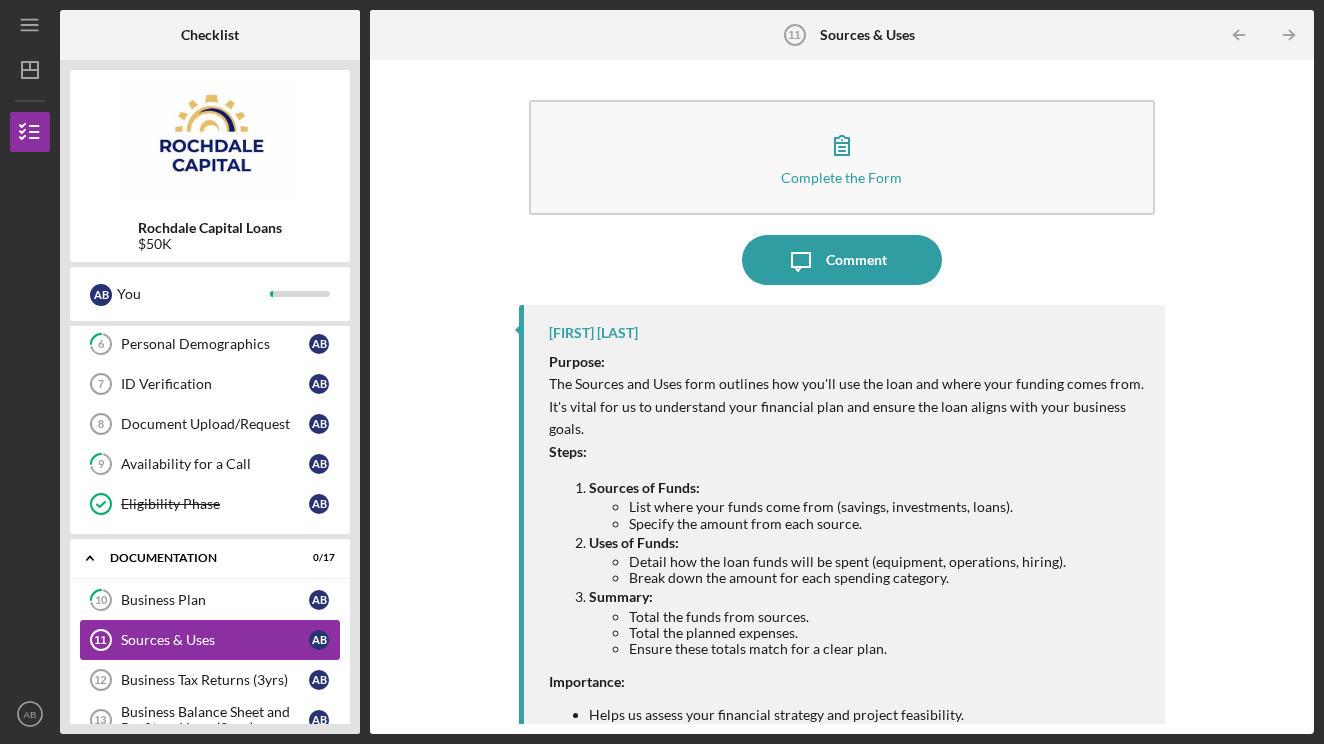 click on "Sources & Uses  11 Sources & Uses  A B" at bounding box center (210, 640) 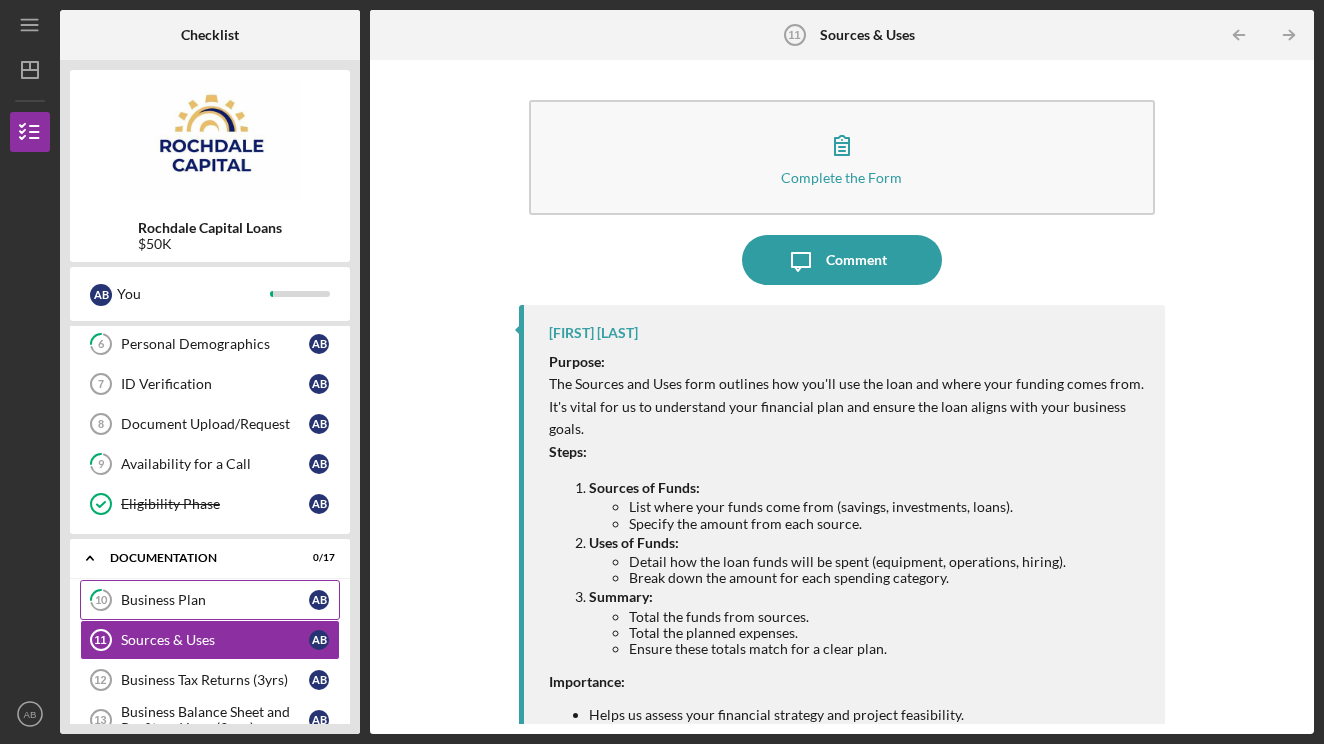 click on "Business Plan" at bounding box center [215, 600] 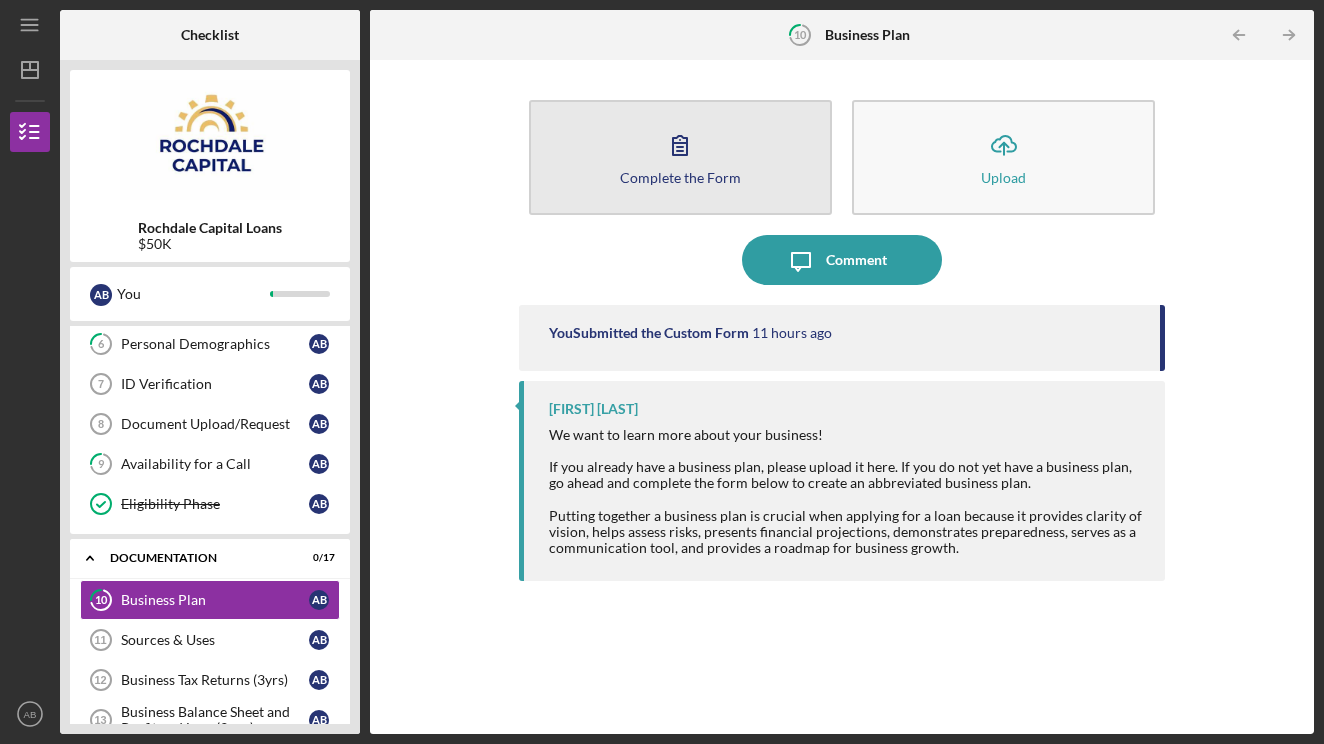 click on "Complete the Form Form" at bounding box center [680, 157] 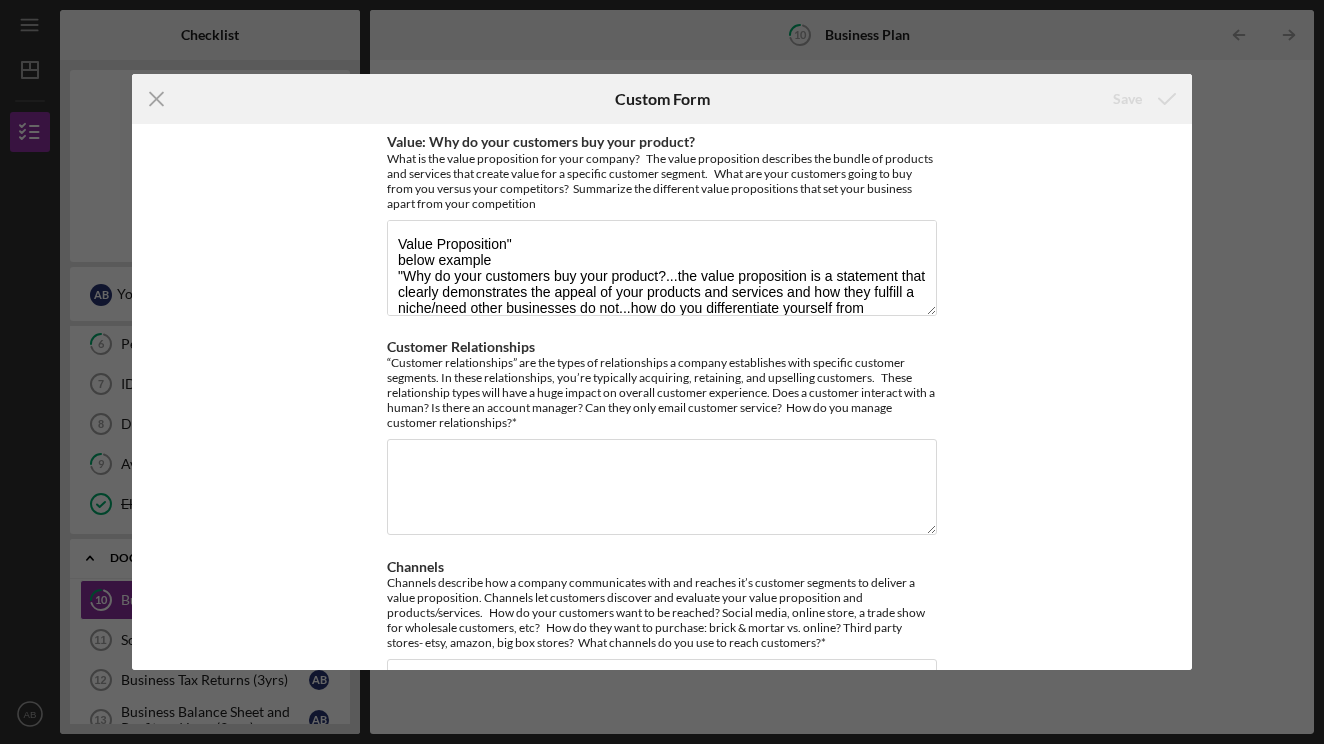 click on "Value: Why do your customers buy your product? What is the value proposition for your company?   The value proposition describes the bundle of products and services that create value for a specific customer segment.   What are your customers going to buy from you versus your competitors?  Summarize the different value propositions that set your business apart from your competition "Value Proposition"
below example
"Why do your customers buy your product?...the value proposition is a statement that clearly demonstrates the appeal of your products and services and how they fulfill a niche/need other businesses do not...how do you differentiate yourself from competition" Customer Relationships Channels Customer Segments Cost Structure What key expense categories are involved with creating and delivering value, maintaining relationships, and generating revenue?   What is your cost of goods sold? How is pricing organized for your products/services?  What is your cost structure? Revenue Streams" at bounding box center (661, 396) 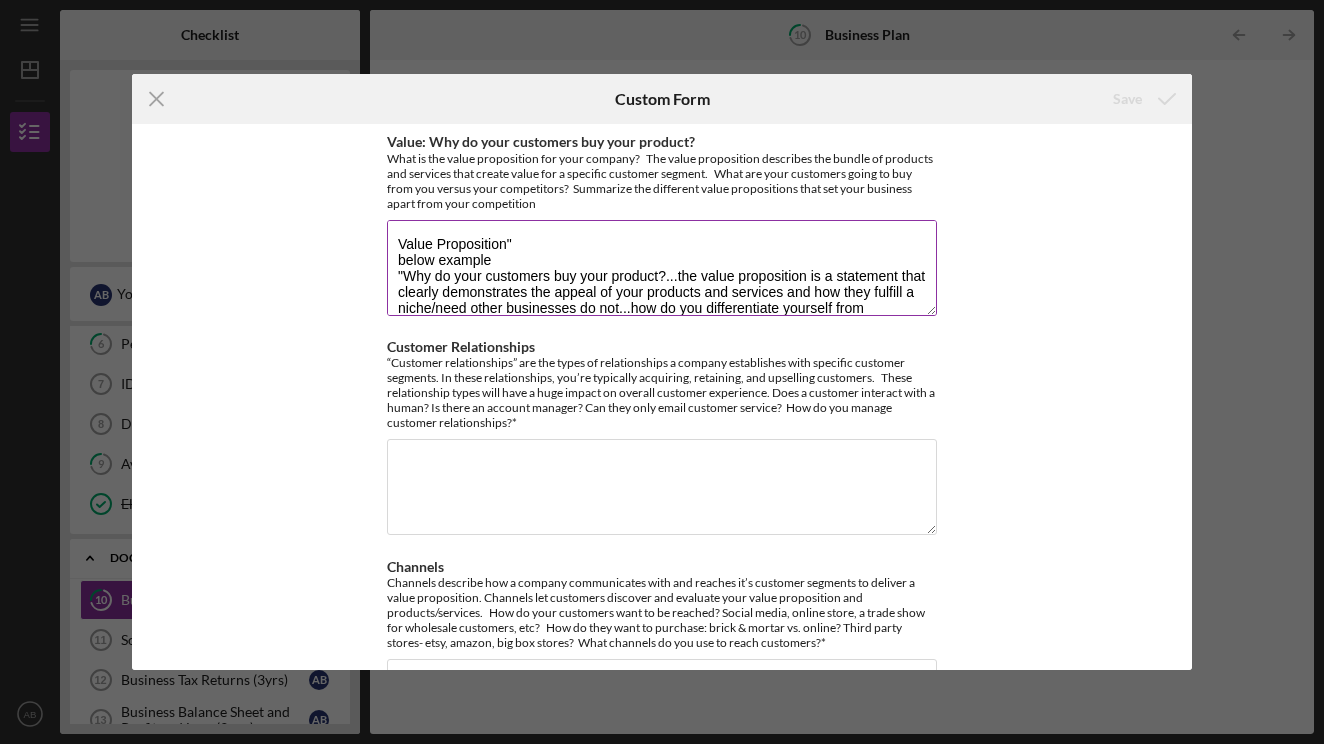 click on "Value Proposition"
below example
"Why do your customers buy your product?...the value proposition is a statement that clearly demonstrates the appeal of your products and services and how they fulfill a niche/need other businesses do not...how do you differentiate yourself from competition"" at bounding box center (662, 268) 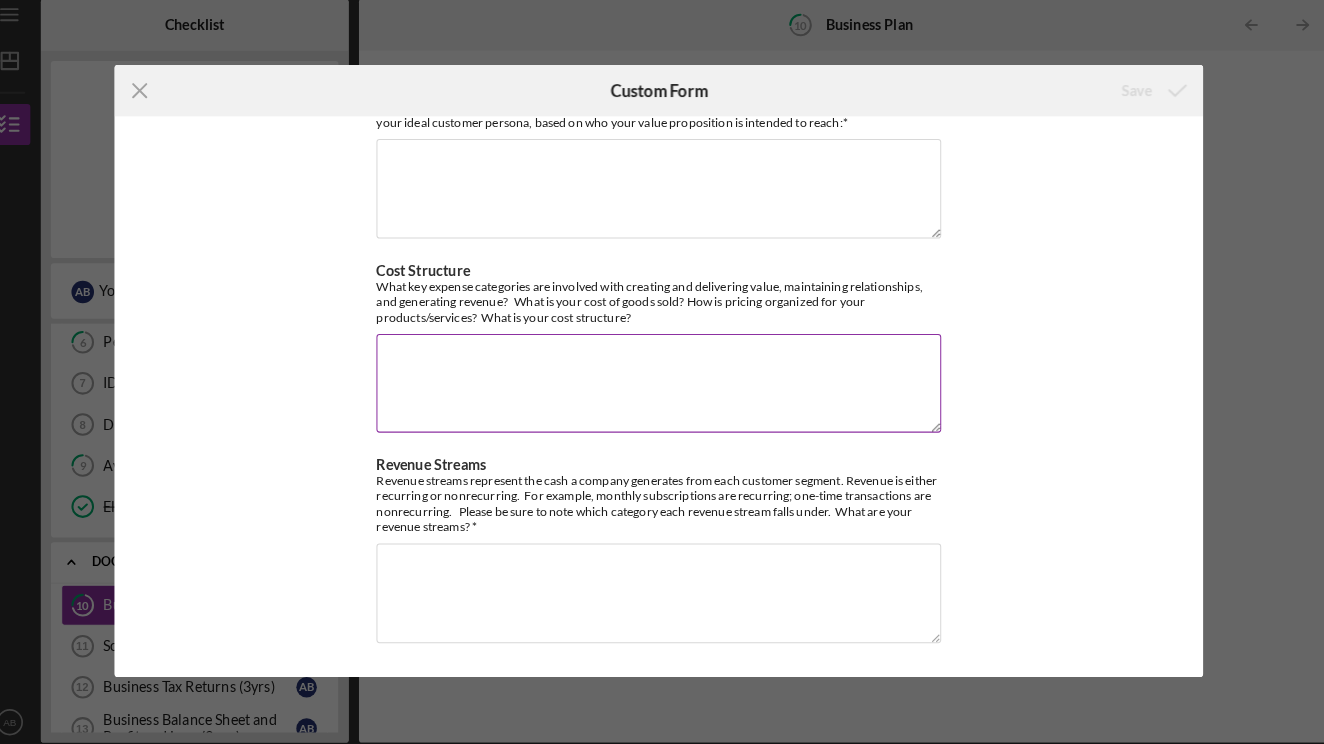 scroll, scrollTop: 802, scrollLeft: 0, axis: vertical 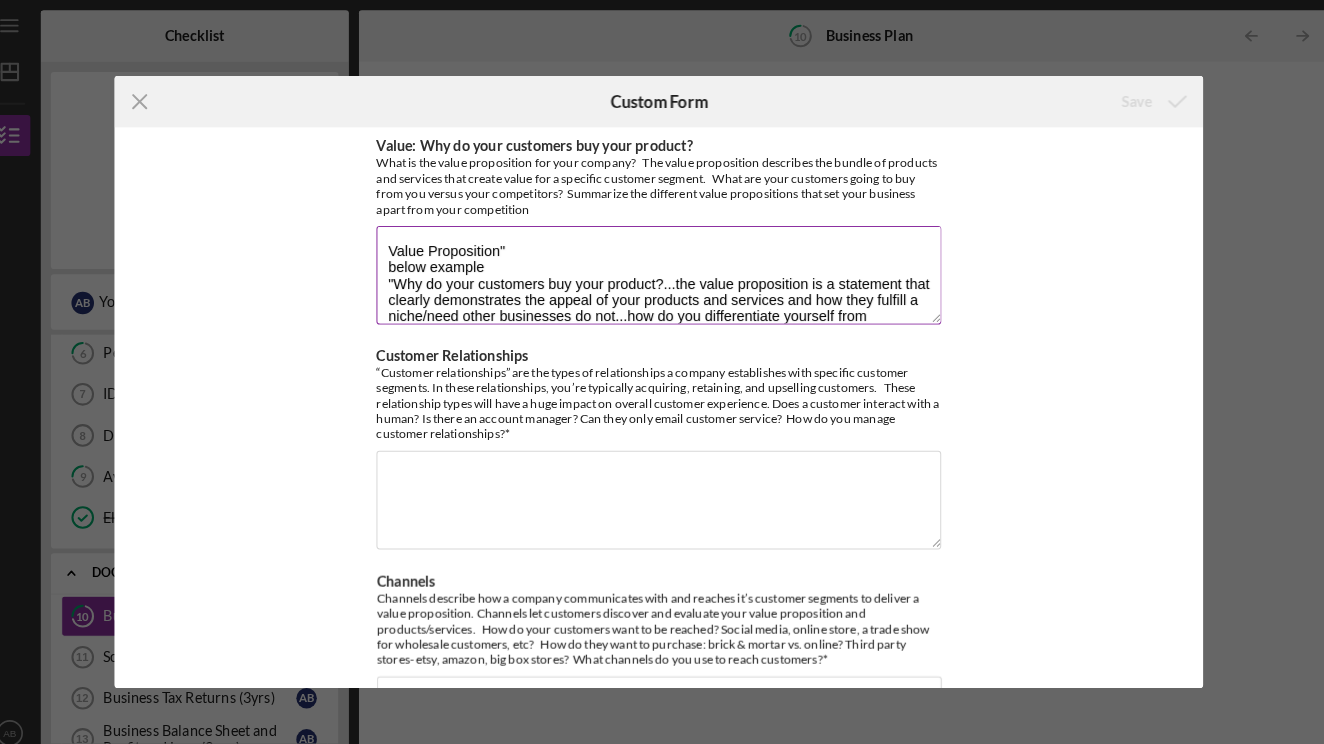 click on "Value Proposition"
below example
"Why do your customers buy your product?...the value proposition is a statement that clearly demonstrates the appeal of your products and services and how they fulfill a niche/need other businesses do not...how do you differentiate yourself from competition"" at bounding box center (662, 268) 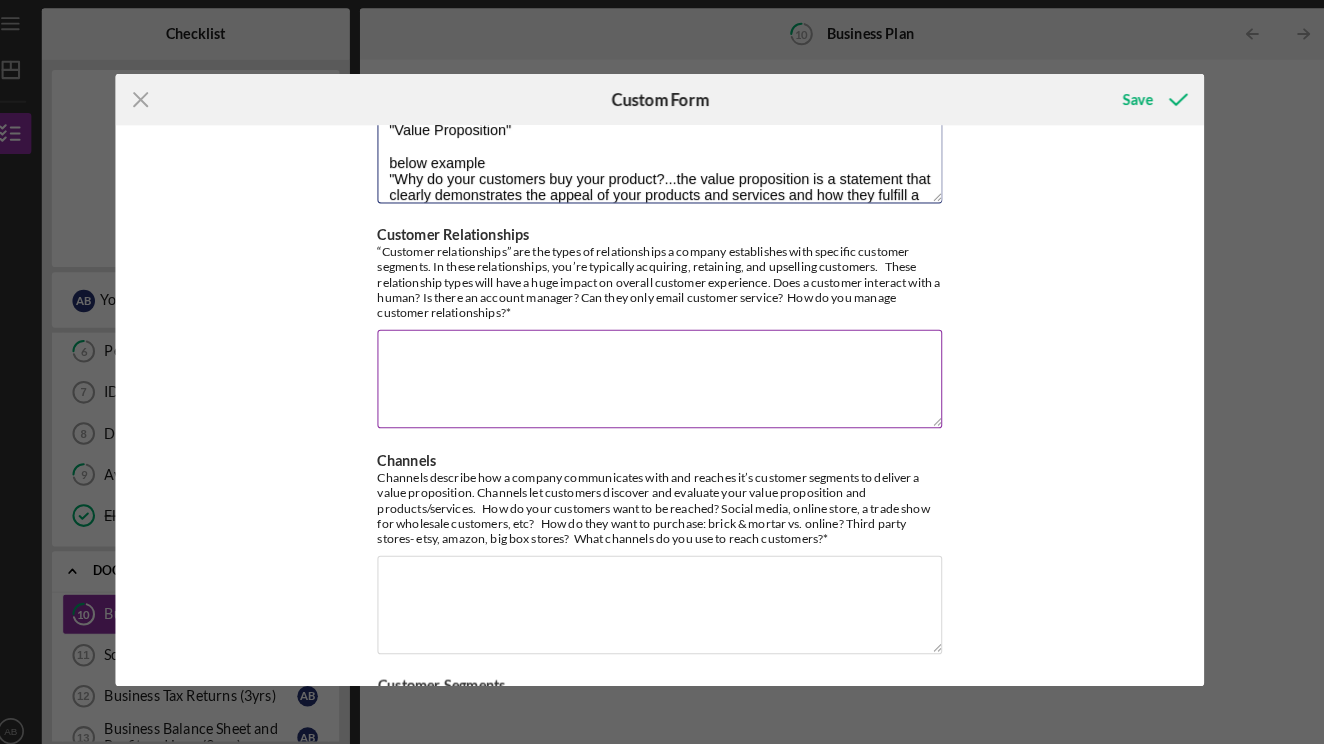 scroll, scrollTop: 110, scrollLeft: 0, axis: vertical 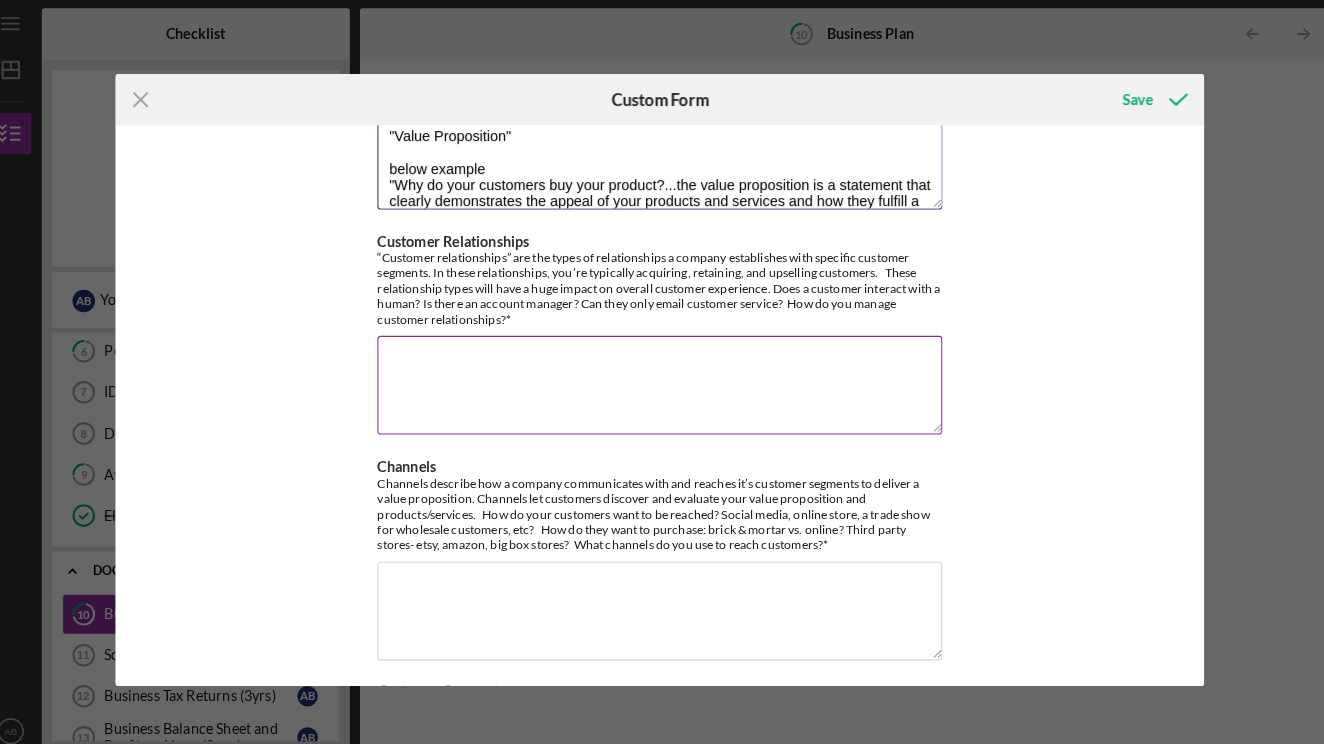 type on ""Value Proposition"
below example
"Why do your customers buy your product?...the value proposition is a statement that clearly demonstrates the appeal of your products and services and how they fulfill a niche/need other businesses do not...how do you differentiate yourself from competition"" 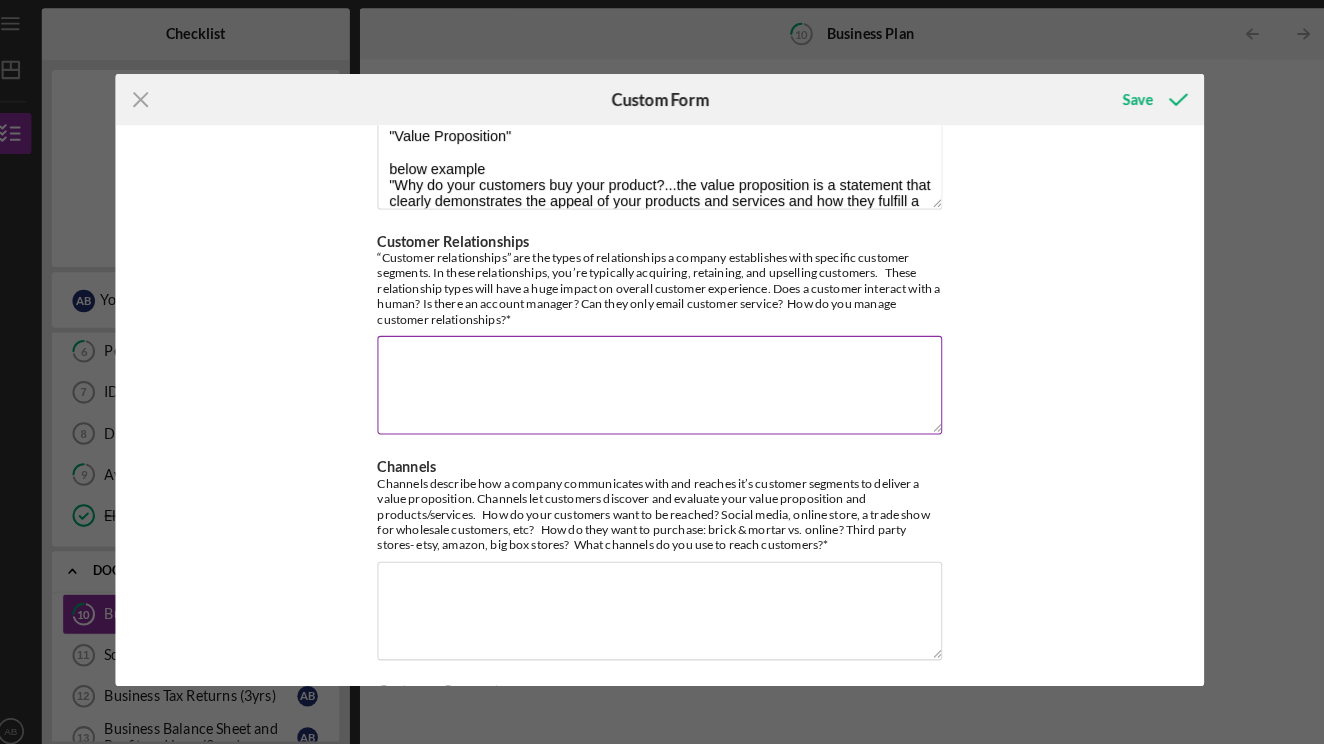 click on "Customer Relationships" at bounding box center (662, 377) 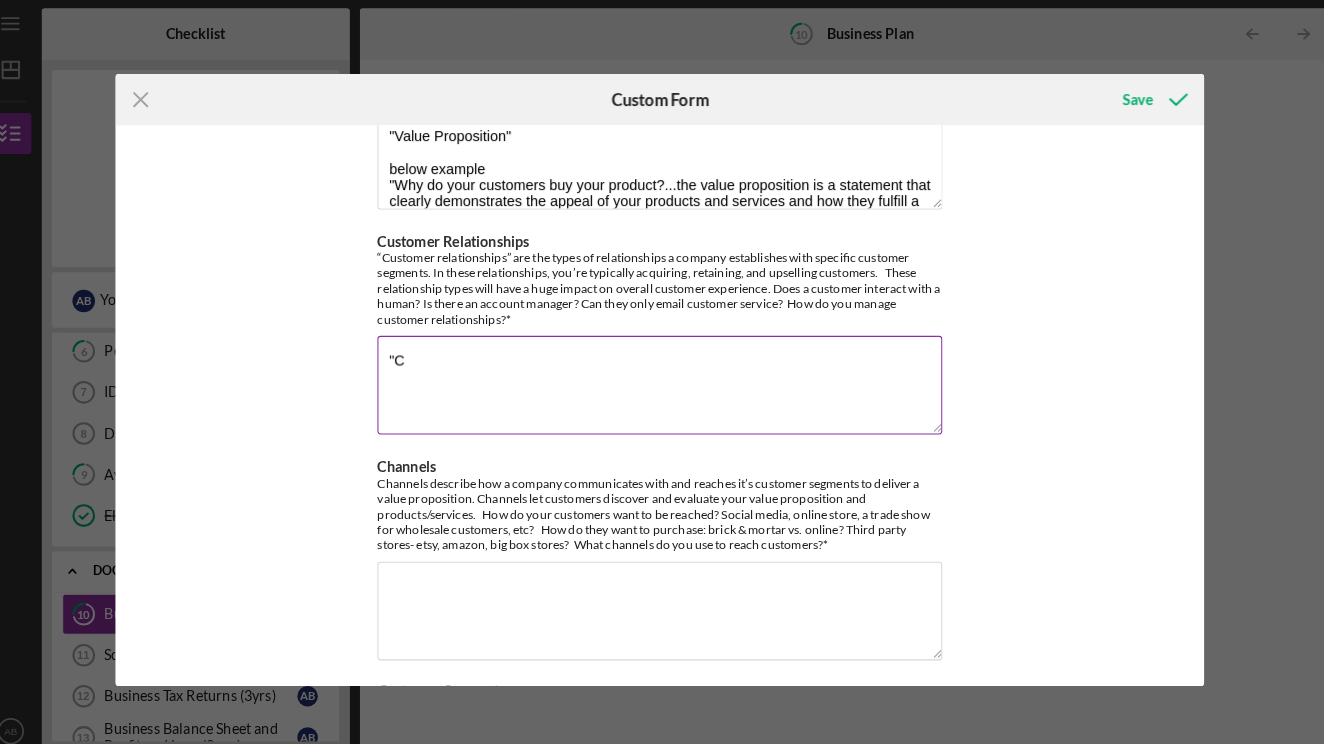 type on """ 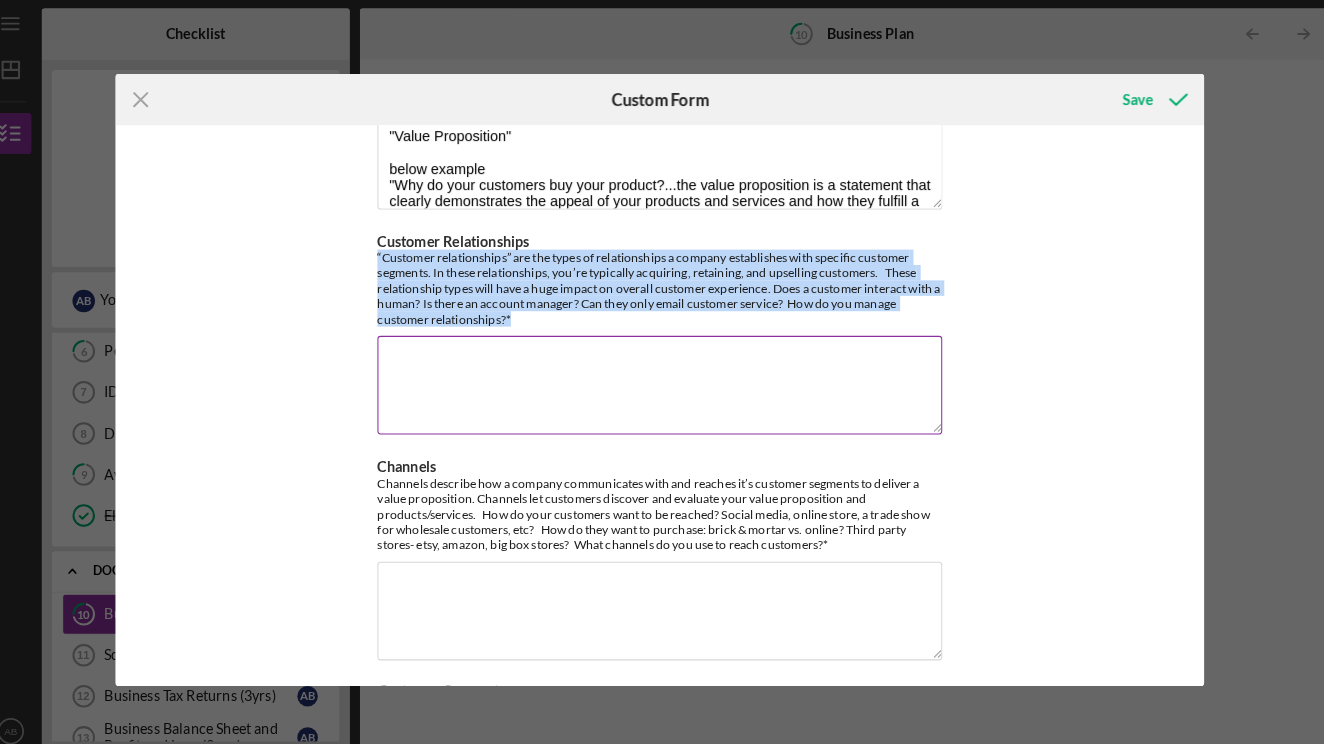 drag, startPoint x: 528, startPoint y: 378, endPoint x: 365, endPoint y: 326, distance: 171.09354 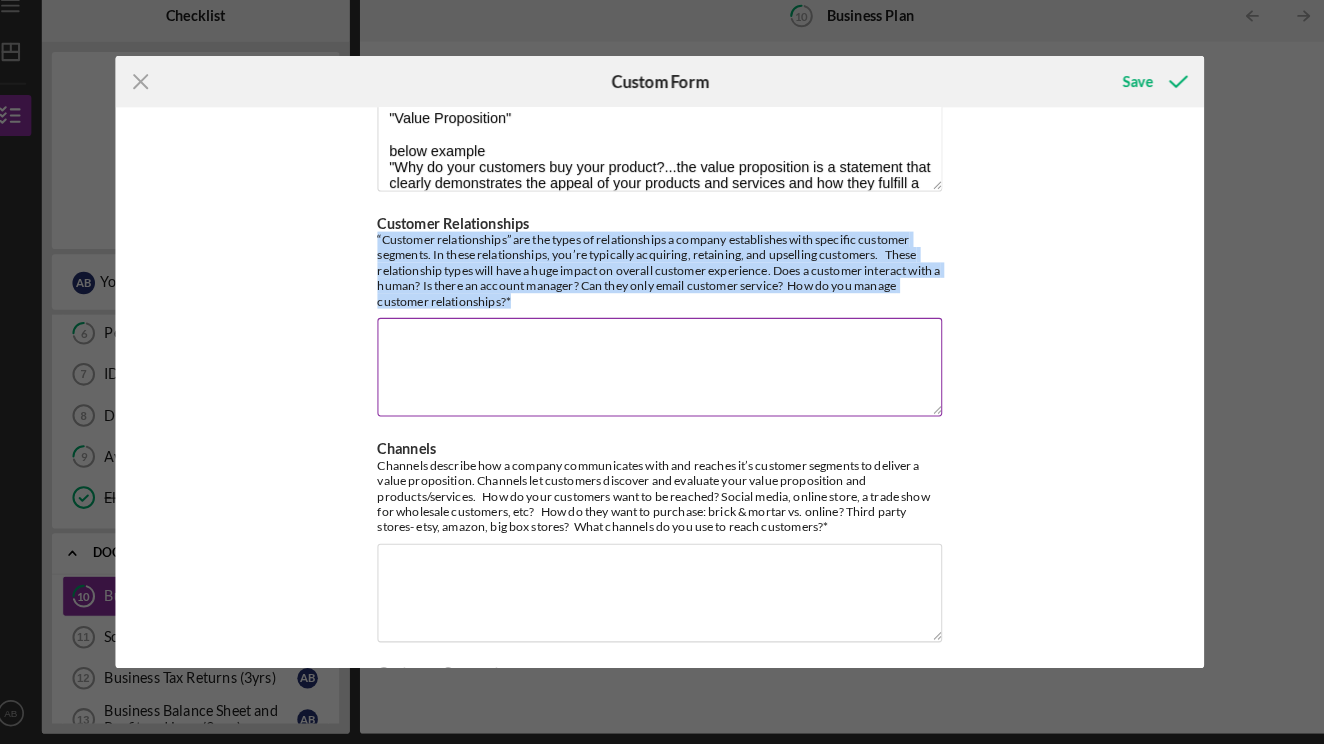 copy on "“Customer relationships” are the types of relationships a company establishes with specific customer segments. In these relationships, you’re typically acquiring, retaining, and upselling customers.   These relationship types will have a huge impact on overall customer experience. Does a customer interact with a human? Is there an account manager? Can they only email customer service?  How do you manage customer relationships?*" 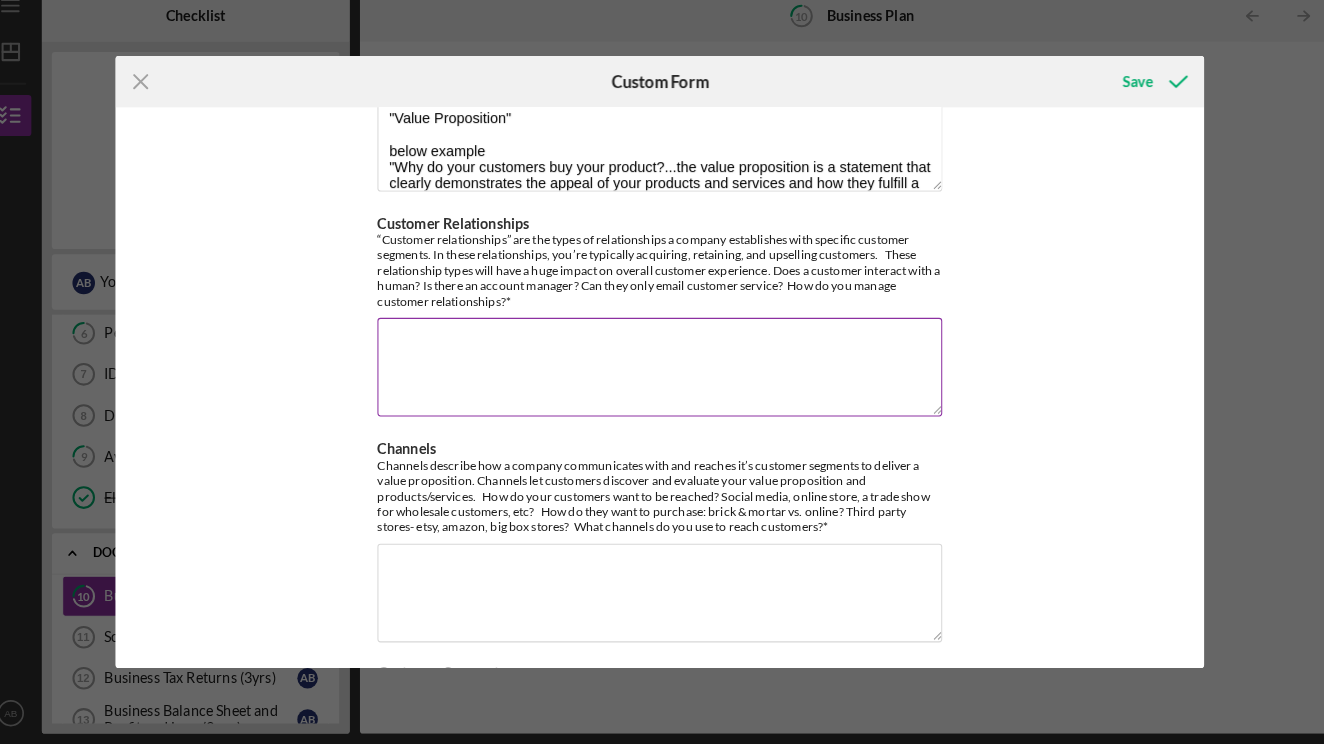 click on "Customer Relationships" at bounding box center [662, 377] 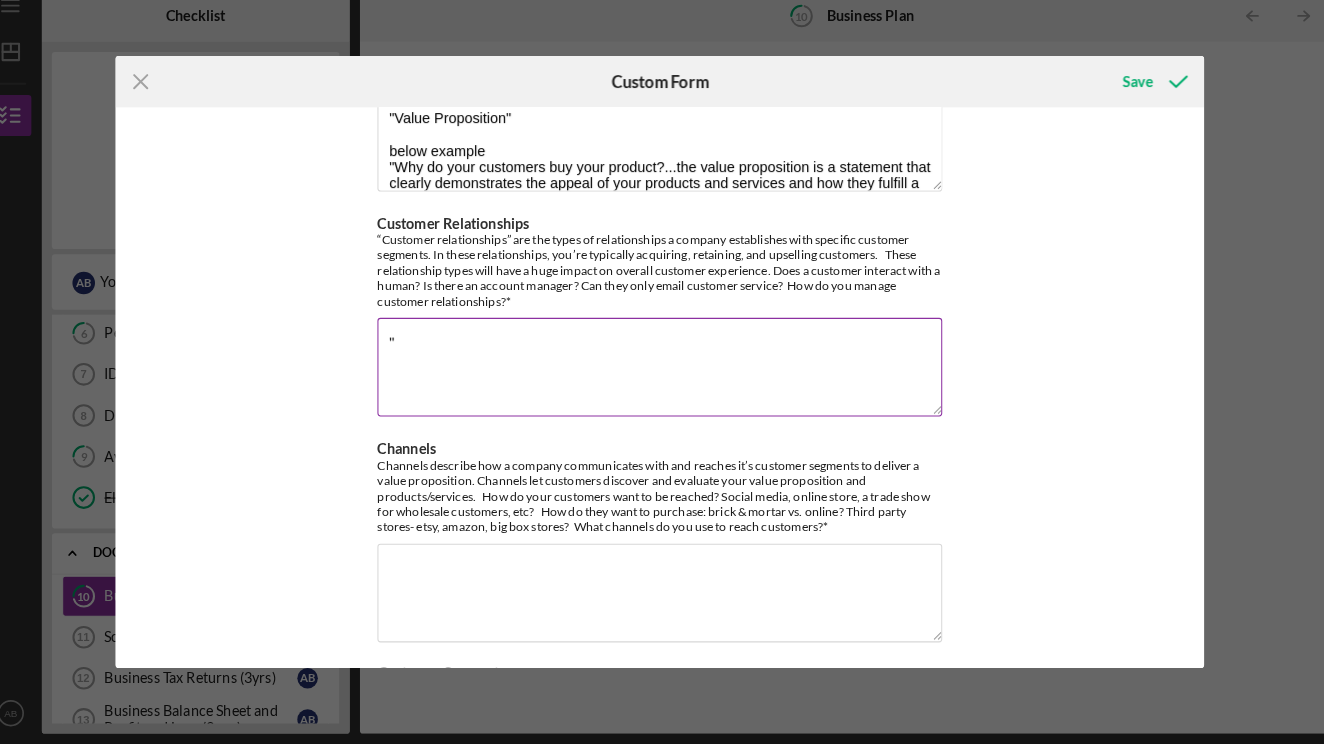 paste on "Customer Relationships describe the types of connections a company builds with specific customer segments. These may involve acquiring new customers, retaining existing ones, and encouraging additional purchases. The nature of these relationships shapes the overall customer experience—do customers interact with a dedicated account manager, a support team, or only through email? How these relationships are managed directly influences satisfaction and loyalty." 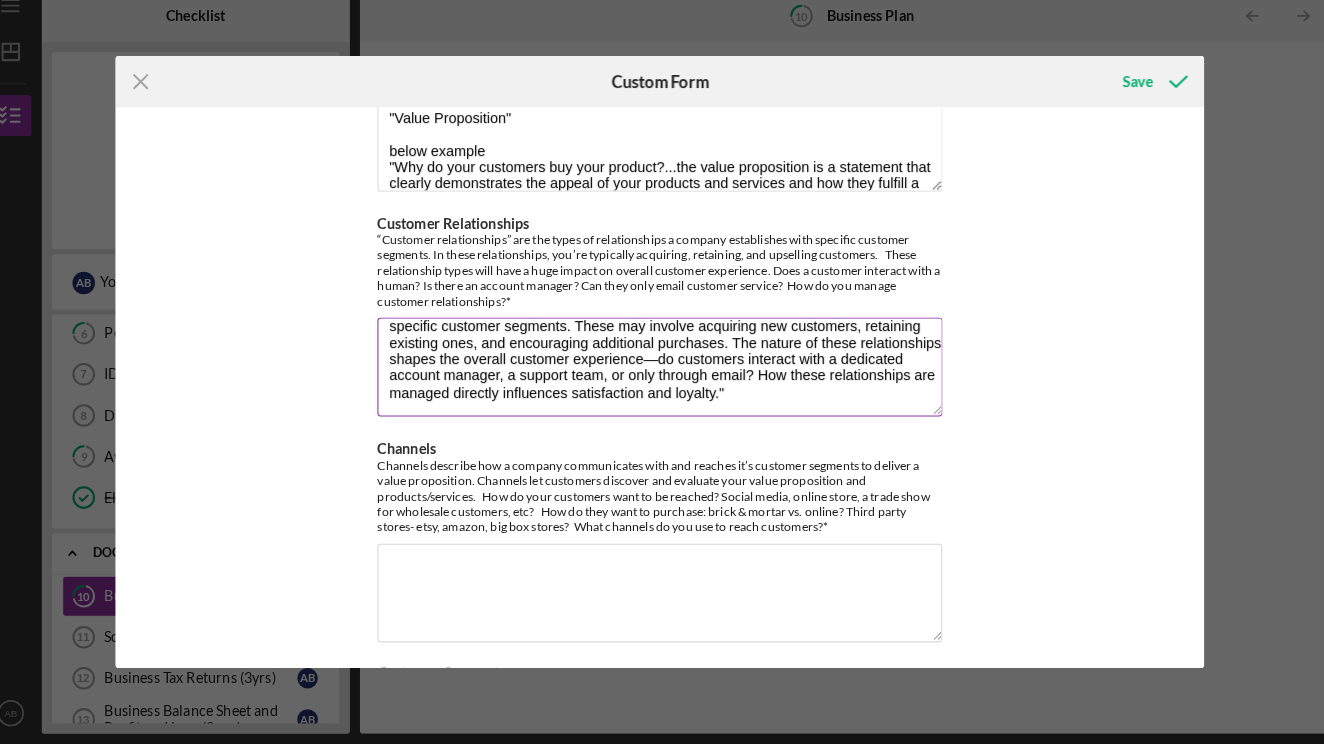 scroll, scrollTop: 30, scrollLeft: 0, axis: vertical 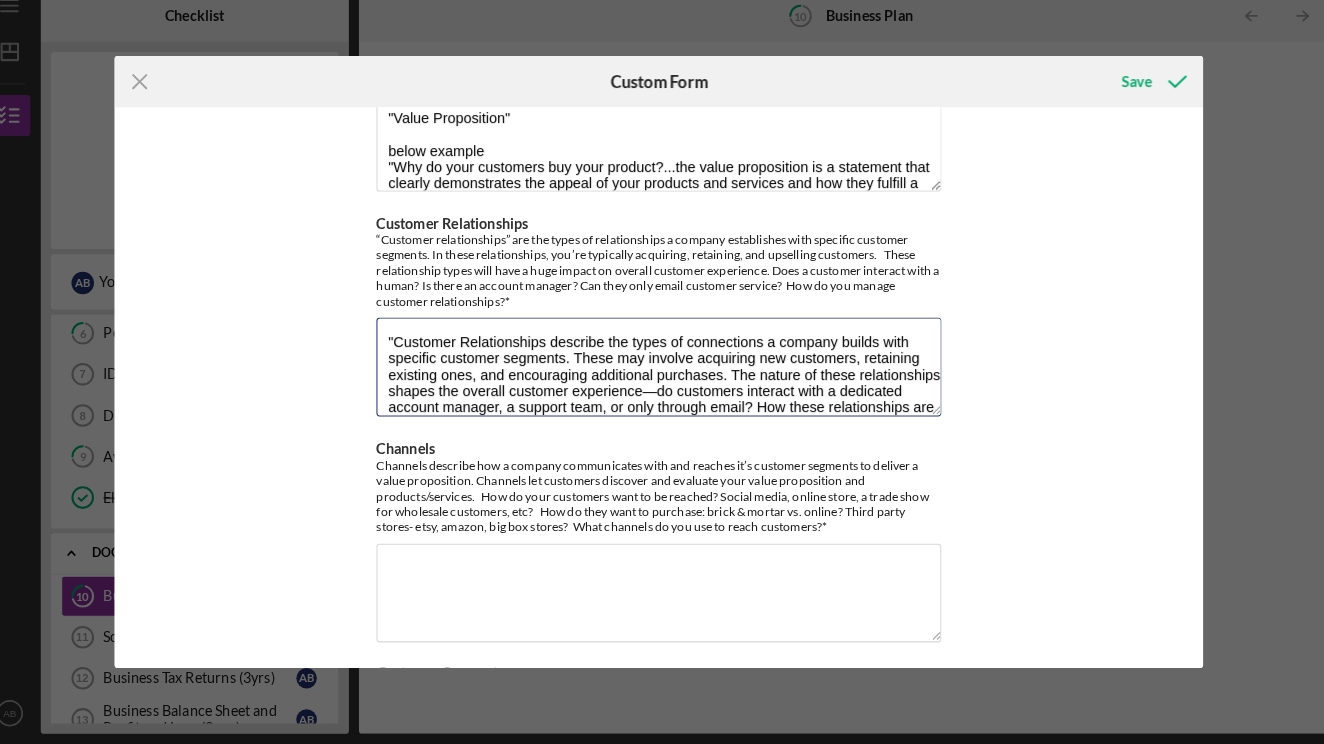 click on "Value: Why do your customers buy your product? What is the value proposition for your company?   The value proposition describes the bundle of products and services that create value for a specific customer segment.   What are your customers going to buy from you versus your competitors?  Summarize the different value propositions that set your business apart from your competition "Value Proposition"
below example
"Why do your customers buy your product?...the value proposition is a statement that clearly demonstrates the appeal of your products and services and how they fulfill a niche/need other businesses do not...how do you differentiate yourself from competition" Customer Relationships Channels Customer Segments Cost Structure What key expense categories are involved with creating and delivering value, maintaining relationships, and generating revenue?   What is your cost of goods sold? How is pricing organized for your products/services?  What is your cost structure? Revenue Streams" at bounding box center [661, 396] 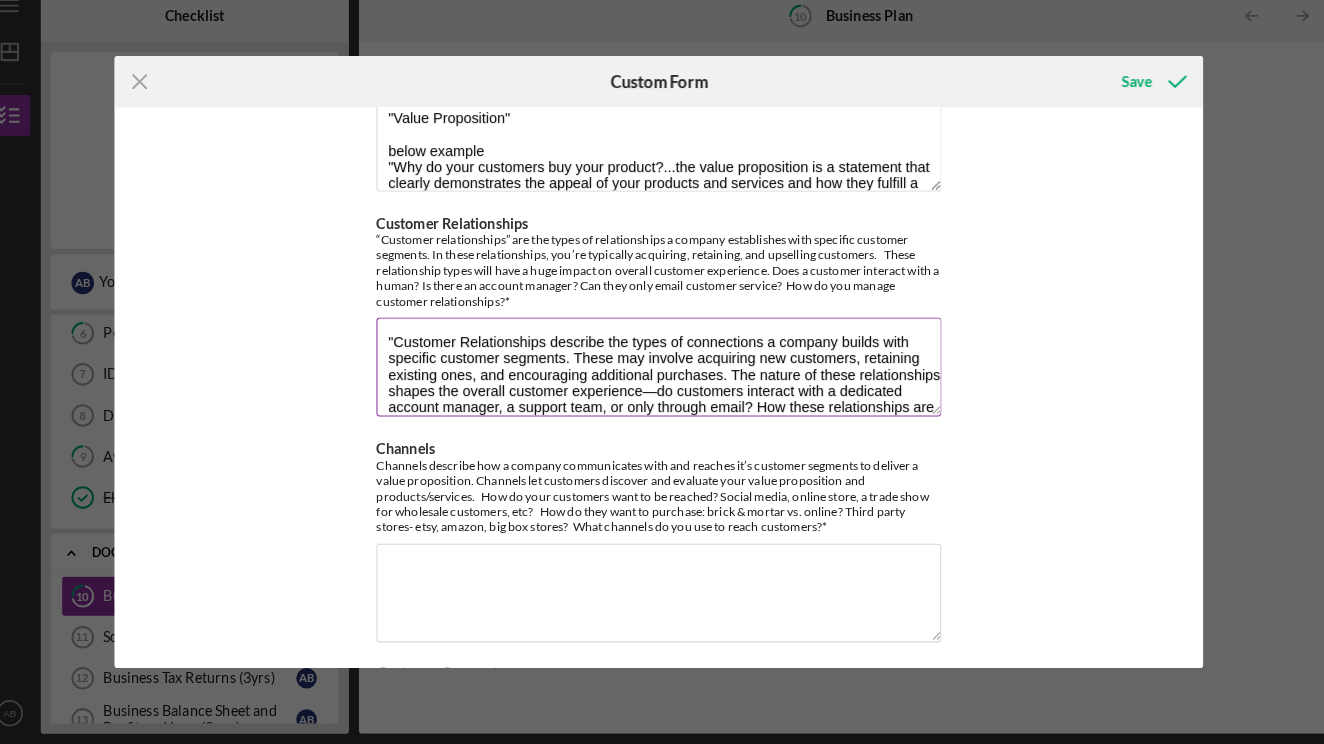 drag, startPoint x: 732, startPoint y: 501, endPoint x: 738, endPoint y: 468, distance: 33.54102 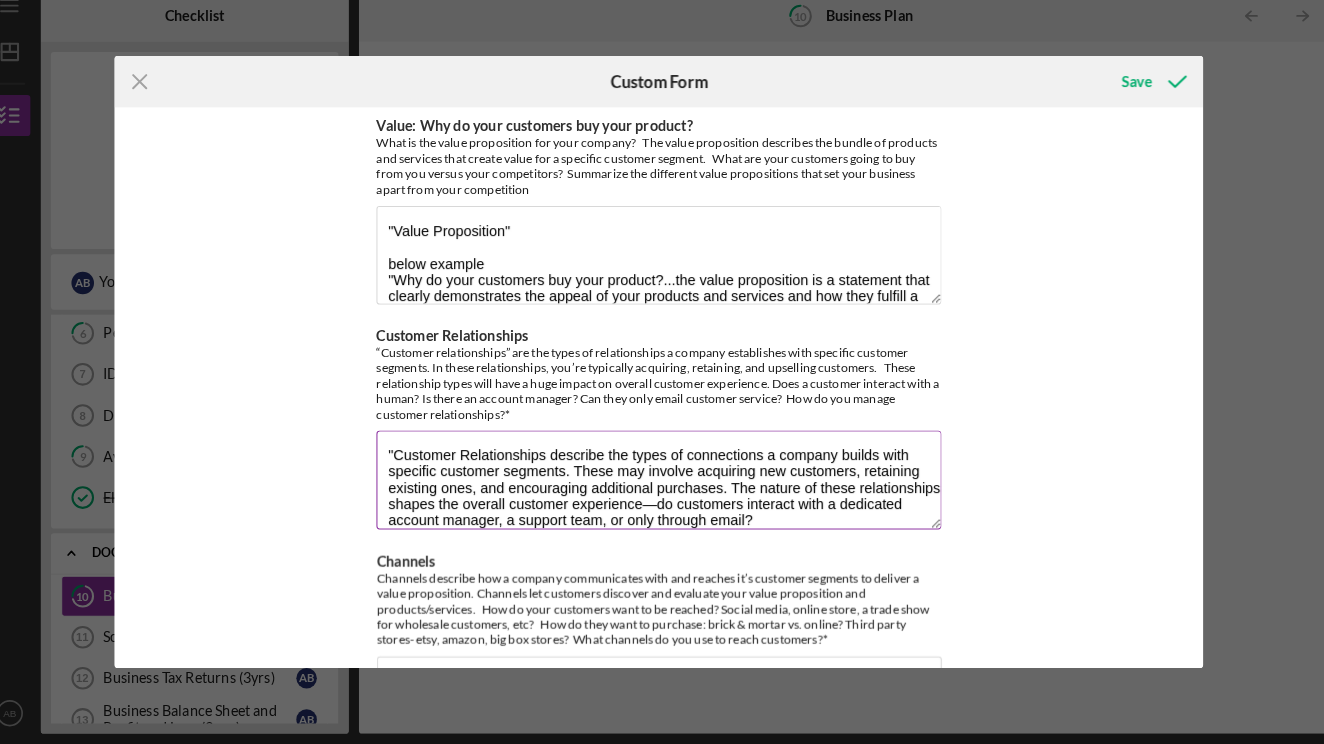 scroll, scrollTop: 0, scrollLeft: 0, axis: both 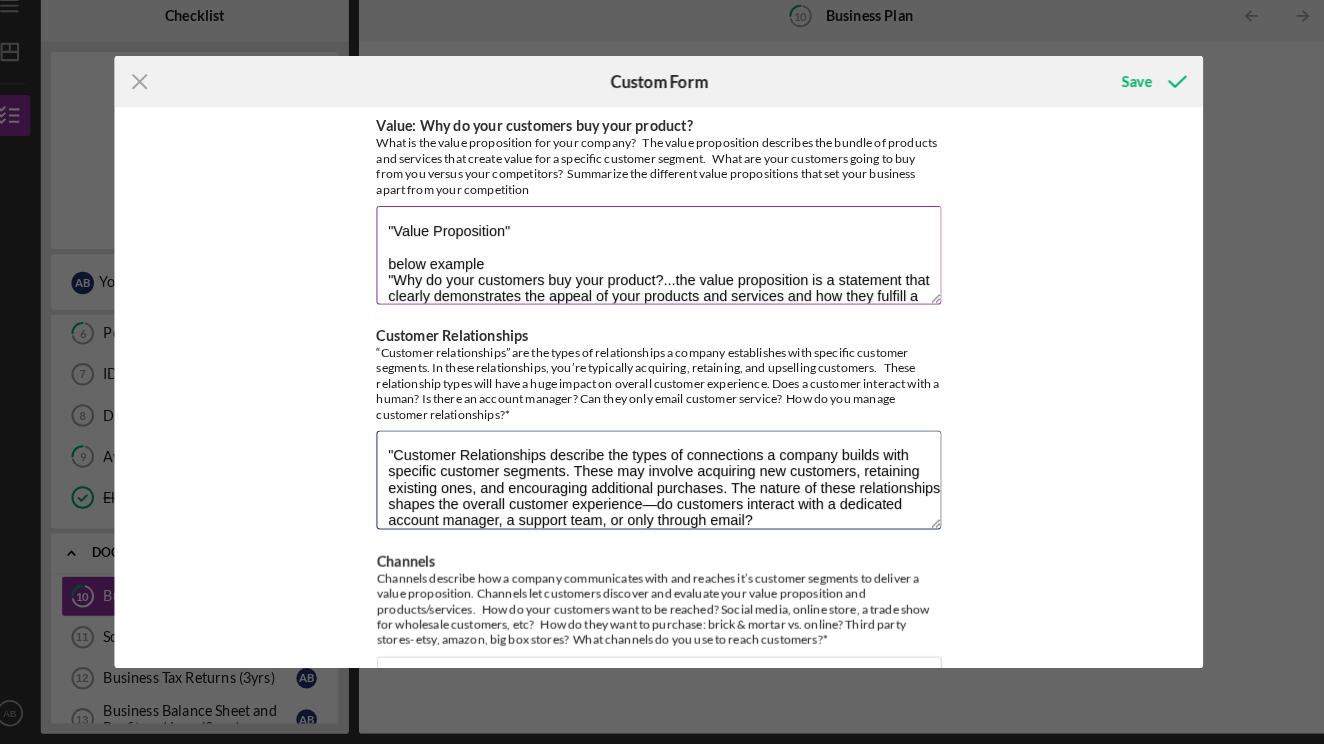 type on ""Customer Relationships describe the types of connections a company builds with specific customer segments. These may involve acquiring new customers, retaining existing ones, and encouraging additional purchases. The nature of these relationships shapes the overall customer experience—do customers interact with a dedicated account manager, a support team, or only through email?" 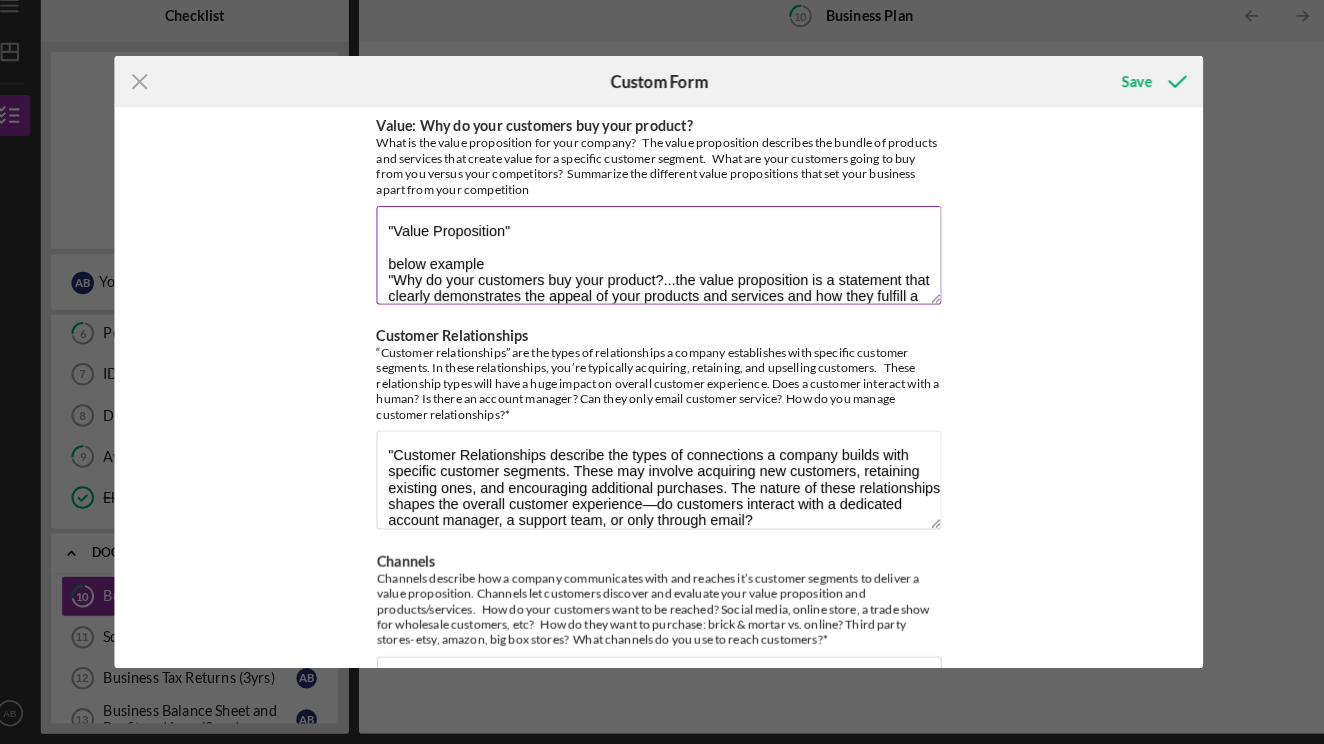 click on ""Value Proposition"
below example
"Why do your customers buy your product?...the value proposition is a statement that clearly demonstrates the appeal of your products and services and how they fulfill a niche/need other businesses do not...how do you differentiate yourself from competition"" at bounding box center (662, 268) 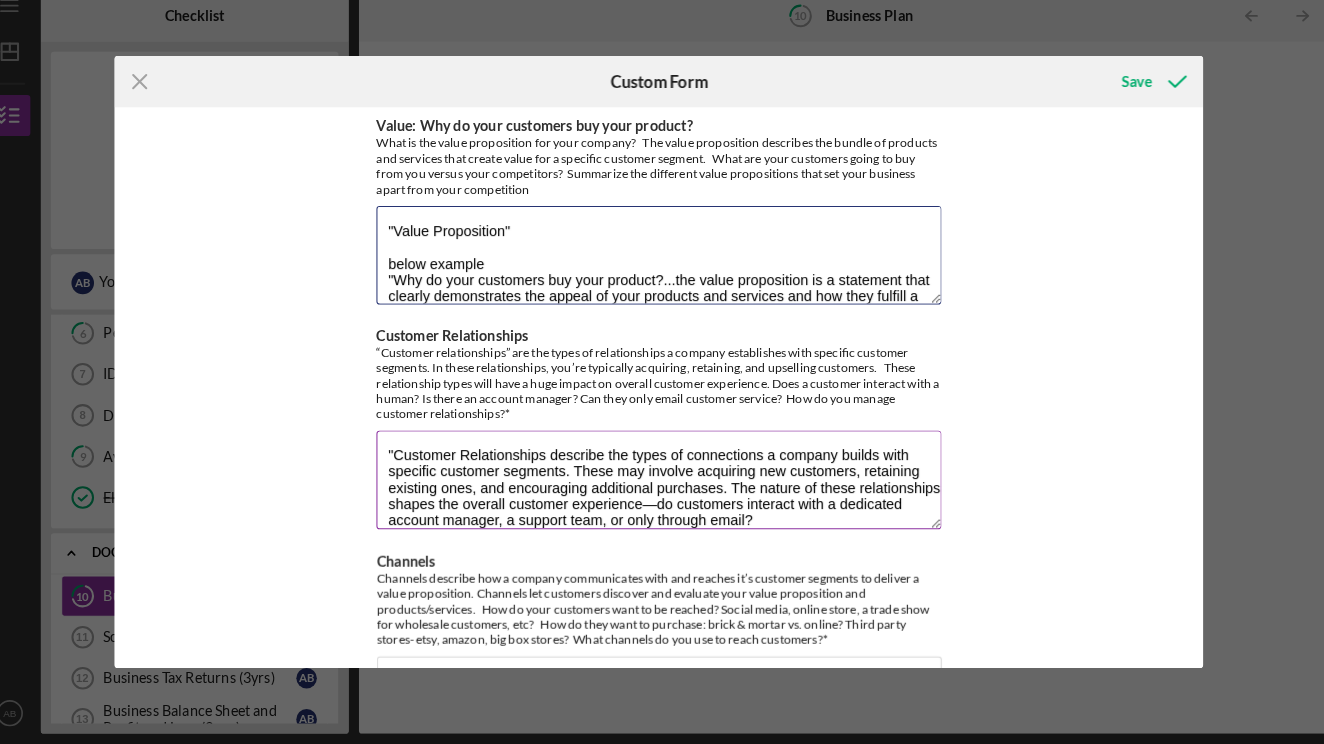 scroll, scrollTop: 0, scrollLeft: 0, axis: both 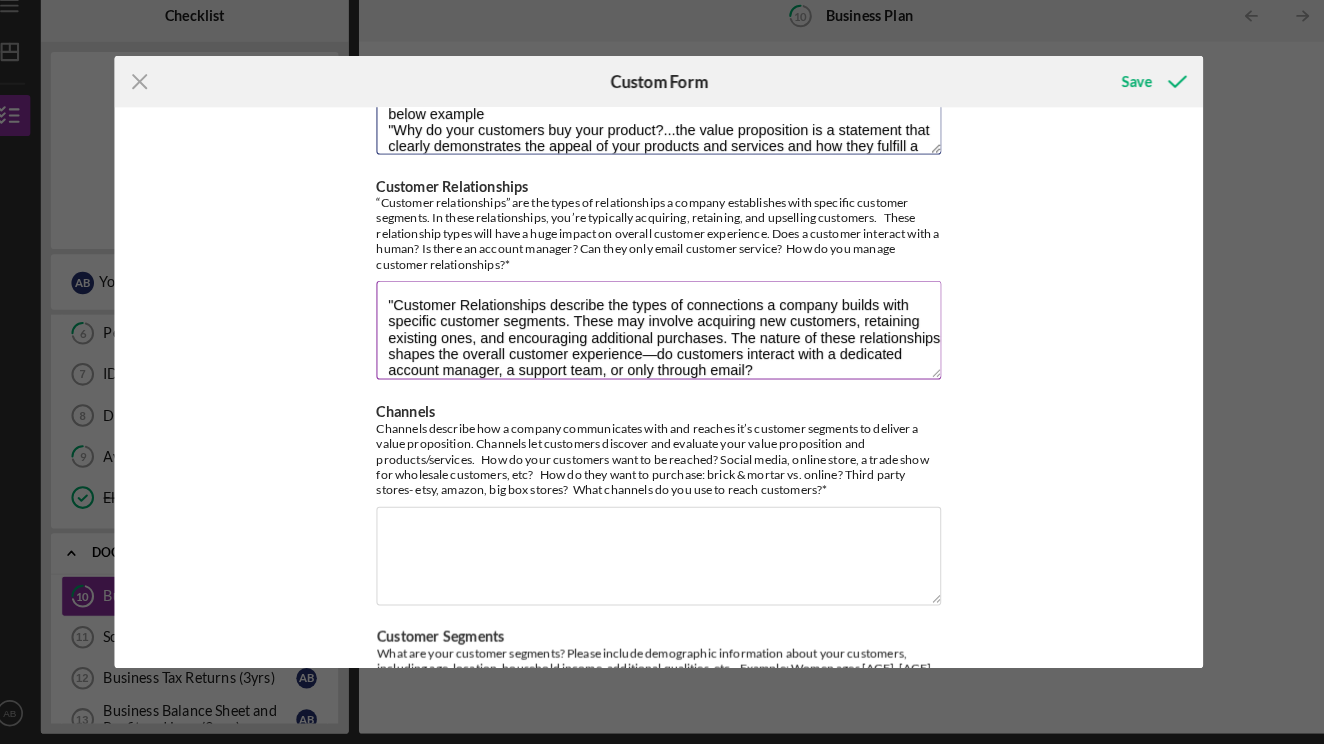 type on ""Value Proposition"
below example
"Why do your customers buy your product?...the value proposition is a statement that clearly demonstrates the appeal of your products and services and how they fulfill a niche/need other businesses do not...how do you differentiate yourself from competition?"" 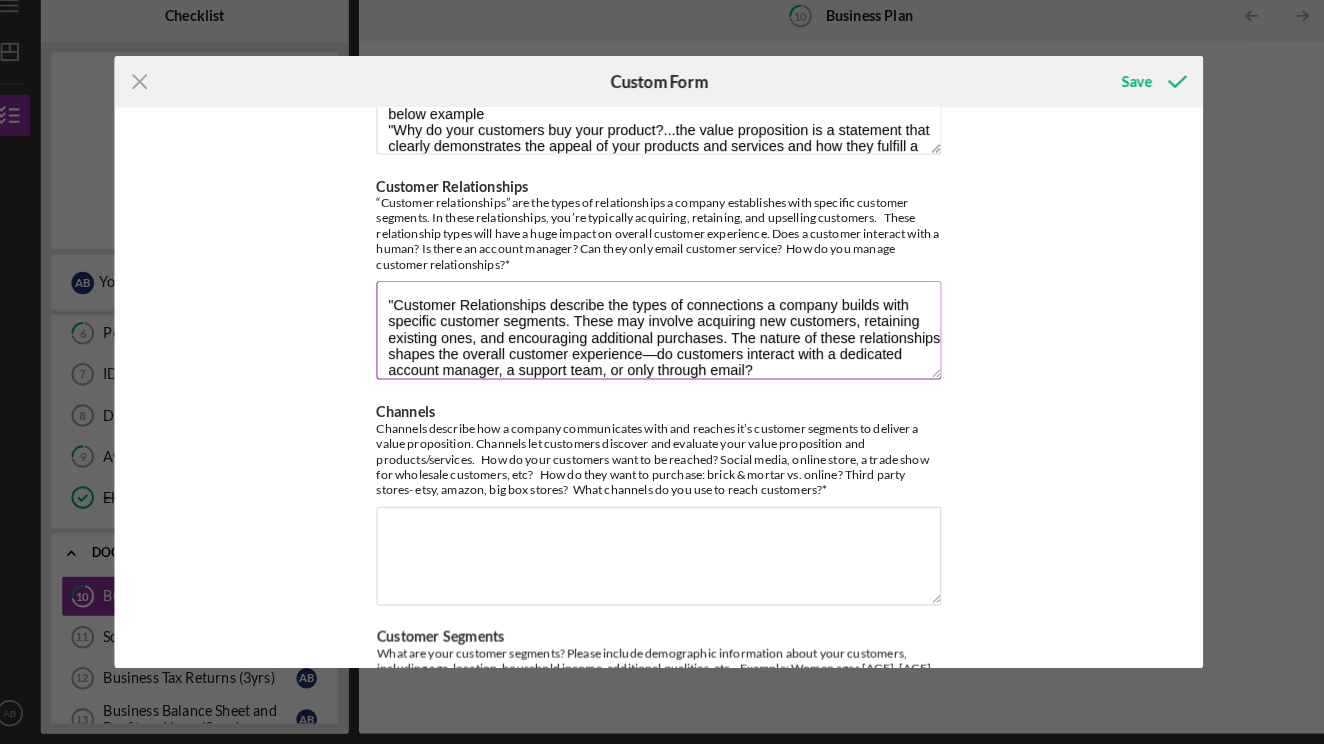 click on ""Customer Relationships describe the types of connections a company builds with specific customer segments. These may involve acquiring new customers, retaining existing ones, and encouraging additional purchases. The nature of these relationships shapes the overall customer experience—do customers interact with a dedicated account manager, a support team, or only through email?" at bounding box center (662, 341) 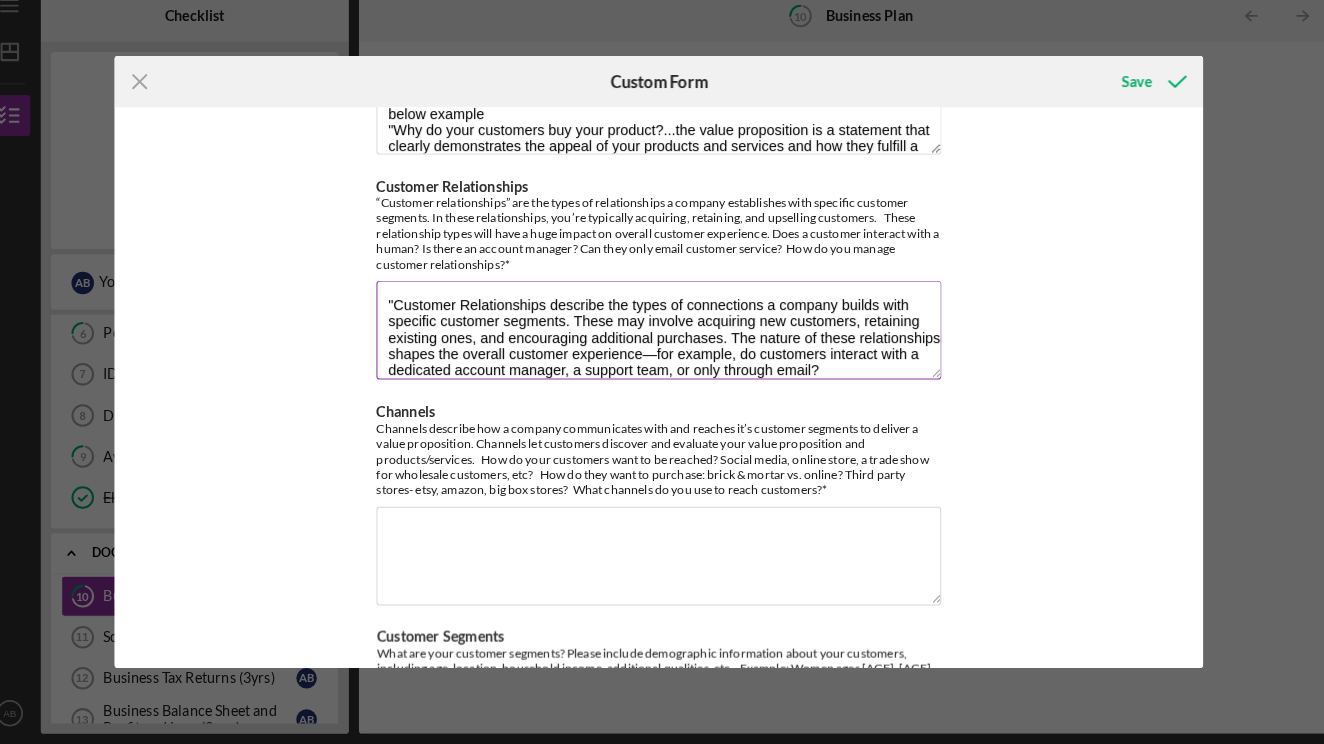 drag, startPoint x: 544, startPoint y: 440, endPoint x: 819, endPoint y: 445, distance: 275.04544 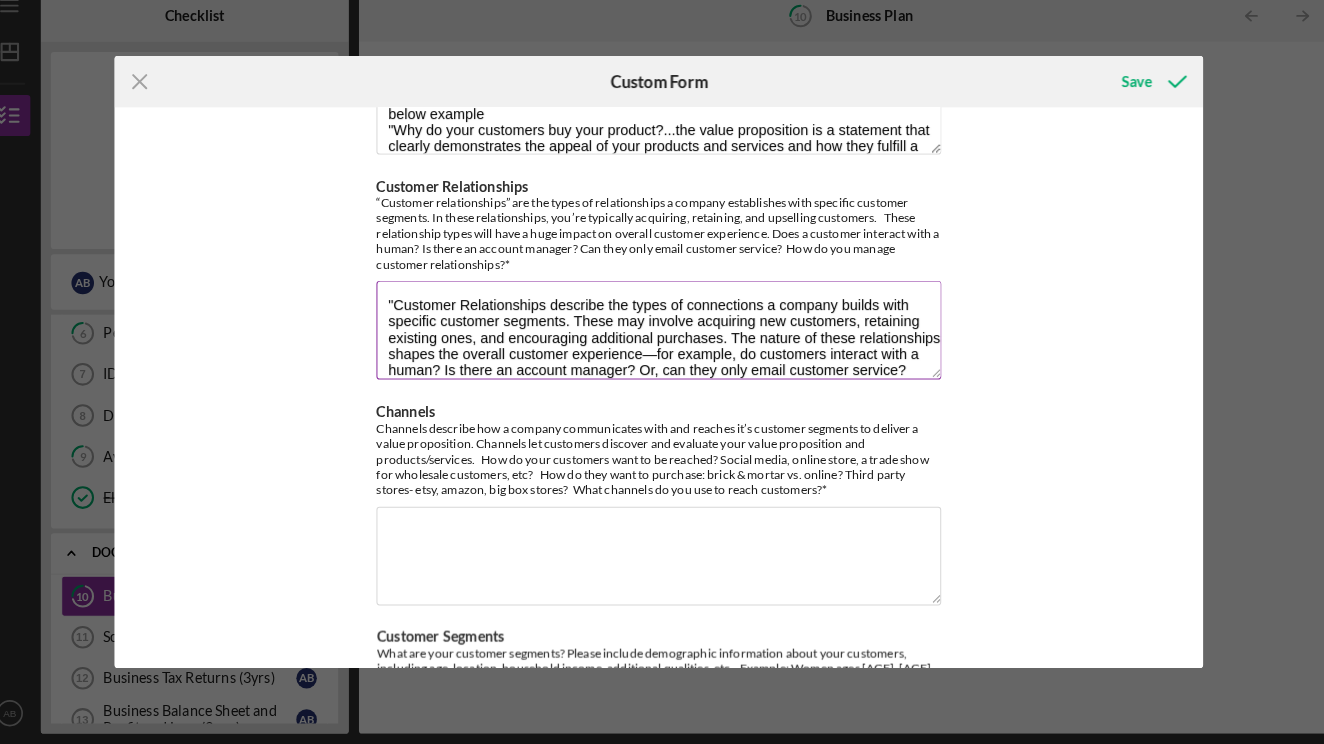 click on ""Customer Relationships describe the types of connections a company builds with specific customer segments. These may involve acquiring new customers, retaining existing ones, and encouraging additional purchases. The nature of these relationships shapes the overall customer experience—for example, do customers interact with a human? Is there an account manager? Or, can they only email customer service? Please describe how you manage customer relationships"" at bounding box center (662, 341) 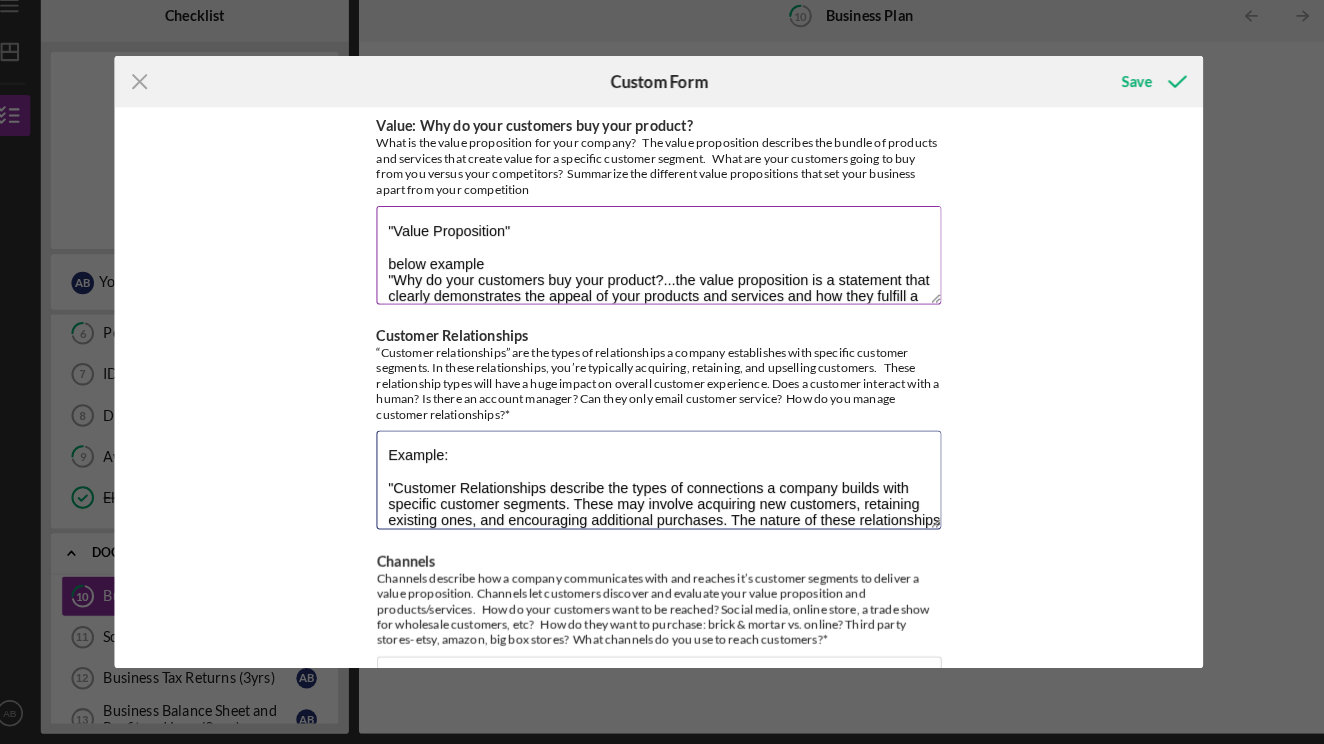 scroll, scrollTop: 0, scrollLeft: 0, axis: both 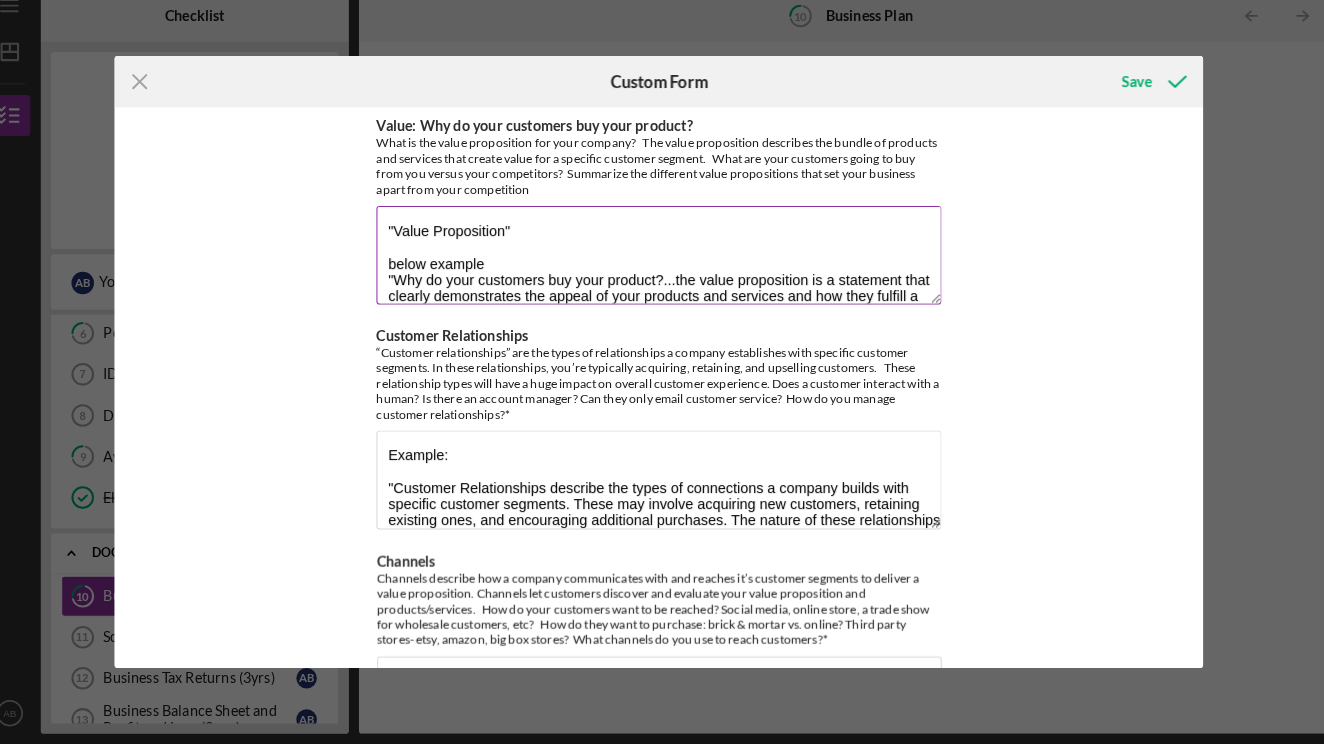 click on ""Value Proposition"
below example
"Why do your customers buy your product?...the value proposition is a statement that clearly demonstrates the appeal of your products and services and how they fulfill a niche/need other businesses do not...how do you differentiate yourself from competition?"" at bounding box center [662, 268] 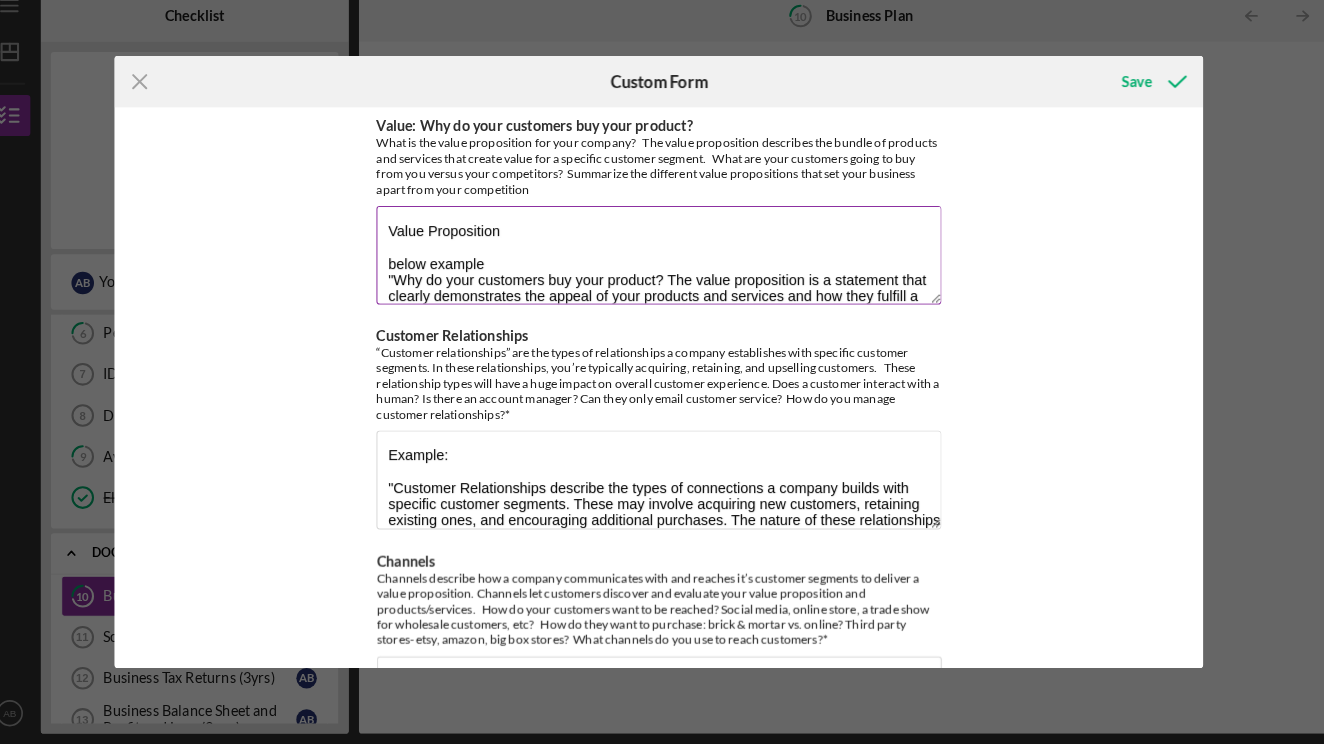 click on "Value Proposition
below example
"Why do your customers buy your product? The value proposition is a statement that clearly demonstrates the appeal of your products and services and how they fulfill a niche/need other businesses do not...how do you differentiate yourself from competition?"" at bounding box center (662, 268) 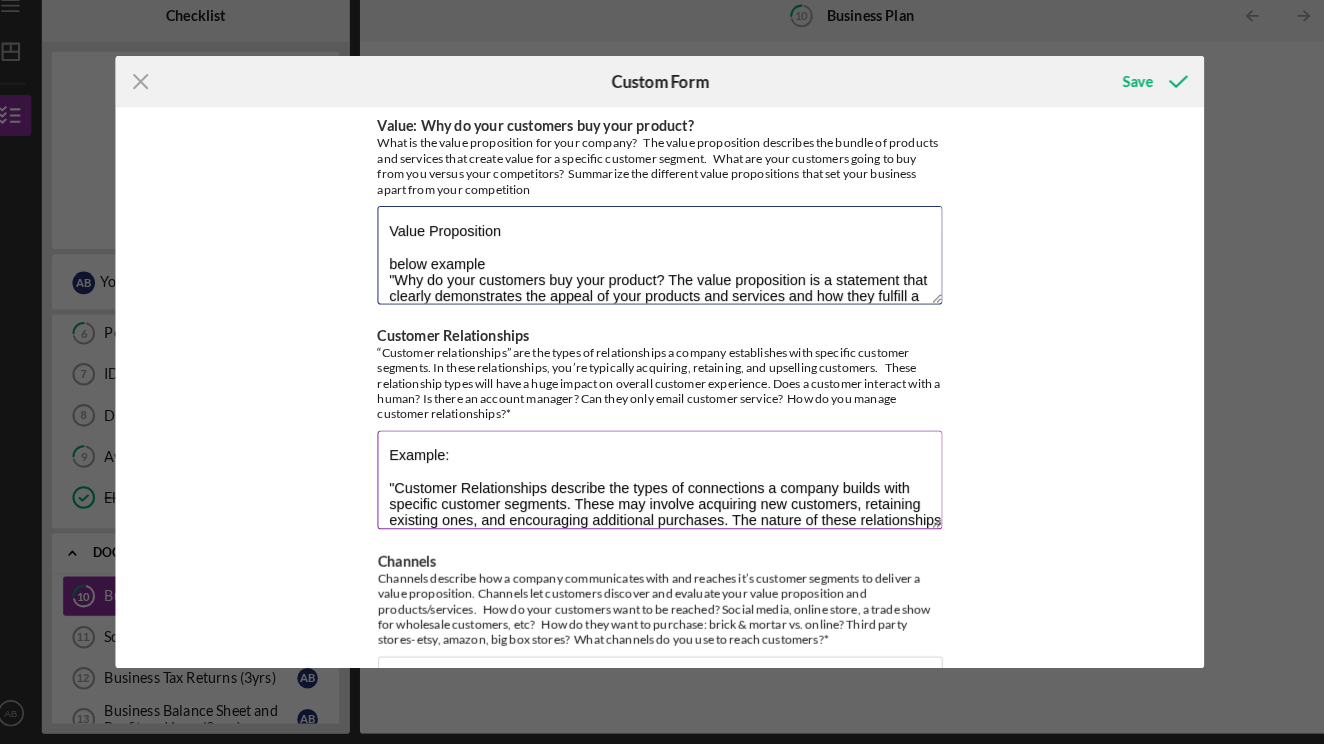 scroll, scrollTop: 0, scrollLeft: 0, axis: both 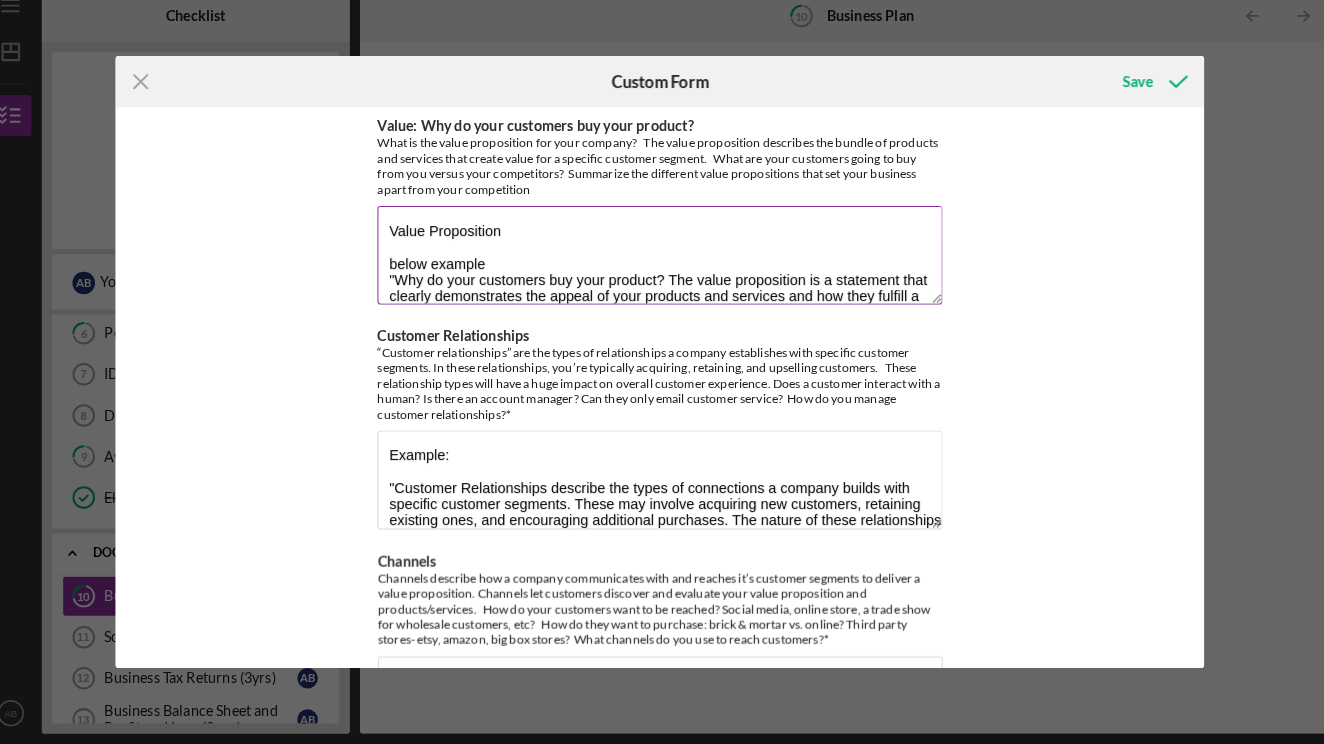 click on "Value Proposition
below example
"Why do your customers buy your product? The value proposition is a statement that clearly demonstrates the appeal of your products and services and how they fulfill a niche/need other businesses do not...how do you differentiate yourself from competition?"" at bounding box center (662, 268) 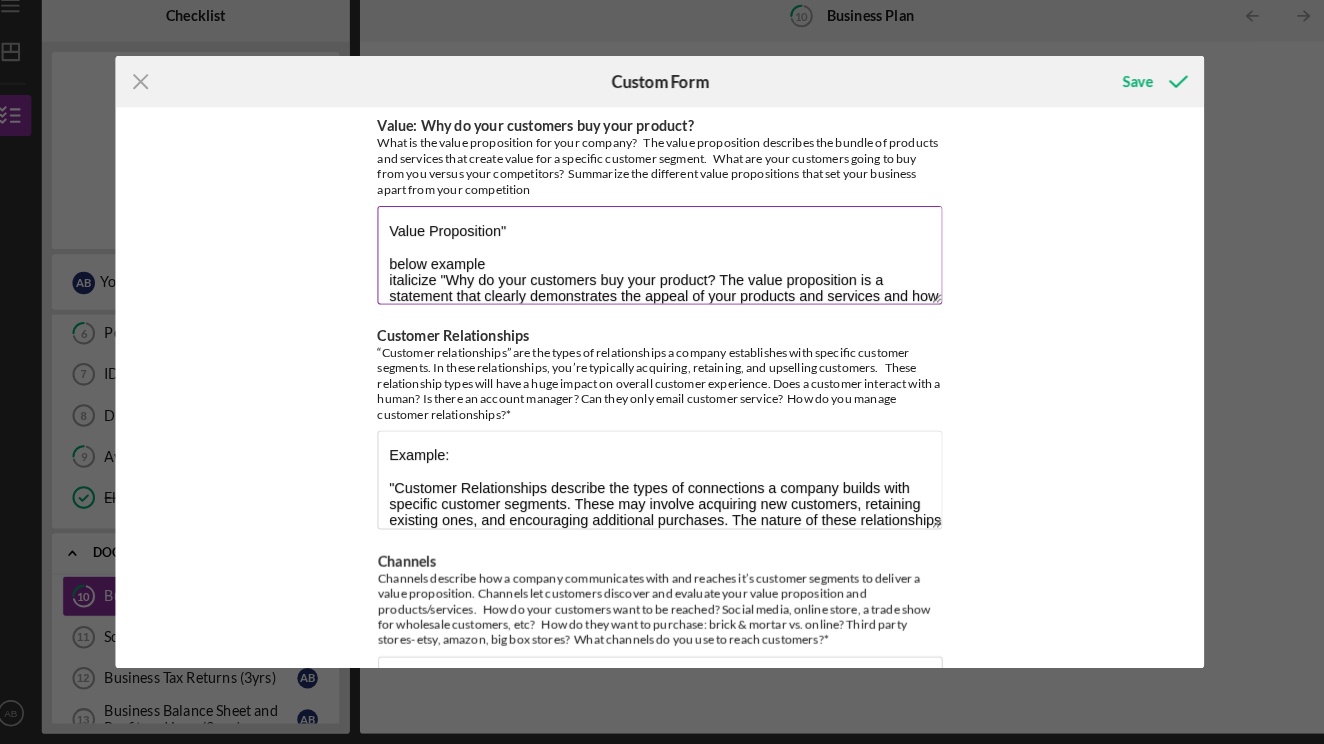 click on "Value Proposition"
below example
italicize "Why do your customers buy your product? The value proposition is a statement that clearly demonstrates the appeal of your products and services and how they fulfill a niche/need other businesses do not...how do you differentiate yourself from competition?"" at bounding box center (662, 268) 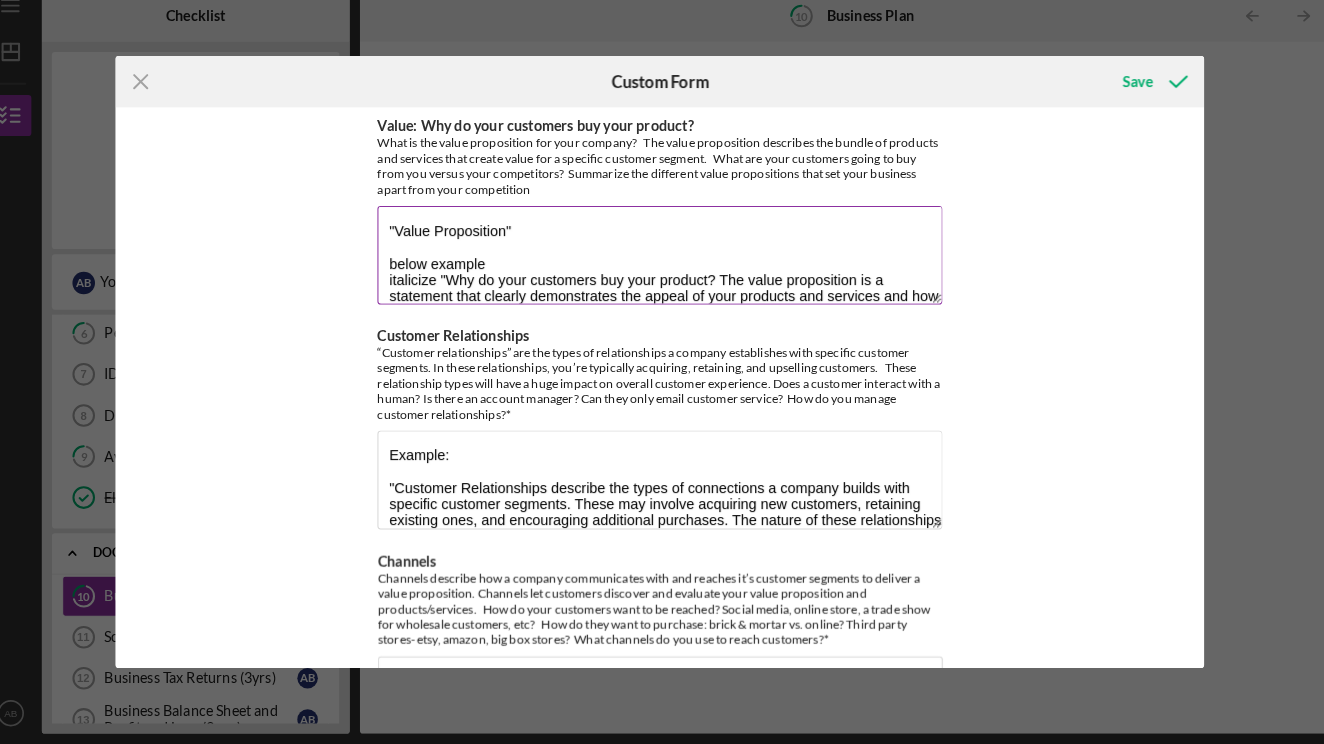 drag, startPoint x: 746, startPoint y: 304, endPoint x: 686, endPoint y: 305, distance: 60.00833 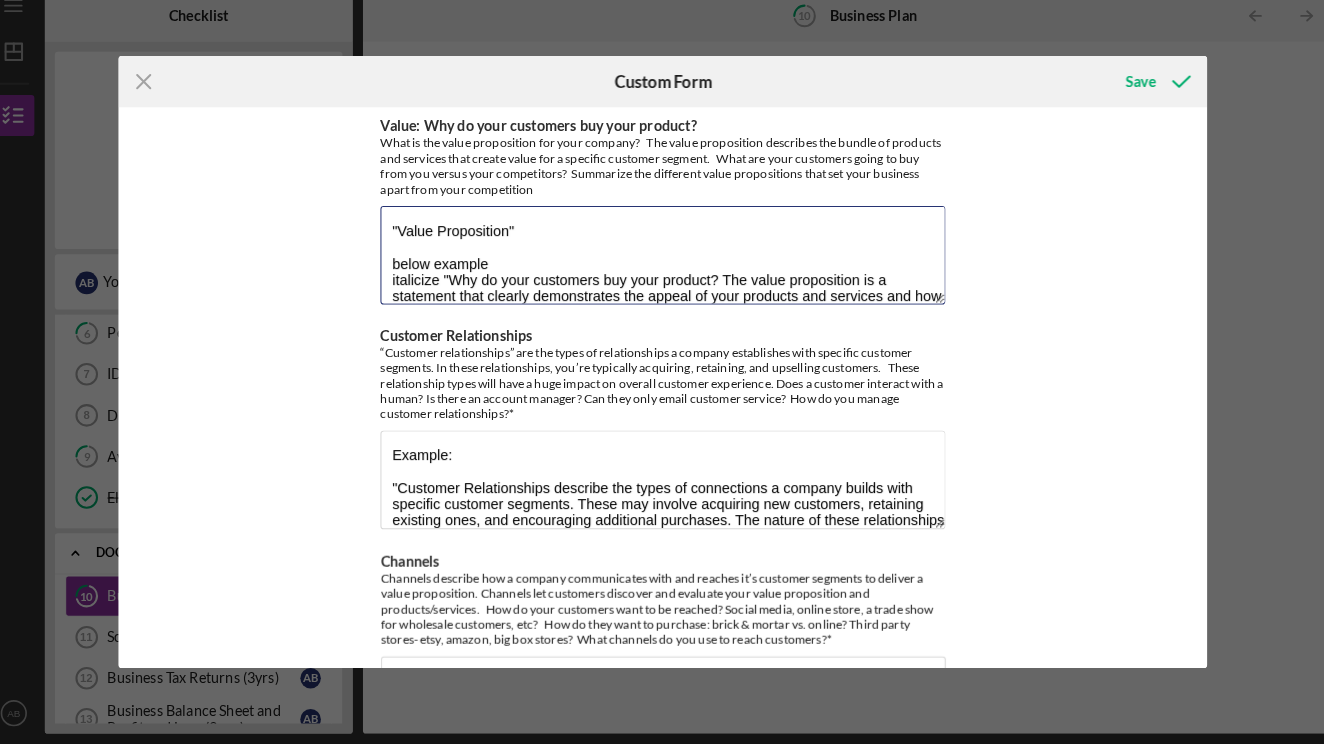 scroll, scrollTop: 0, scrollLeft: 0, axis: both 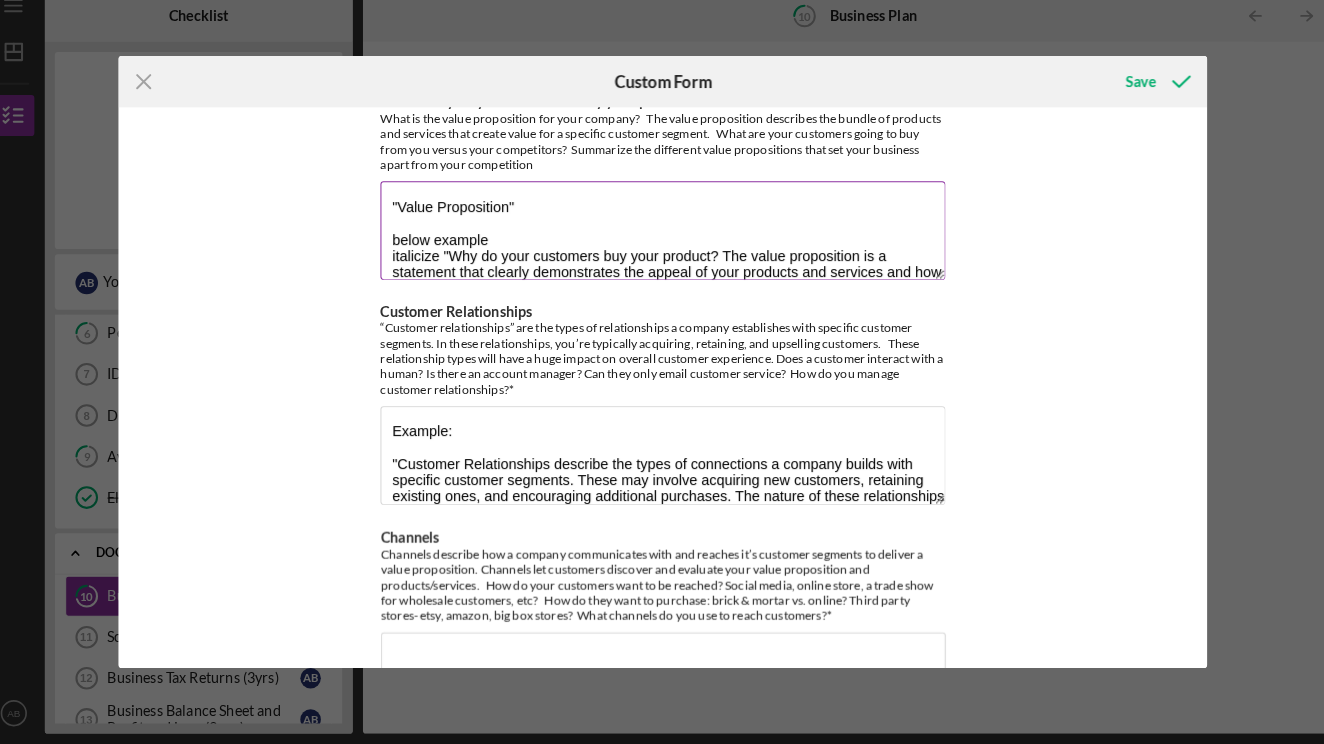 click on ""Value Proposition"
below example
italicize "Why do your customers buy your product? The value proposition is a statement that clearly demonstrates the appeal of your products and services and how they fulfill a niche/need other businesses do not. Please share your value proposition(s), and describe how you differentiate your business from the competition."" at bounding box center [662, 244] 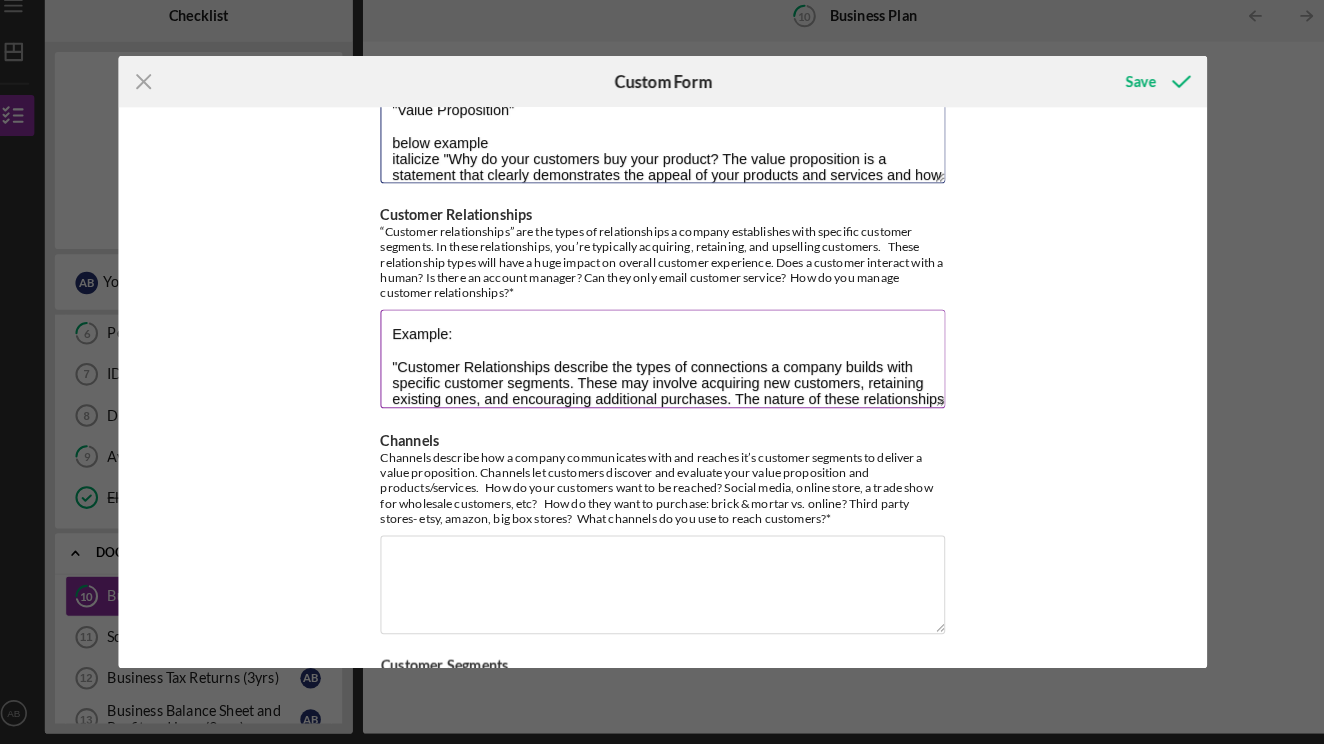 scroll, scrollTop: 123, scrollLeft: 0, axis: vertical 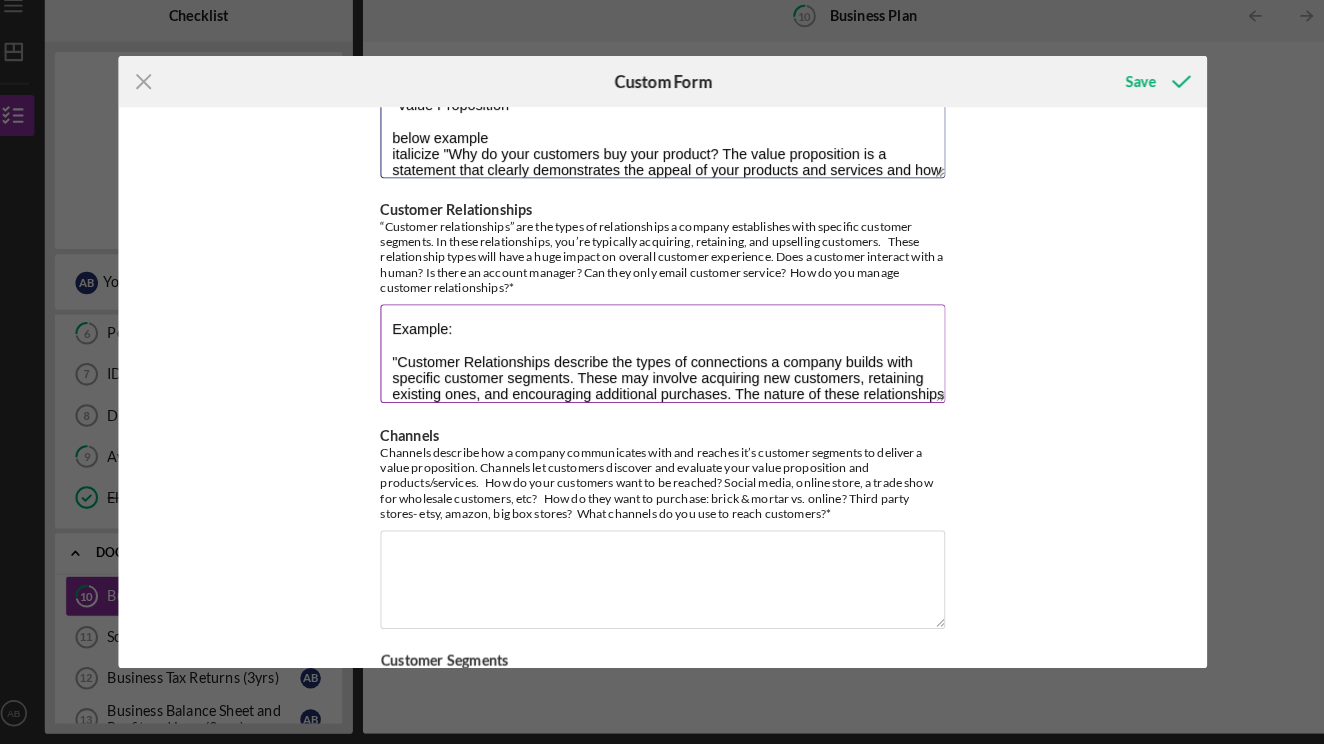 type on ""Value Proposition"
below example
italicize "Why do your customers buy your product? The value proposition is a statement that clearly demonstrates the appeal of your products and services and how they fulfill a niche/need/demand other businesses do not. Please share your value proposition(s), and describe how you differentiate your business from the competition."" 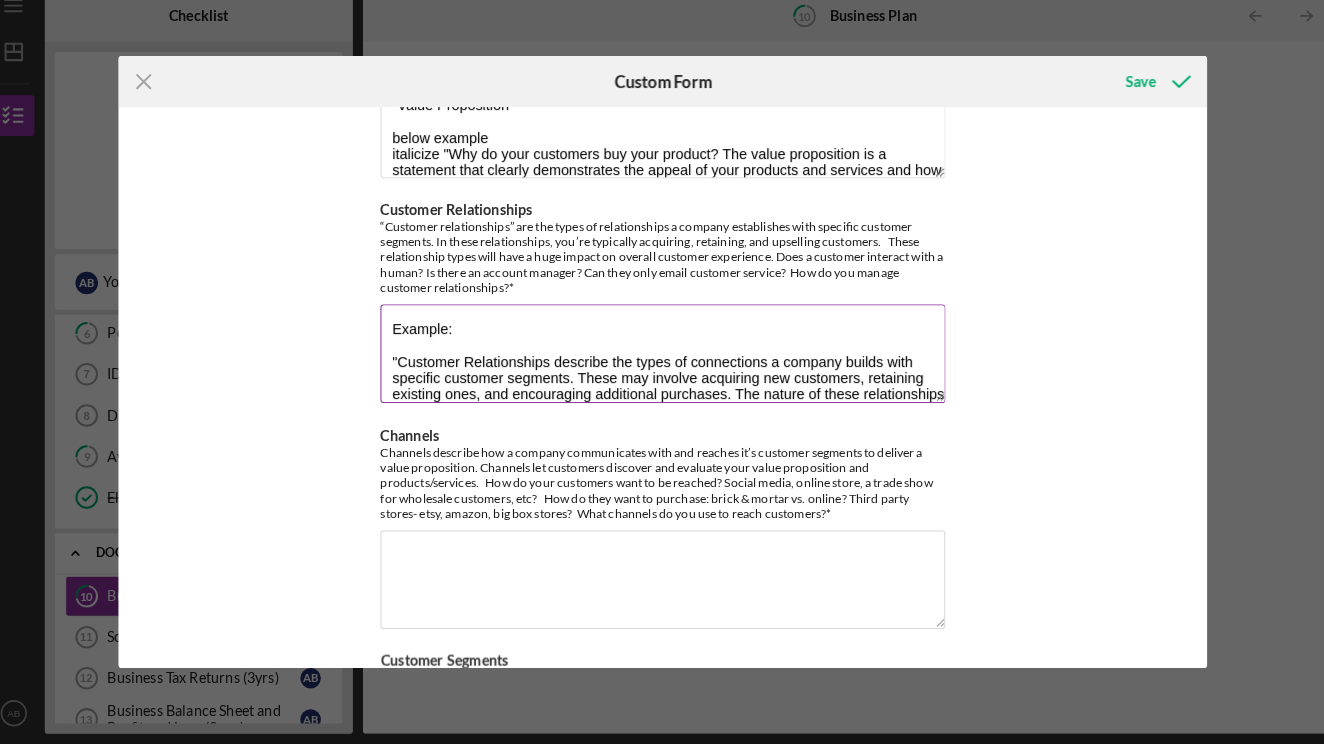 click on "Example:
"Customer Relationships describe the types of connections a company builds with specific customer segments. These may involve acquiring new customers, retaining existing ones, and encouraging additional purchases. The nature of these relationships shapes the overall customer experience—for example, do customers interact with a human? Is there an account manager? Or, can they only email customer service? Please describe how you manage customer relationships"" at bounding box center (662, 364) 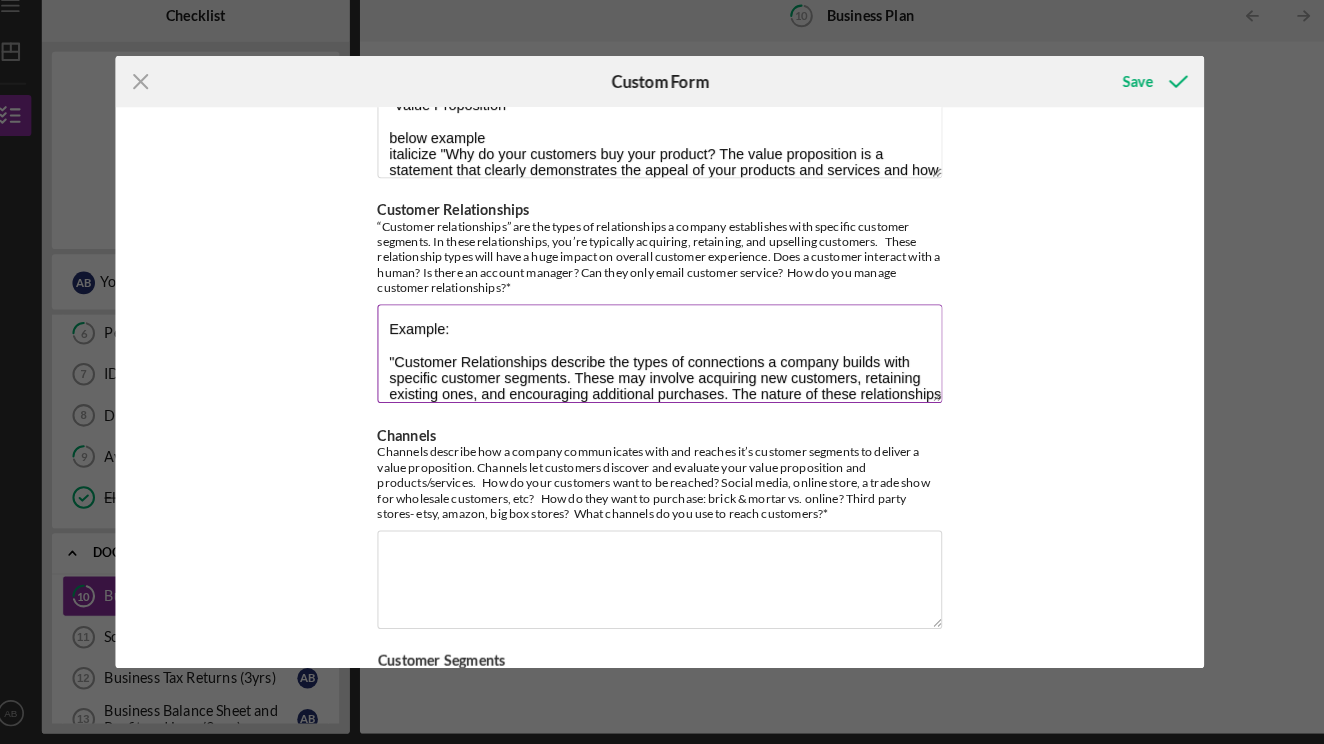scroll, scrollTop: 0, scrollLeft: 0, axis: both 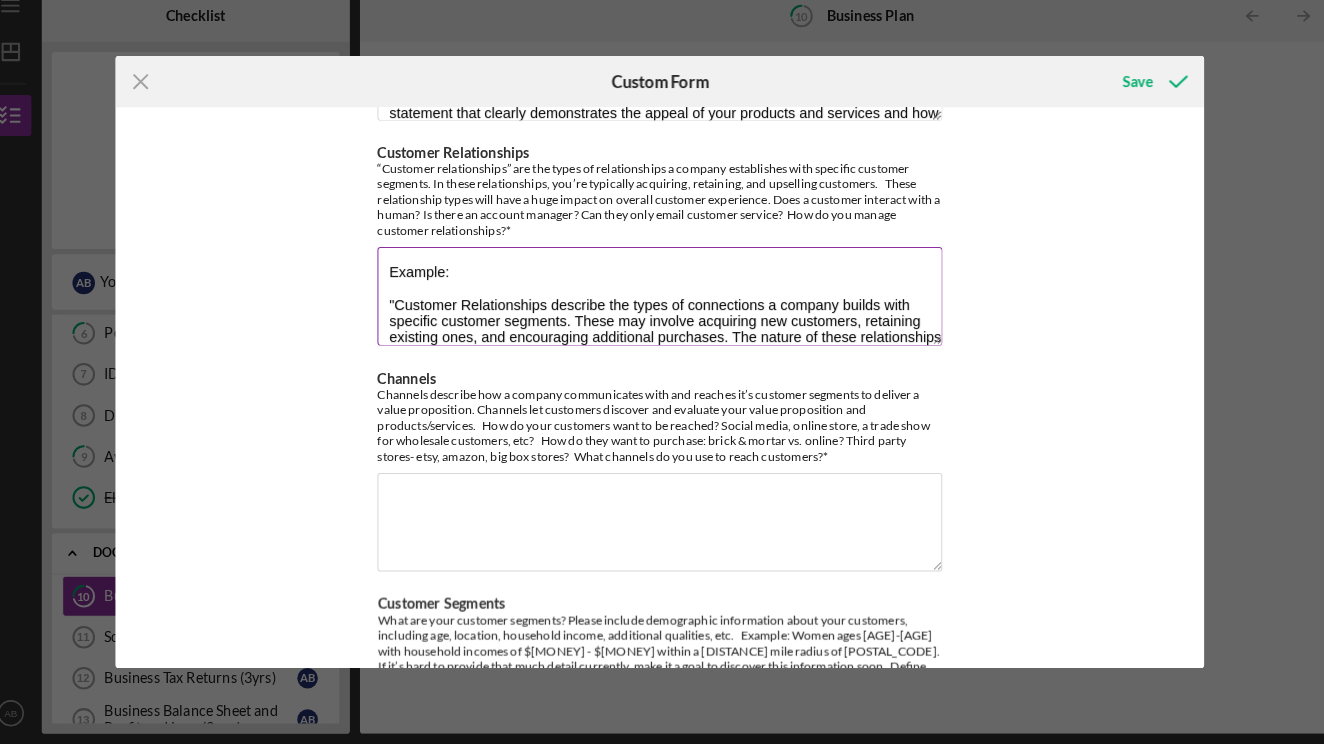 drag, startPoint x: 560, startPoint y: 384, endPoint x: 668, endPoint y: 380, distance: 108.07405 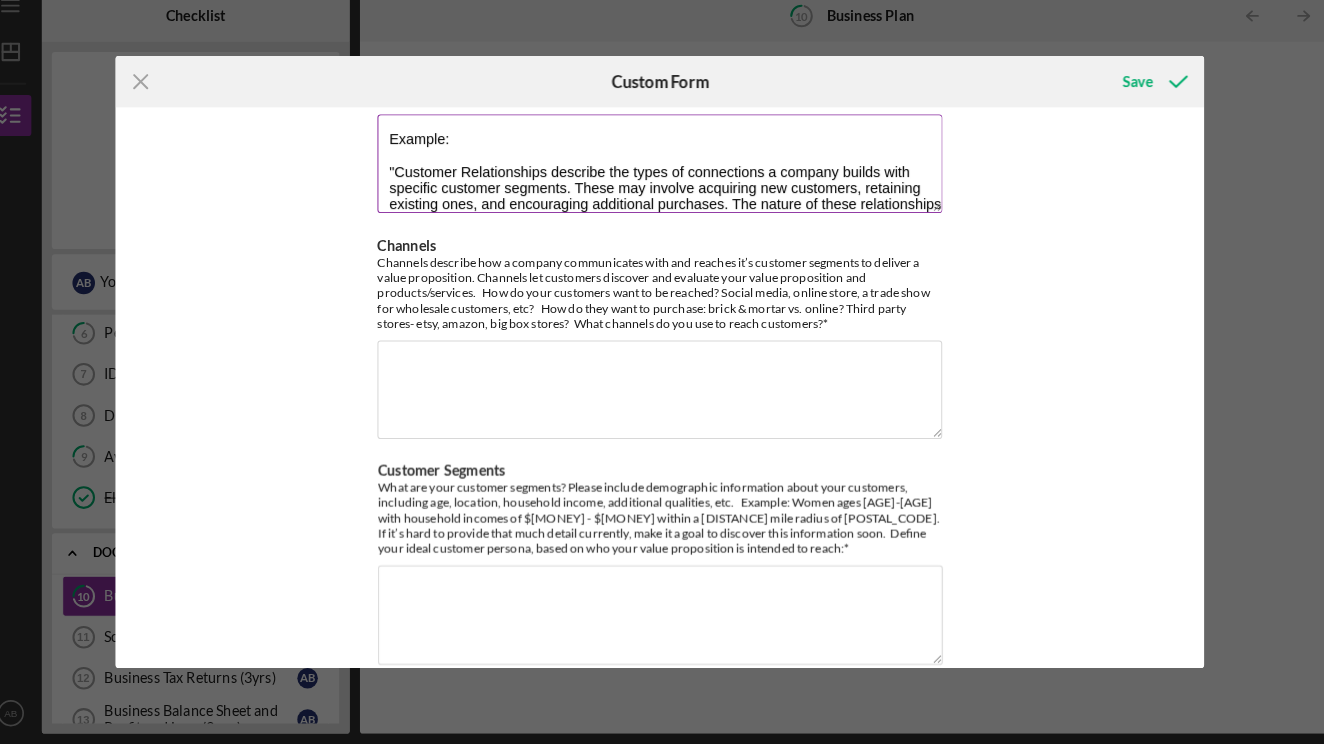 scroll, scrollTop: 341, scrollLeft: 0, axis: vertical 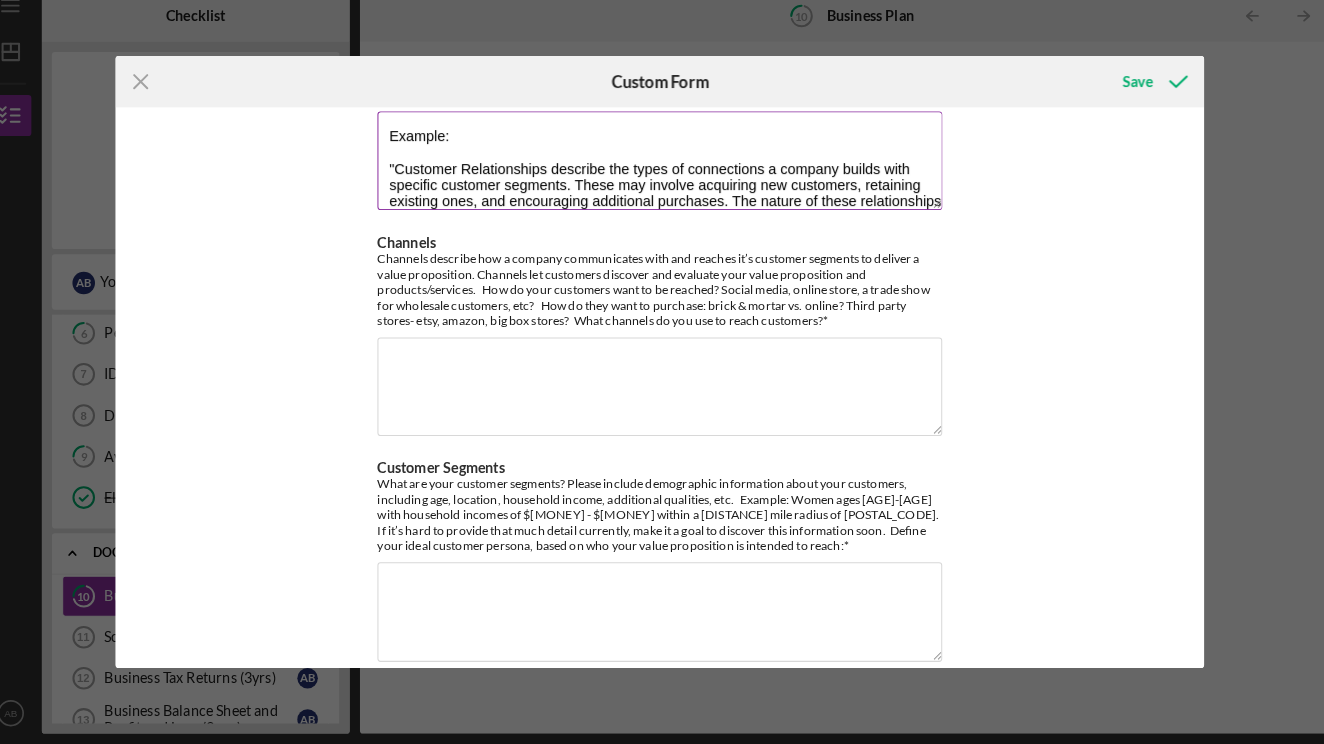 click on "Example:
"Customer Relationships describe the types of connections a company builds with specific customer segments. These may involve acquiring new customers, retaining existing ones, and encouraging additional purchases. The nature of these relationships shapes the overall customer experience—for example, do customers interact with a human? Is there an account manager? Or, can they only email customer service? Please describe how you manage customer relationships"" at bounding box center [662, 176] 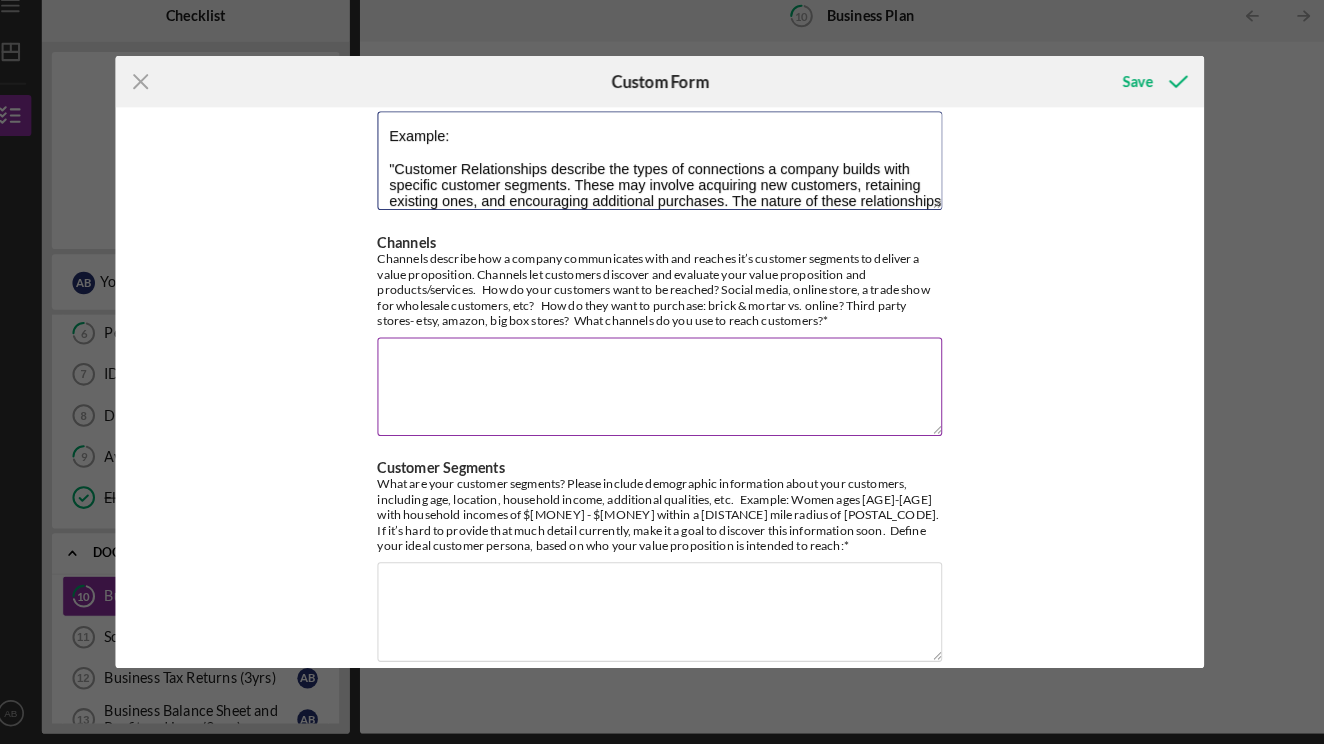 type on "Example:
"Customer Relationships describe the types of connections a company builds with specific customer segments. These may involve acquiring new customers, retaining existing ones, and encouraging additional purchases. The nature of these relationships shapes the overall customer experience—for example, do customers interact with a human? Is there an account manager? Or, can they only email customer service? Please describe how you manage customer relationships."" 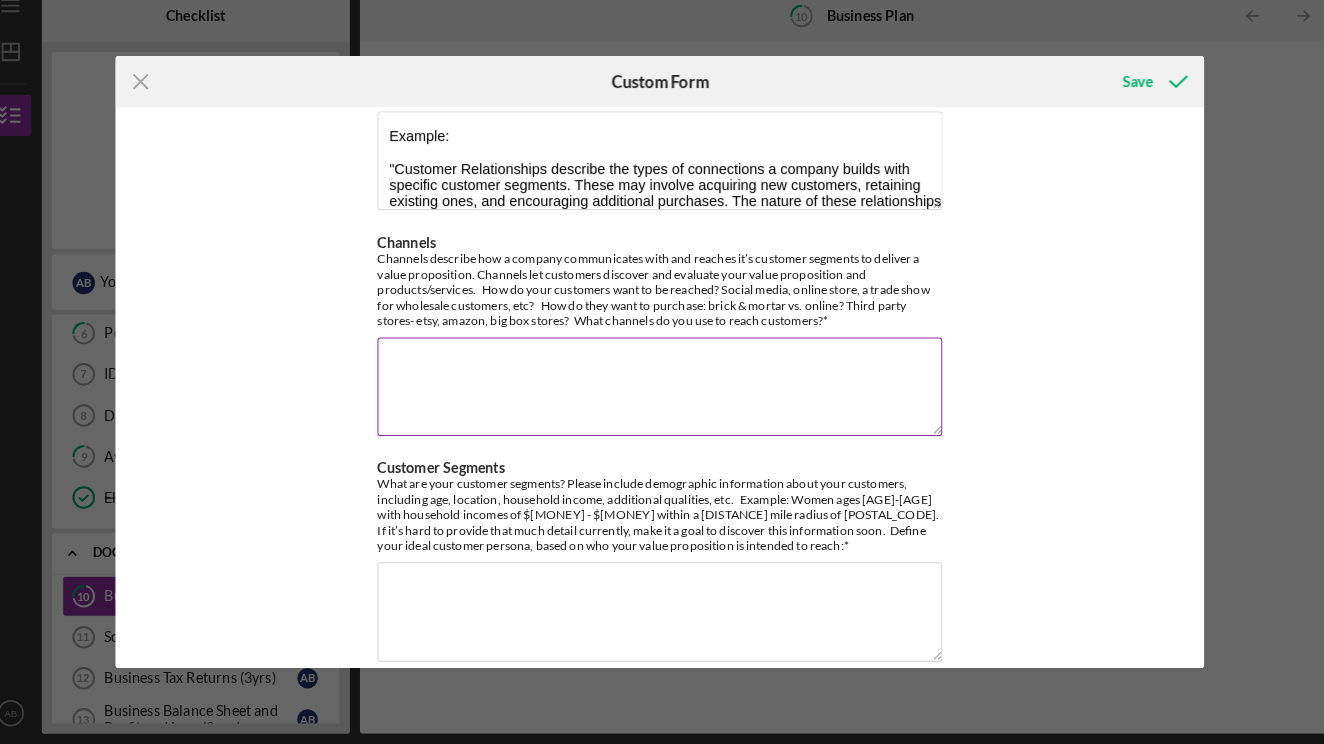 click on "Channels" at bounding box center (662, 396) 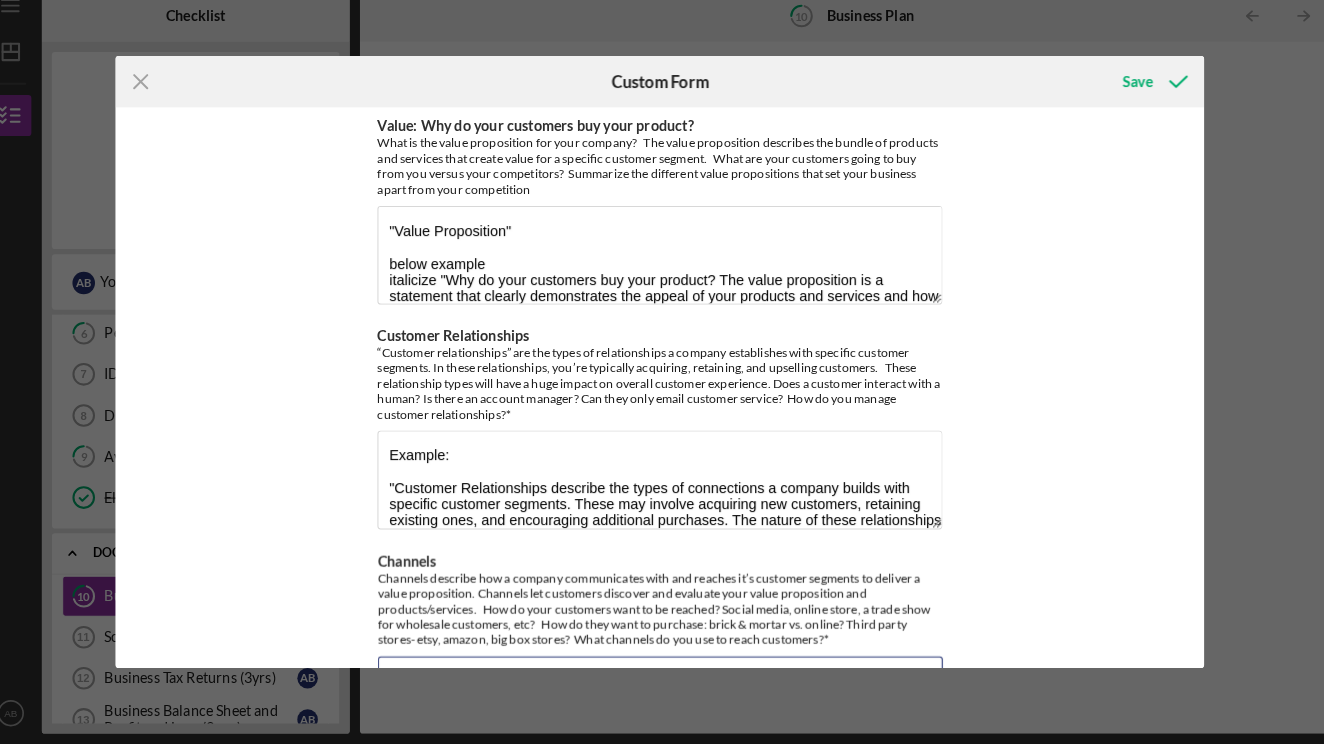 scroll, scrollTop: 0, scrollLeft: 0, axis: both 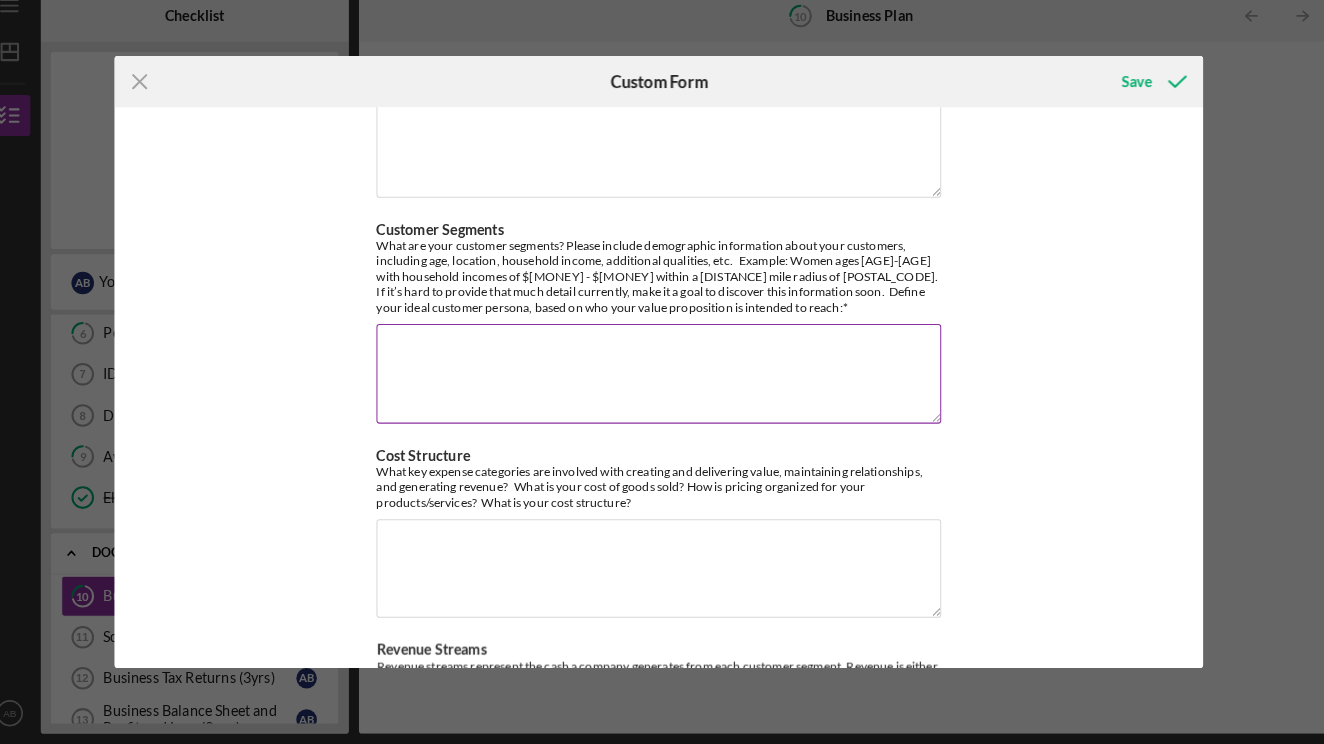 click on "Customer Segments" at bounding box center (662, 383) 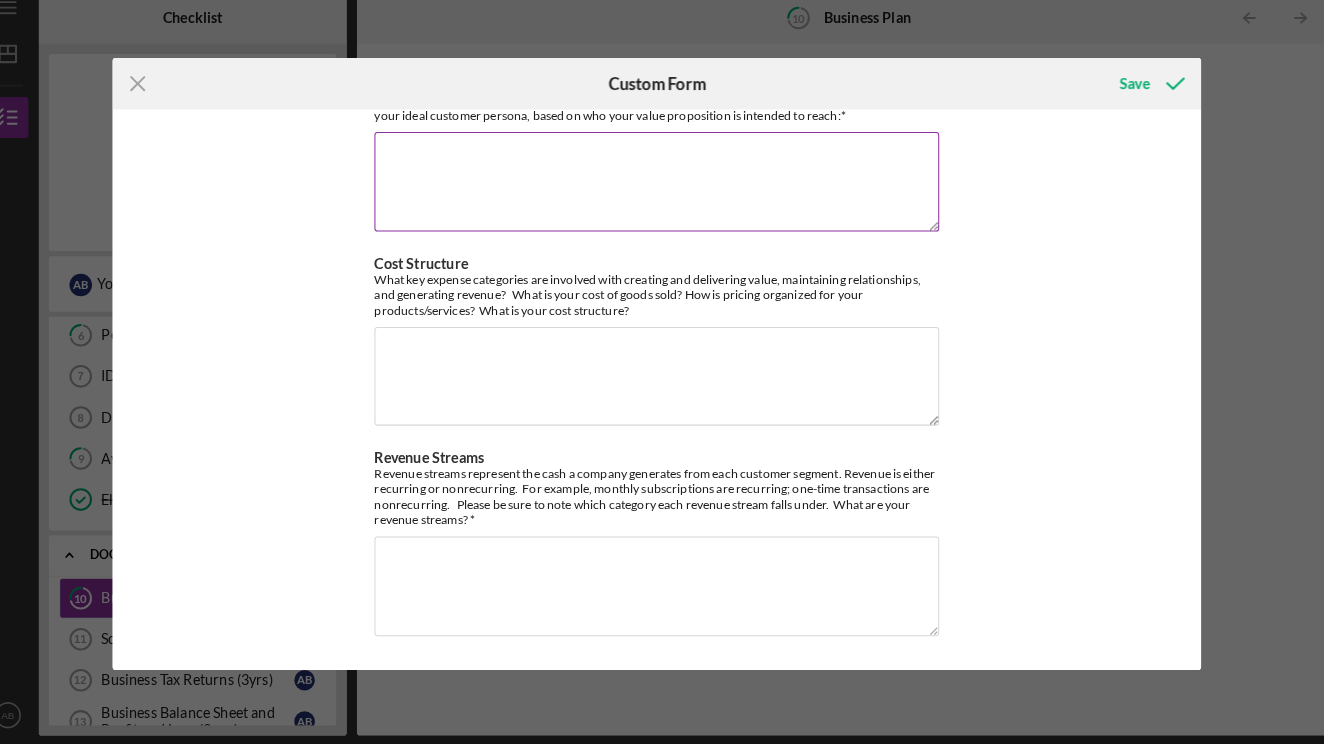 scroll, scrollTop: 871, scrollLeft: 0, axis: vertical 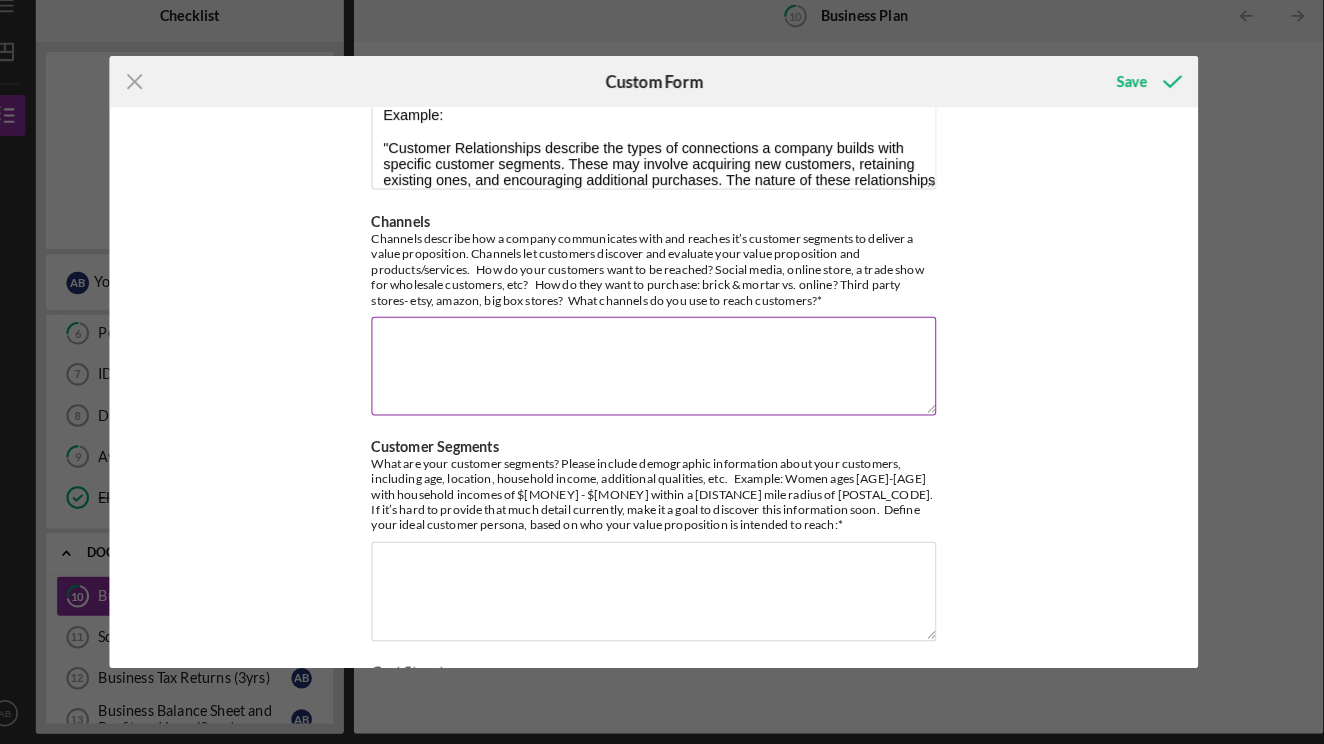 click on "Channels" at bounding box center (662, 376) 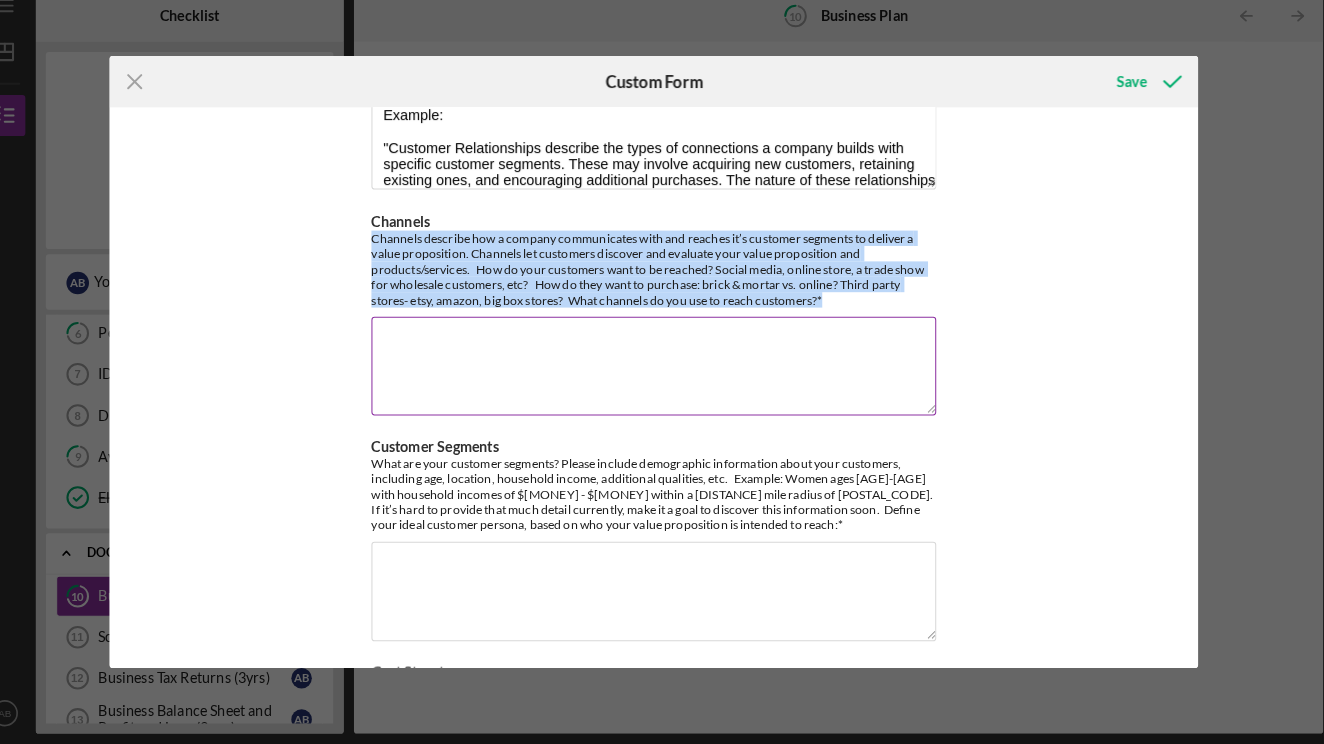 drag, startPoint x: 821, startPoint y: 427, endPoint x: 360, endPoint y: 372, distance: 464.26932 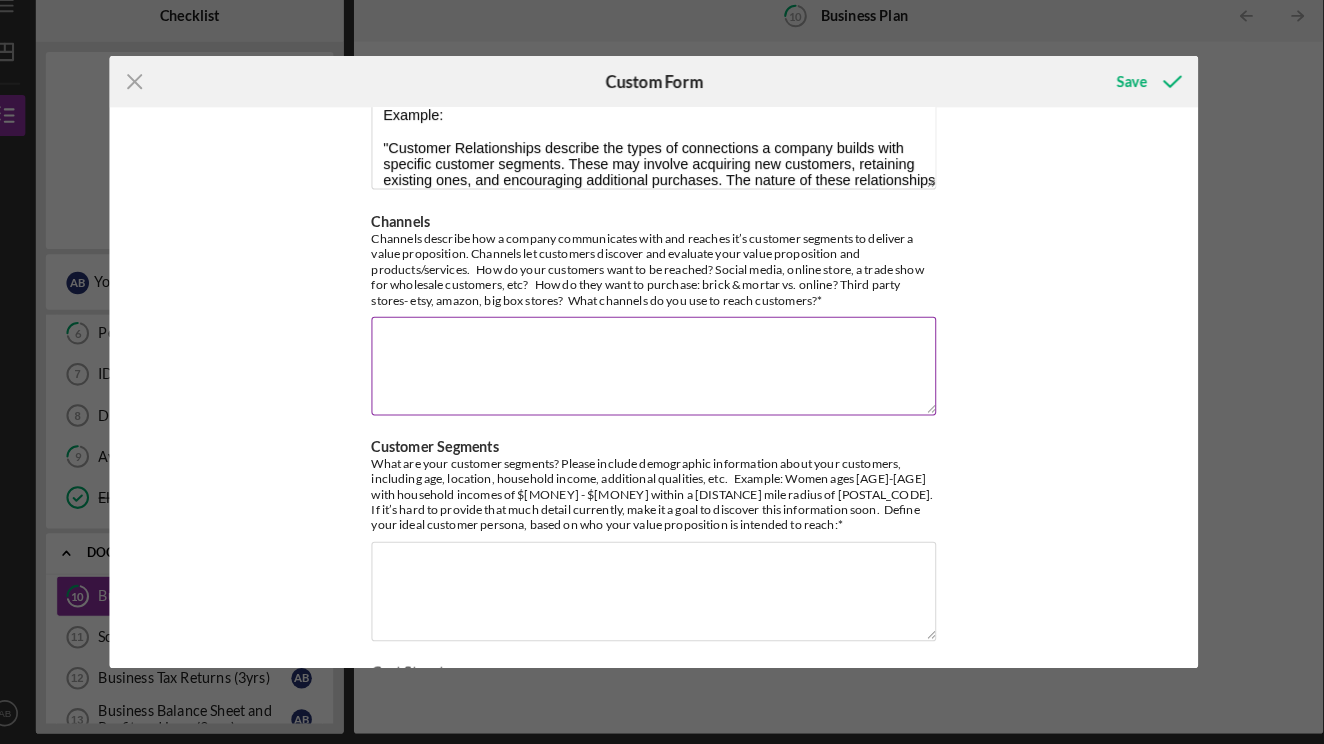 click on "Channels" at bounding box center (662, 376) 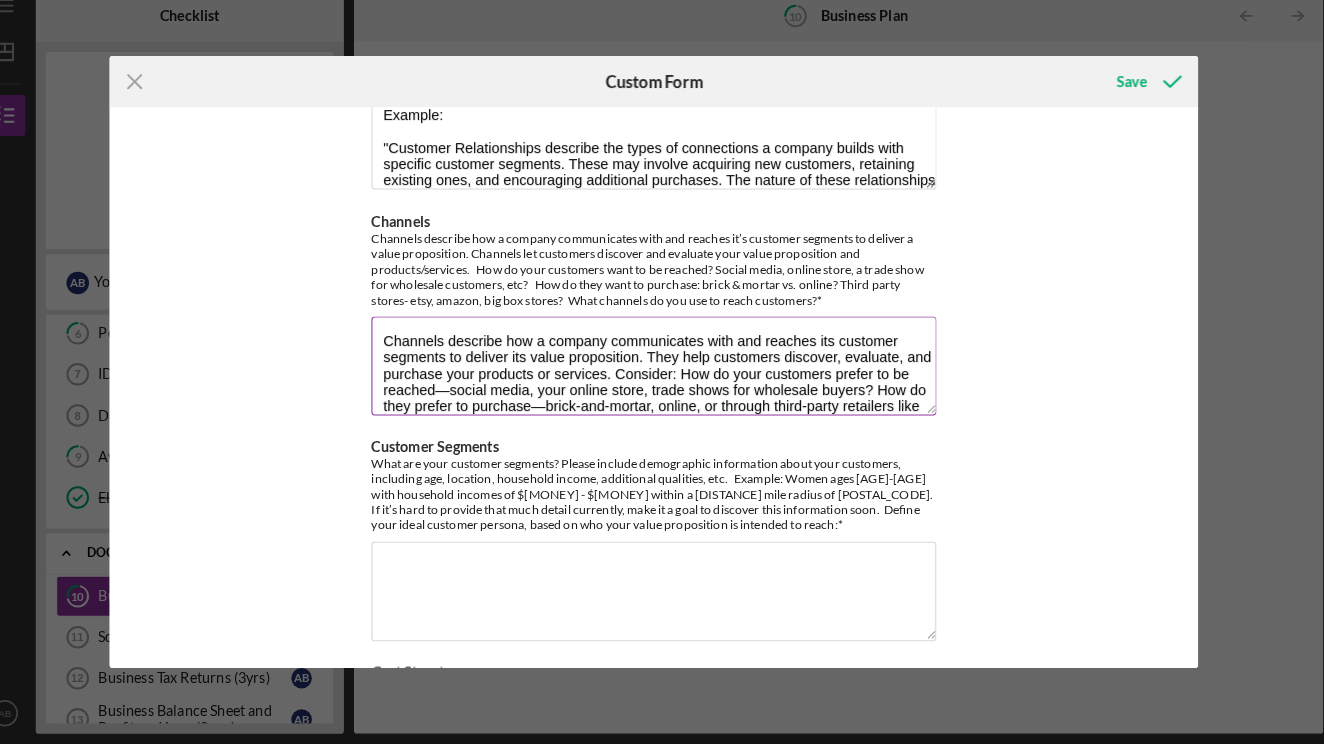 scroll, scrollTop: 0, scrollLeft: 0, axis: both 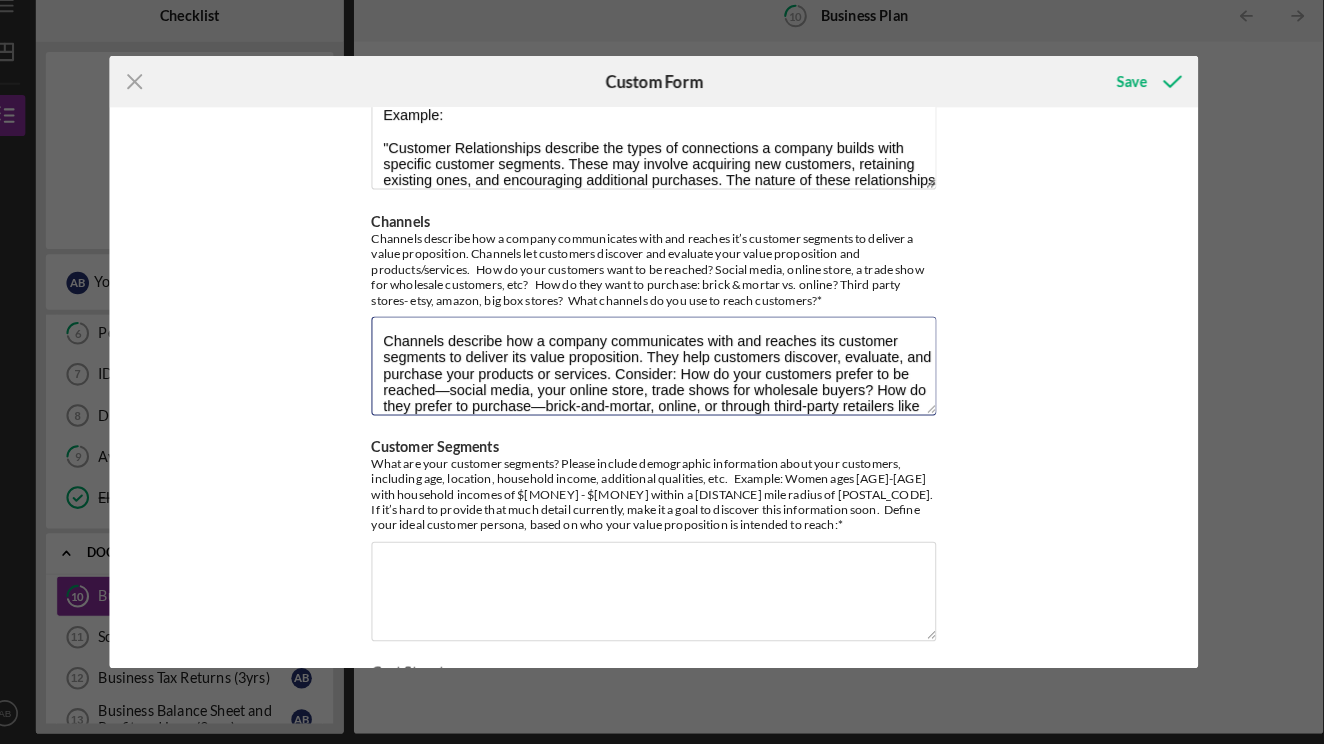 click on "Value: Why do your customers buy your product? What is the value proposition for your company?   The value proposition describes the bundle of products and services that create value for a specific customer segment.   What are your customers going to buy from you versus your competitors?  Summarize the different value propositions that set your business apart from your competition "Value Proposition"
below example
italicize "Why do your customers buy your product? The value proposition is a statement that clearly demonstrates the appeal of your products and services and how they fulfill a niche/need/demand other businesses do not. Please share your value proposition(s), and describe how you differentiate your business from the competition." Customer Relationships Channels Customer Segments Cost Structure Revenue Streams" at bounding box center (661, 396) 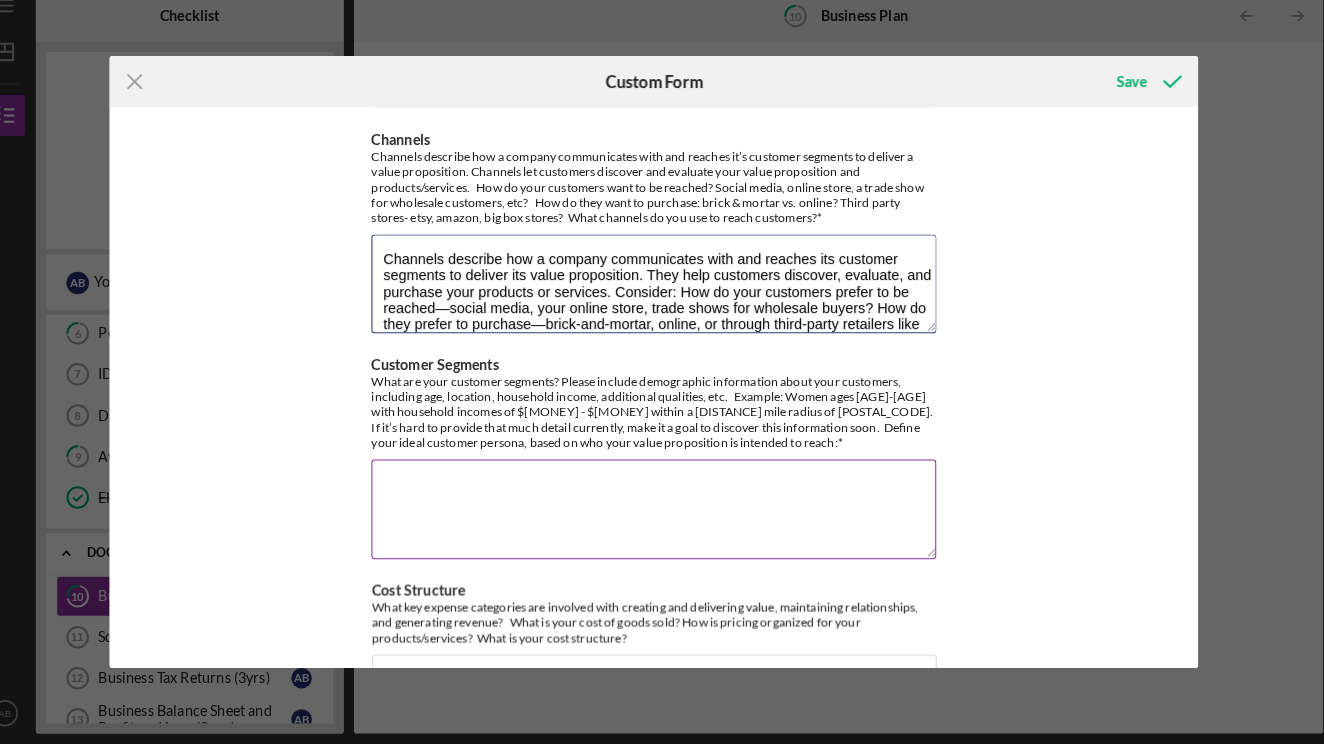 scroll, scrollTop: 412, scrollLeft: 0, axis: vertical 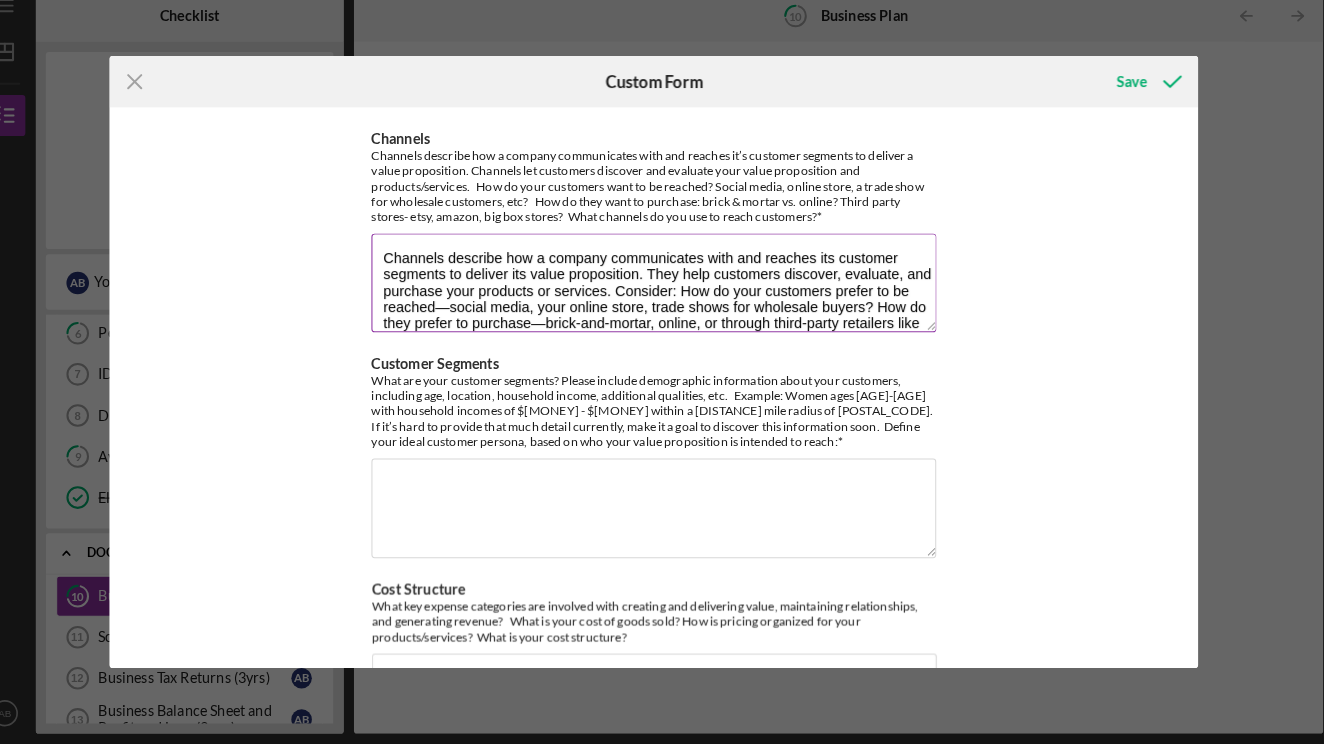 click on "Channels describe how a company communicates with and reaches its customer segments to deliver its value proposition. They help customers discover, evaluate, and purchase your products or services. Consider: How do your customers prefer to be reached—social media, your online store, trade shows for wholesale buyers? How do they prefer to purchase—brick-and-mortar, online, or through third-party retailers like Etsy, Amazon, or big-box stores? Identify the channels you use to connect with customers and ensure they align with their preferences." at bounding box center (662, 295) 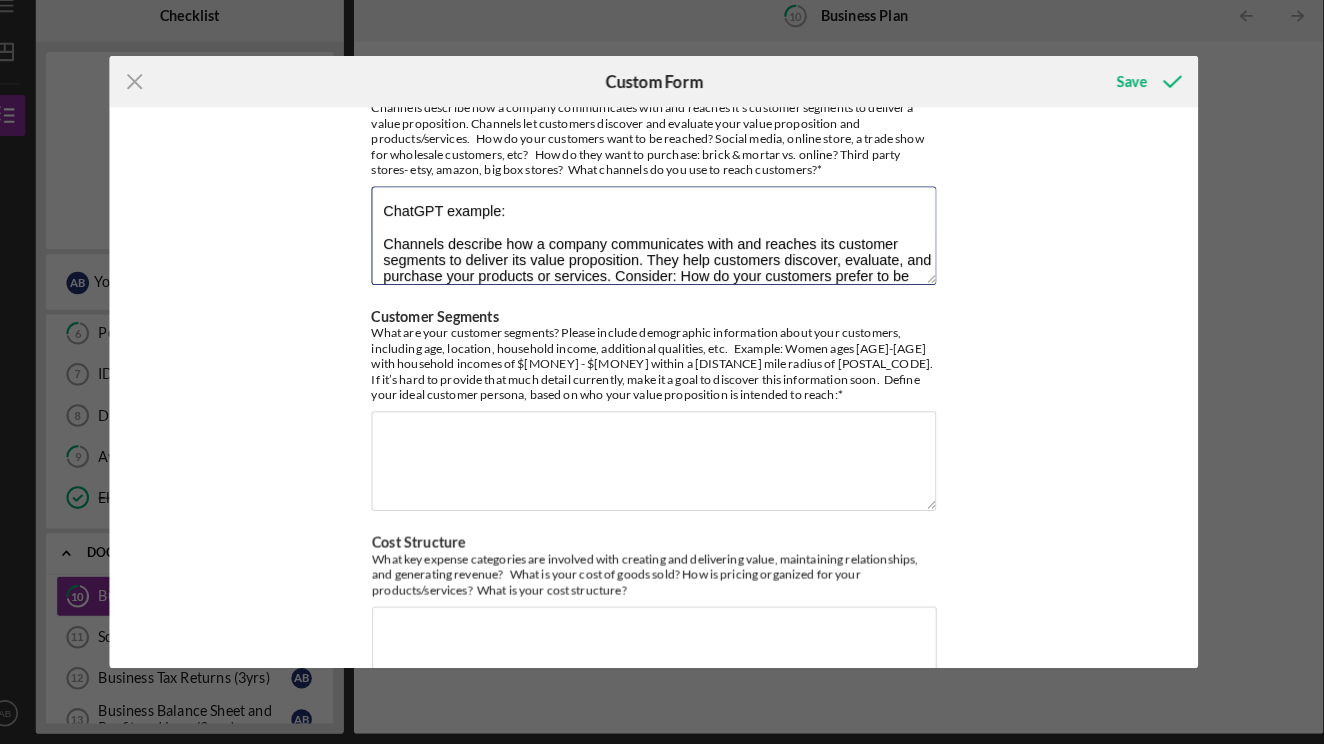 scroll, scrollTop: 460, scrollLeft: 0, axis: vertical 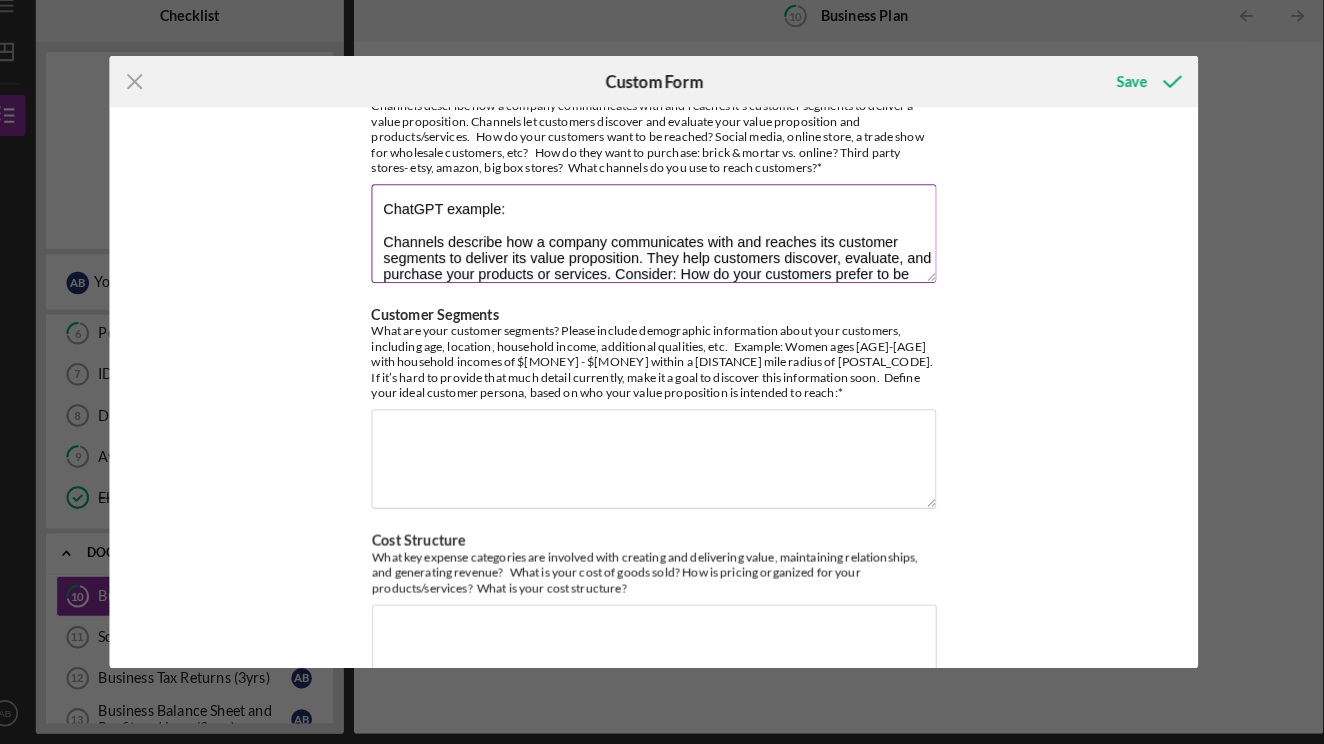 click on "ChatGPT example:
Channels describe how a company communicates with and reaches its customer segments to deliver its value proposition. They help customers discover, evaluate, and purchase your products or services. Consider: How do your customers prefer to be reached—social media, your online store, trade shows for wholesale buyers? How do they prefer to purchase—brick-and-mortar, online, or through third-party retailers like Etsy, Amazon, or big-box stores? Identify the channels you use to connect with customers and ensure they align with their preferences." at bounding box center [662, 247] 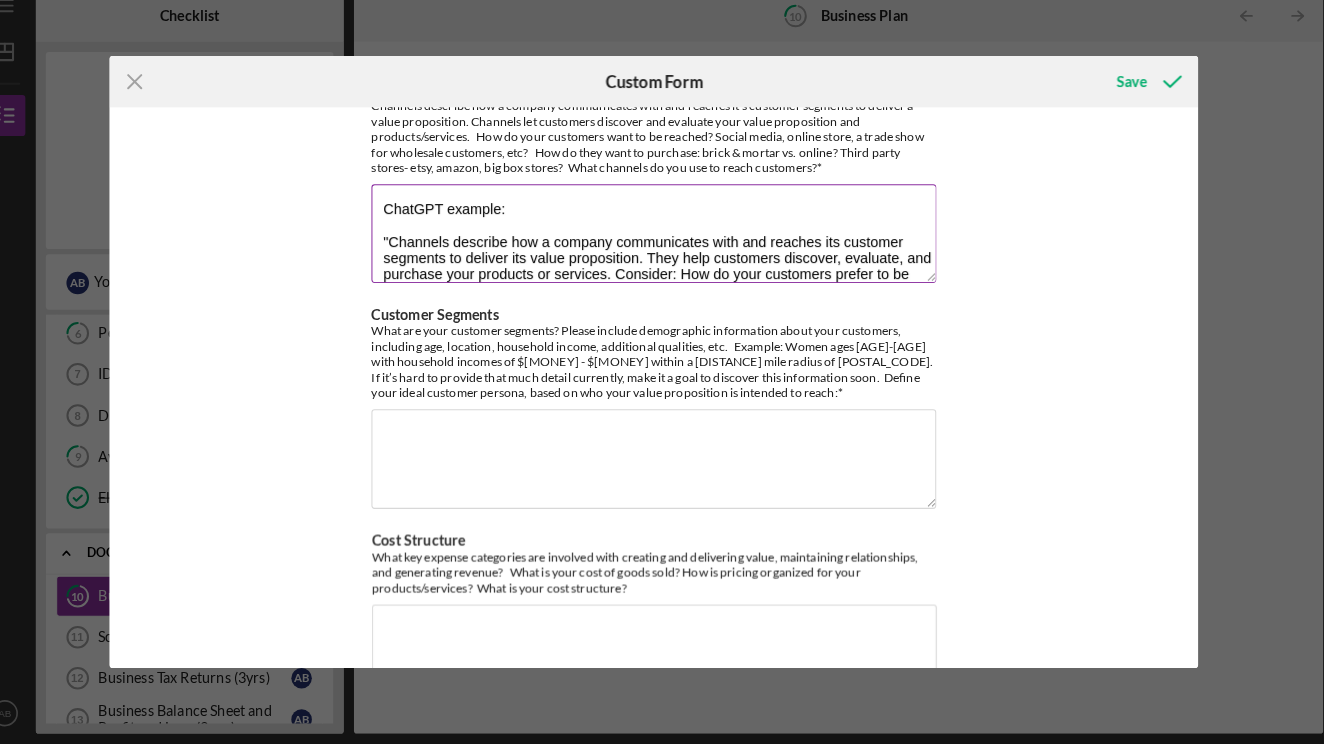 click on "ChatGPT example:
"Channels describe how a company communicates with and reaches its customer segments to deliver its value proposition. They help customers discover, evaluate, and purchase your products or services. Consider: How do your customers prefer to be reached—social media, your online store, trade shows for wholesale buyers? How do they prefer to purchase—brick-and-mortar, online, or through third-party retailers like Etsy, Amazon, or big-box stores? Identify the channels you use to connect with customers and ensure they align with their preferences." at bounding box center [662, 247] 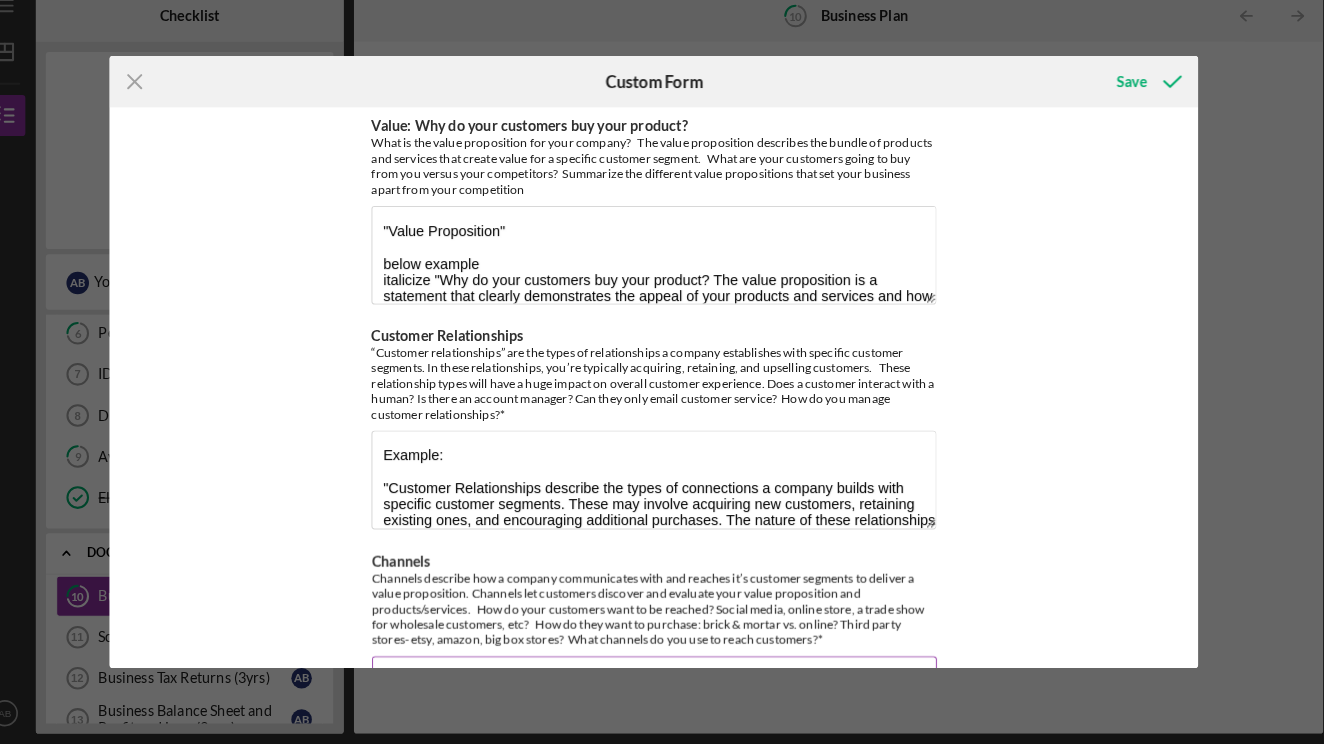 scroll, scrollTop: 0, scrollLeft: 0, axis: both 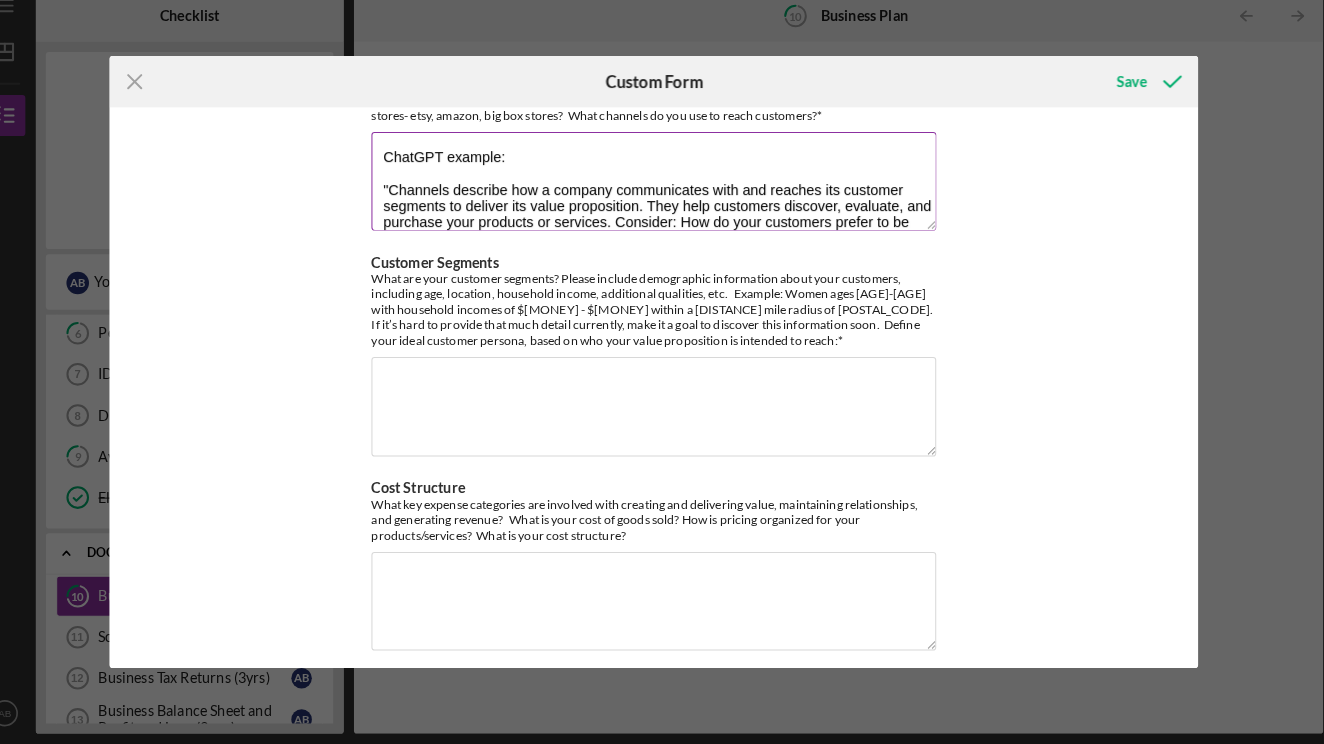 click on "ChatGPT example:
"Channels describe how a company communicates with and reaches its customer segments to deliver its value proposition. They help customers discover, evaluate, and purchase your products or services. Consider: How do your customers prefer to be reached—social media, your online store, trade shows for wholesale buyers? How do they prefer to purchase—brick-and-mortar, online, or through third-party retailers like Etsy, Amazon, or big-box stores? Identify the channels you use to connect with customers and ensure they align with their preferences."" at bounding box center [662, 196] 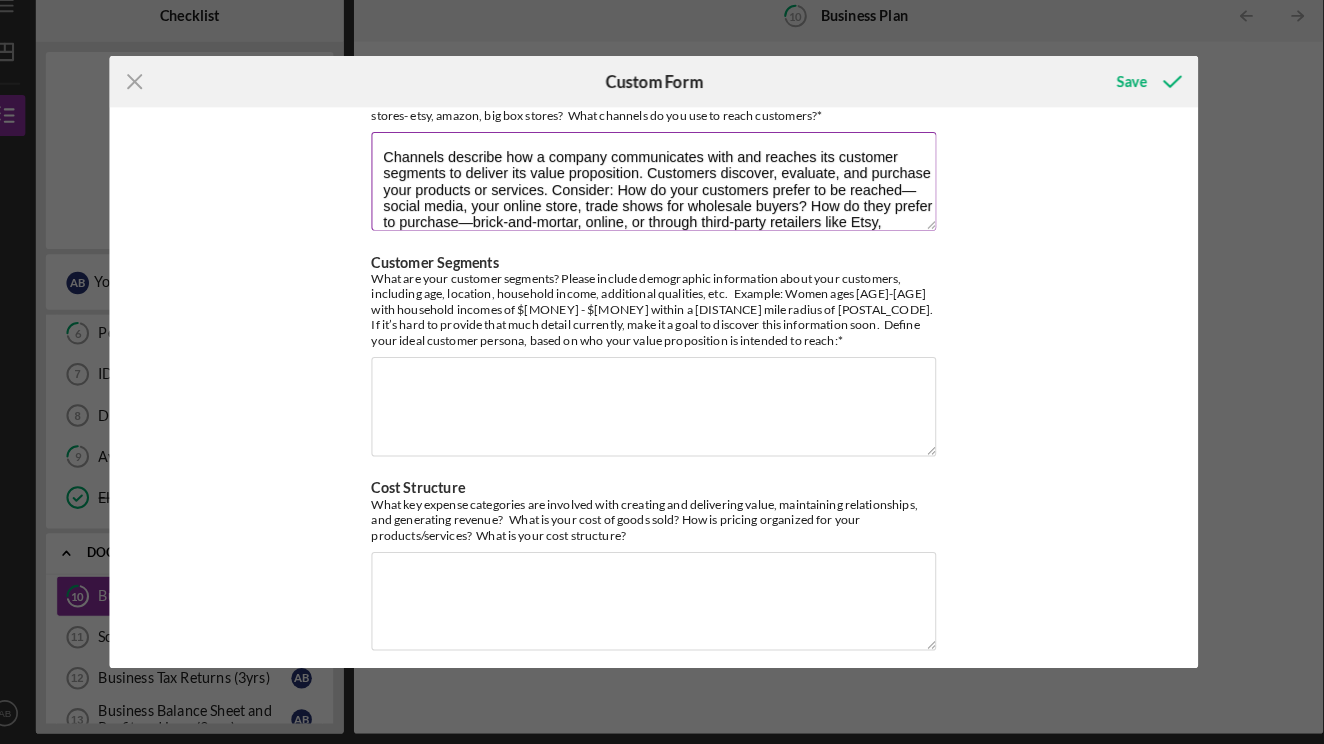 click on "Channels describe how a company communicates with and reaches its customer segments to deliver its value proposition. Customers discover, evaluate, and purchase your products or services. Consider: How do your customers prefer to be reached—social media, your online store, trade shows for wholesale buyers? How do they prefer to purchase—brick-and-mortar, online, or through third-party retailers like Etsy, Amazon, or big-box stores? Identify the channels you use to connect with customers and ensure they align with their preferences." at bounding box center [662, 196] 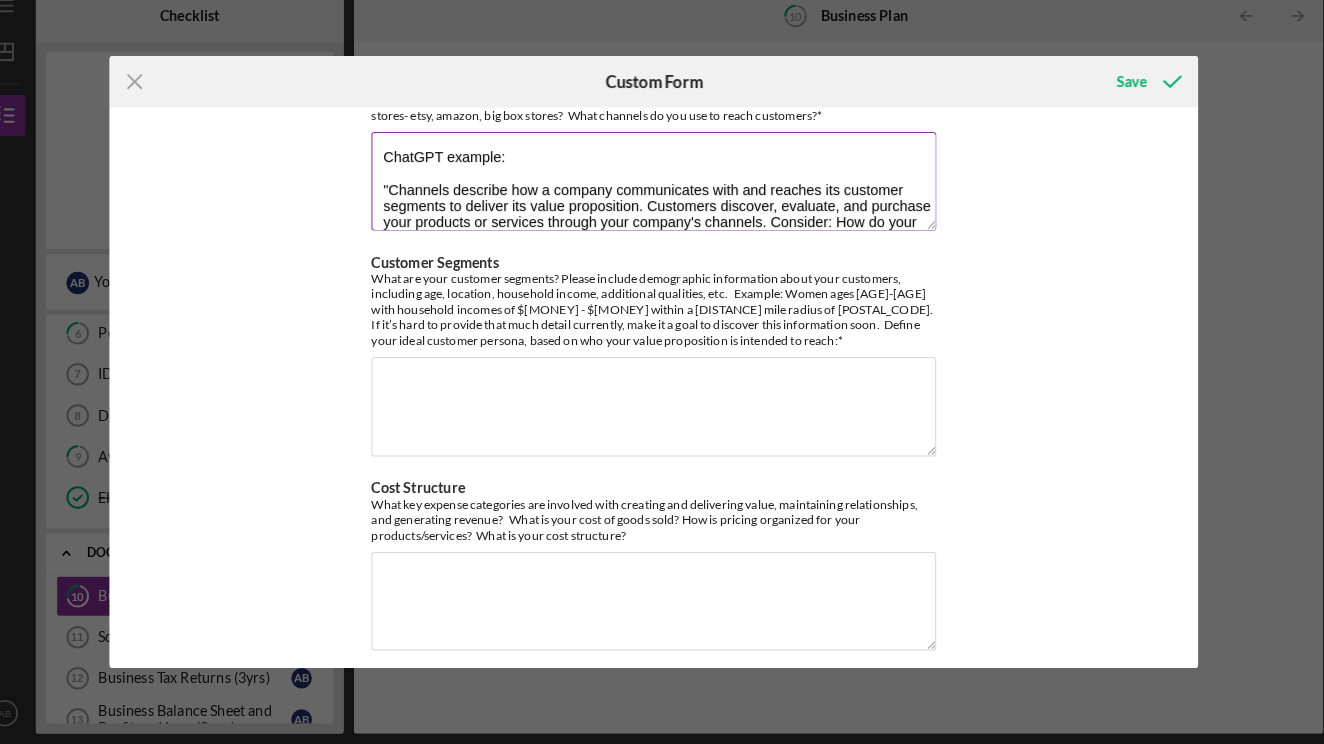 click on "ChatGPT example:
"Channels describe how a company communicates with and reaches its customer segments to deliver its value proposition. Customers discover, evaluate, and purchase your products or services through your company's channels. Consider: How do your customers prefer to be reached—social media, your online store, trade shows for wholesale buyers? How do they prefer to purchase—brick-and-mortar, online, or through third-party retailers like Etsy, Amazon, or big-box stores? Identify the channels you use to connect with customers and ensure they align with their preferences."" at bounding box center (662, 196) 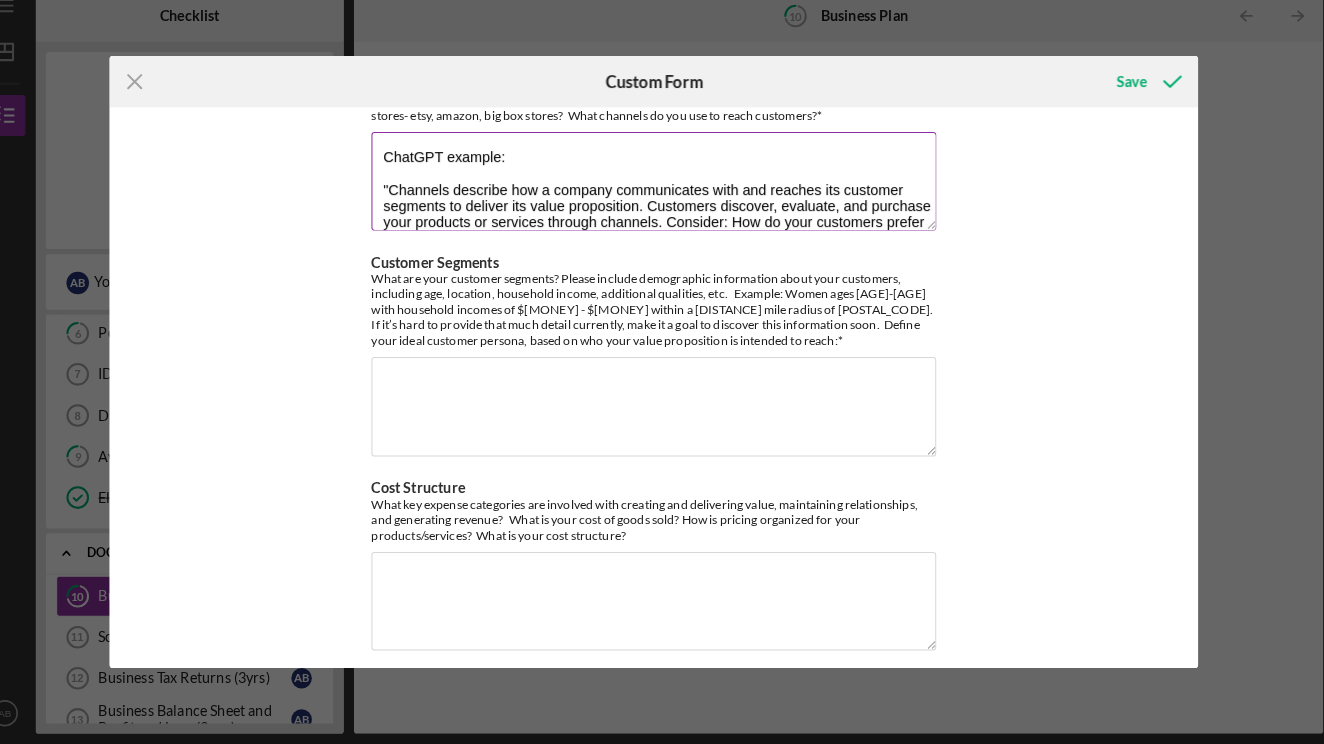 click on "ChatGPT example:
"Channels describe how a company communicates with and reaches its customer segments to deliver its value proposition. Customers discover, evaluate, and purchase your products or services through channels. Consider: How do your customers prefer to be reached—social media, your online store, trade shows for wholesale buyers? How do they prefer to purchase—brick-and-mortar, online, or through third-party retailers like Etsy, Amazon, or big-box stores? Identify the channels you use to connect with customers and ensure they align with their preferences."" at bounding box center [662, 196] 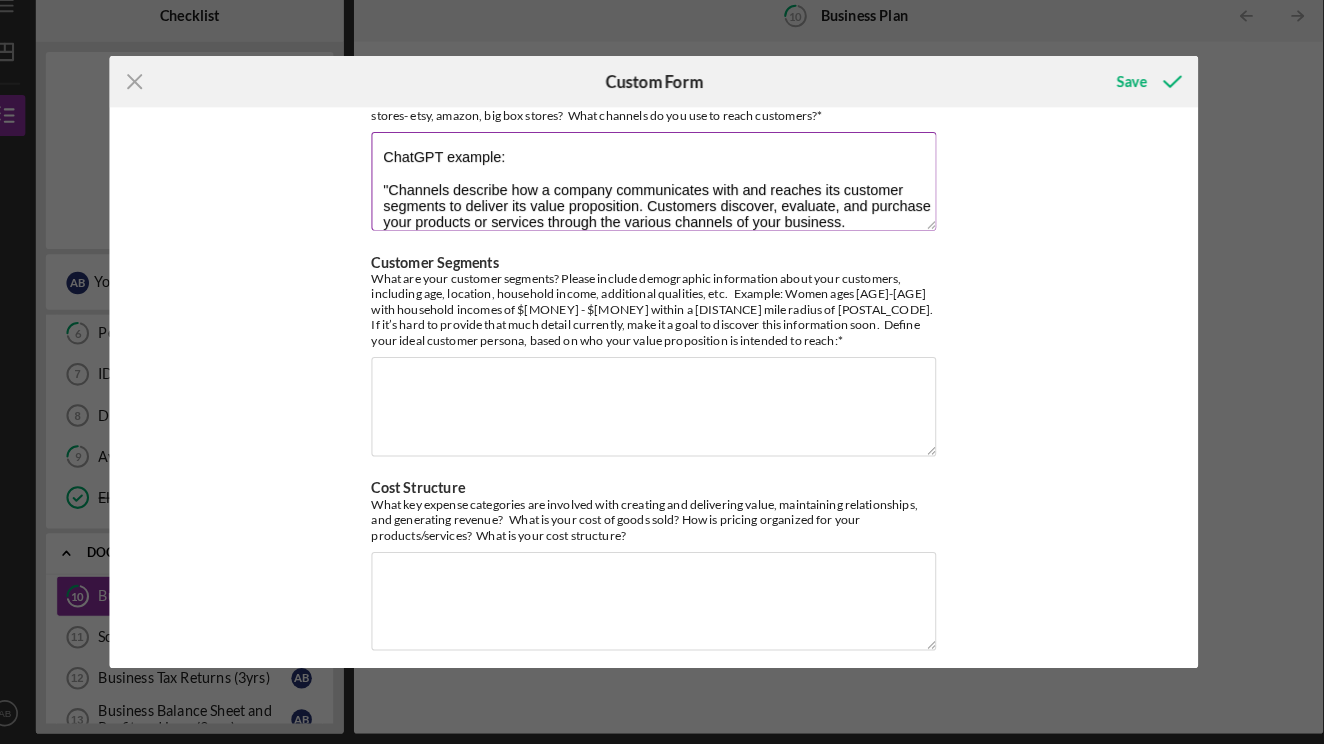 click on "ChatGPT example:
"Channels describe how a company communicates with and reaches its customer segments to deliver its value proposition. Customers discover, evaluate, and purchase your products or services through the various channels of your business.
Consider: How do your customers prefer to be reached—social media, your online store, trade shows for wholesale buyers? How do they prefer to purchase—brick-and-mortar, online, or through third-party retailers like Etsy, Amazon, or big-box stores? Identify the channels you use to connect with customers and ensure they align with their preferences."" at bounding box center (662, 196) 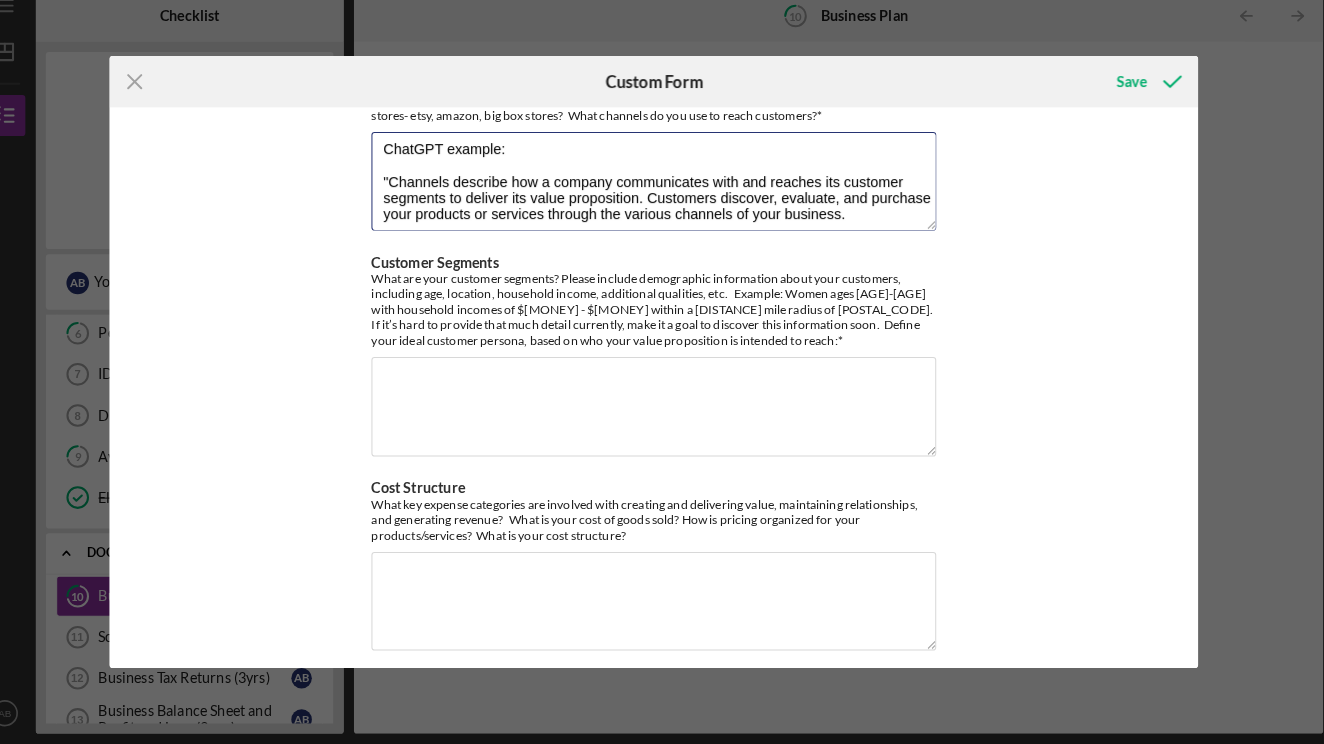 scroll, scrollTop: 7, scrollLeft: 0, axis: vertical 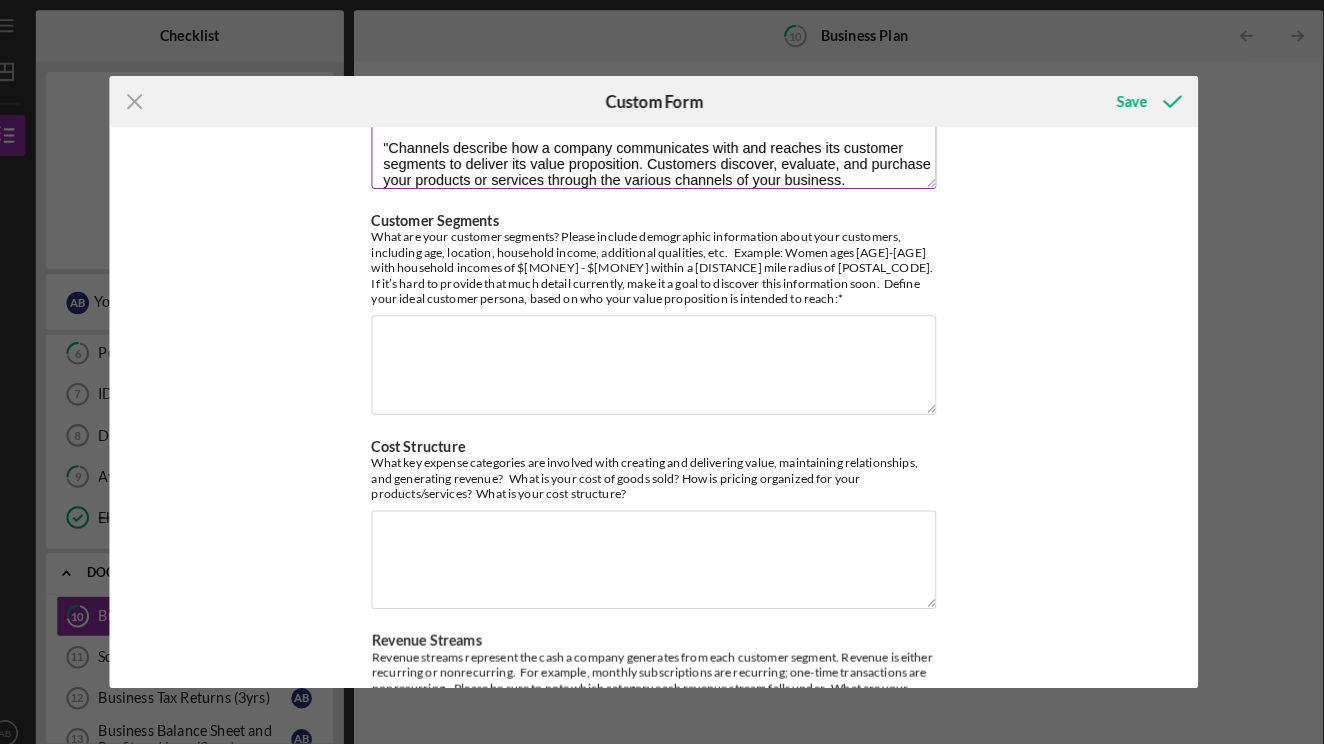 click on "ChatGPT example:
"Channels describe how a company communicates with and reaches its customer segments to deliver its value proposition. Customers discover, evaluate, and purchase your products or services through the various channels of your business.
Consider: How do your customers prefer to be reached—social media, your online store, trade shows for wholesale buyers? How do they prefer to purchase—brick-and-mortar, online, or through third-party retailers like Etsy, Amazon, or big-box stores? Identify the channels you use to connect with customers and ensure they align with their preferences."" at bounding box center [662, 136] 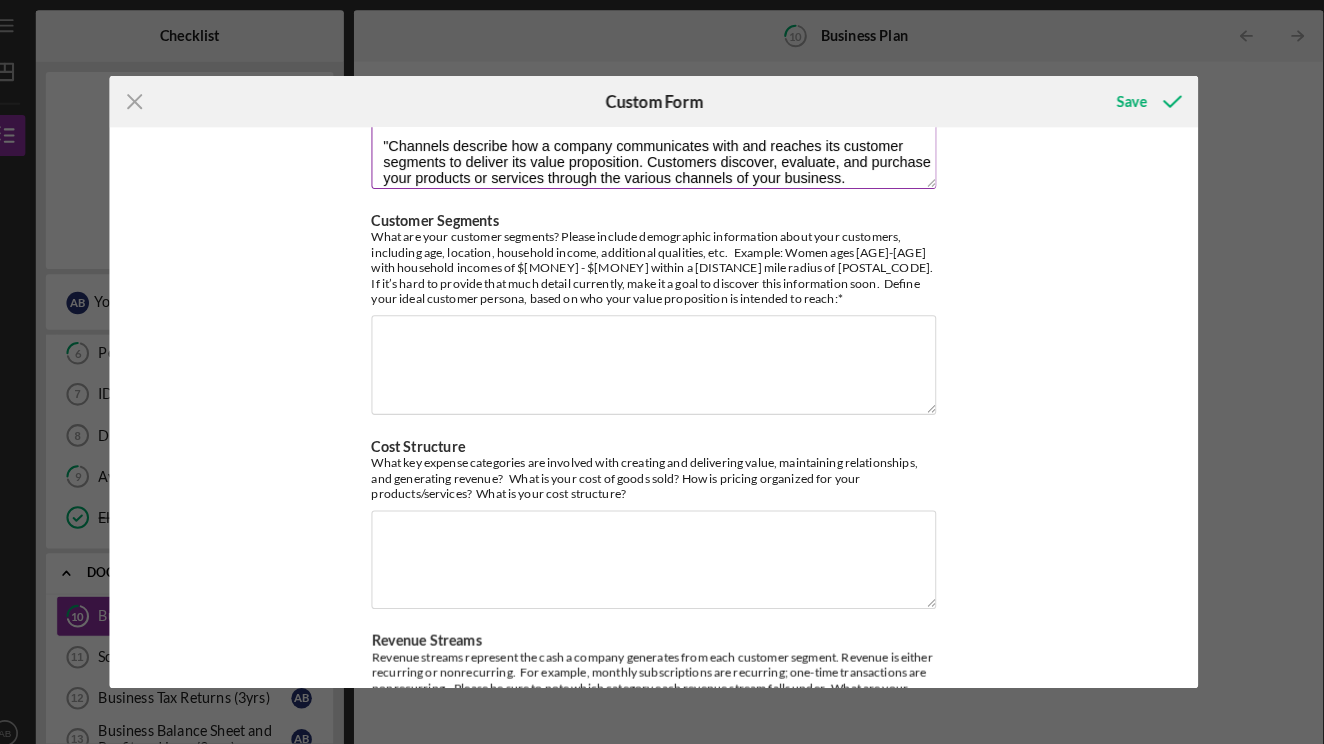 drag, startPoint x: 711, startPoint y: 380, endPoint x: 811, endPoint y: 377, distance: 100.04499 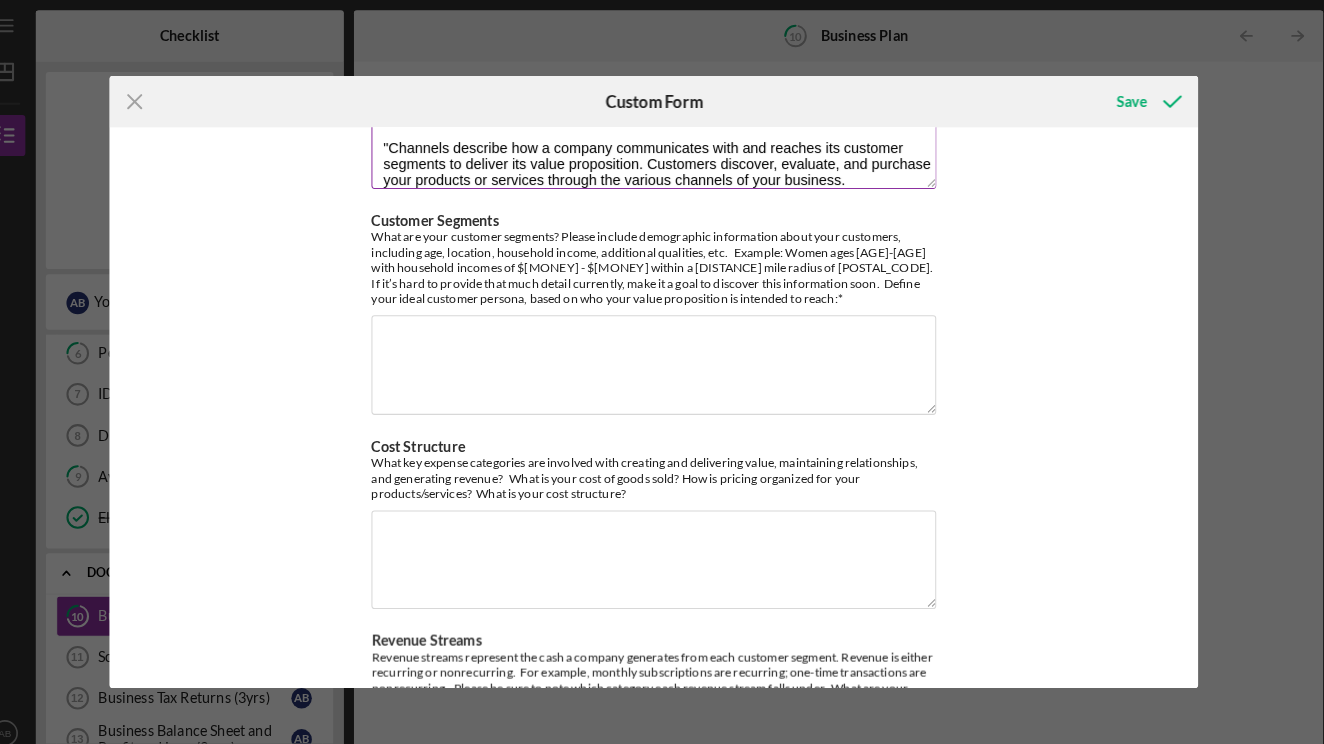 click on "ChatGPT example:
"Channels describe how a company communicates with and reaches its customer segments to deliver its value proposition. Customers discover, evaluate, and purchase your products or services through the various channels of your business.
Consider: How do your customers prefer to be reached—social media, an online store, trade shows for wholesale buyers? How do they like to purchase—brick-and-mortar, online, or through third-party retailers like Etsy, Amazon, or big-box stores? Identify the channels you use to connect with customers."" at bounding box center [662, 136] 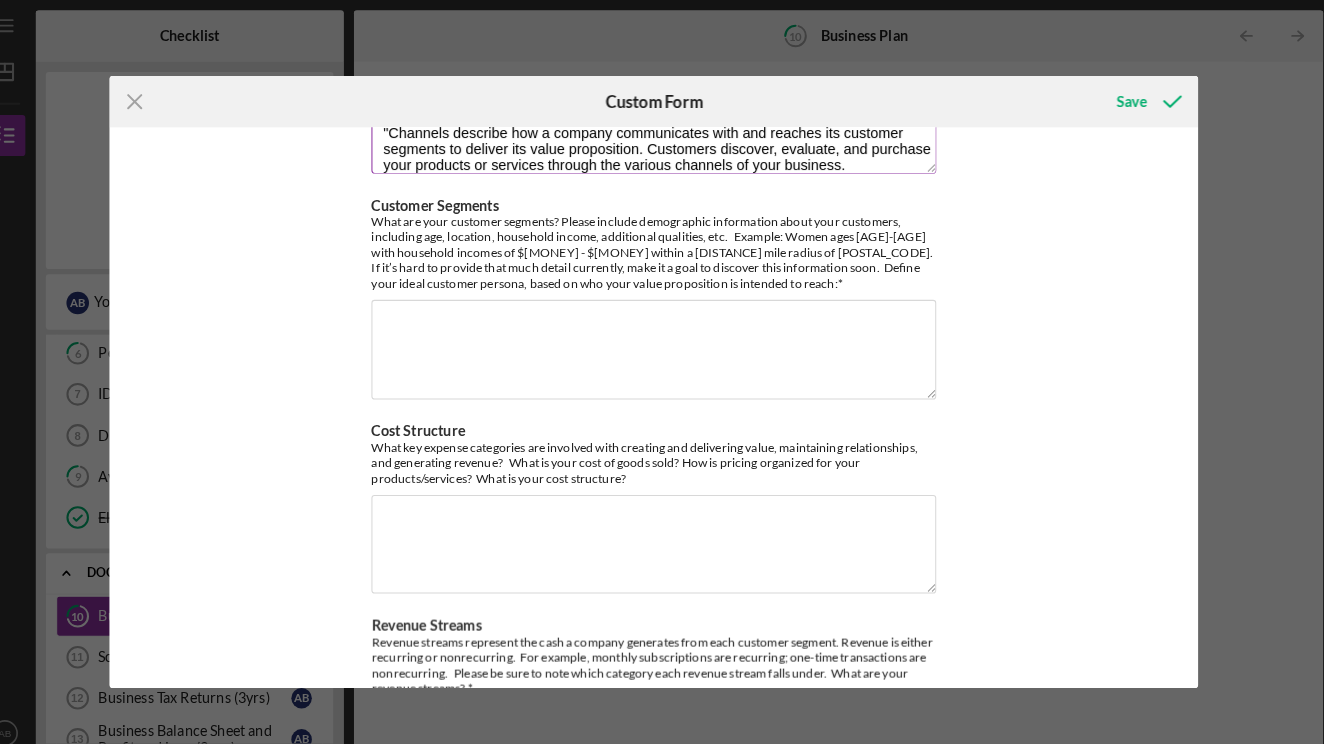 scroll, scrollTop: 584, scrollLeft: 0, axis: vertical 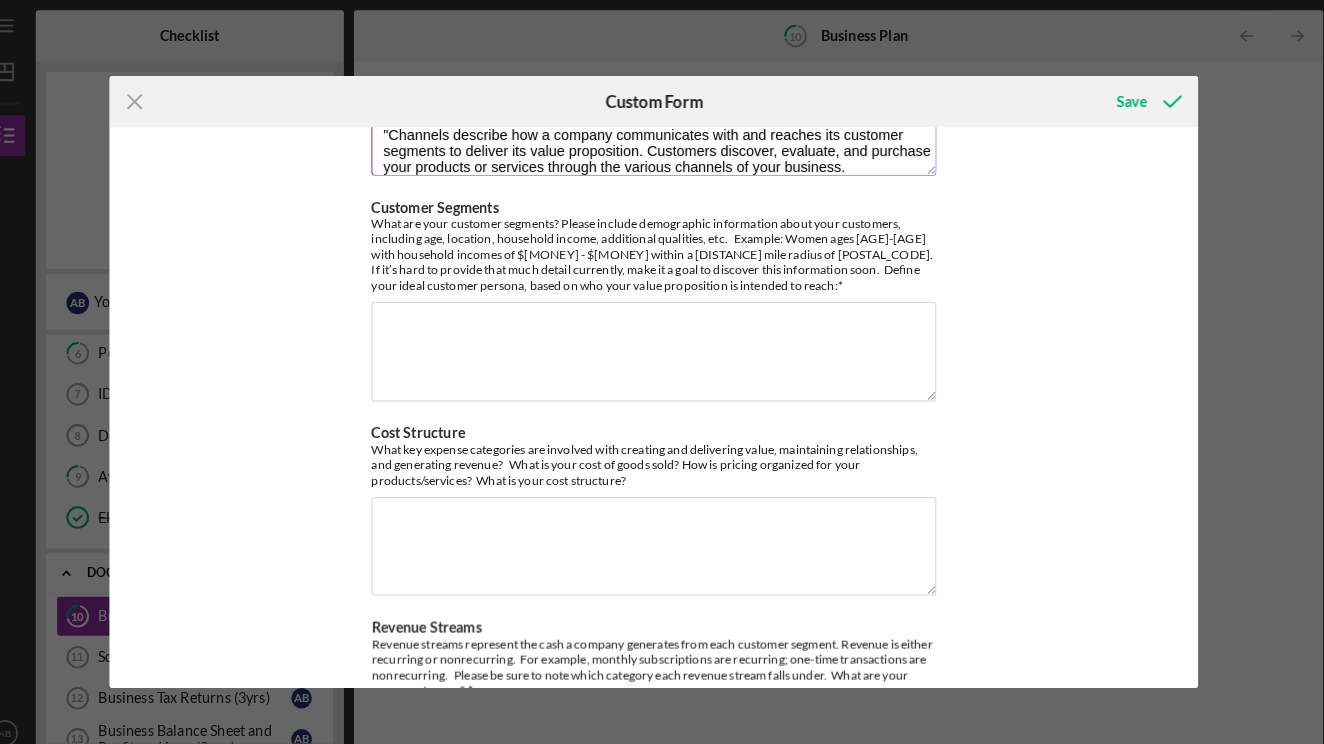 click on "ChatGPT example:
"Channels describe how a company communicates with and reaches its customer segments to deliver its value proposition. Customers discover, evaluate, and purchase your products or services through the various channels of your business.
Consider: How do your customers prefer to be reached—social media, an online store, trade shows for wholesale buyers? How do they like to purchase—brick-and-mortar, online, or through third-party retailers like Etsy, Amazon, or big-box stores? Identify the channels you use to connect with customers."" at bounding box center [662, 123] 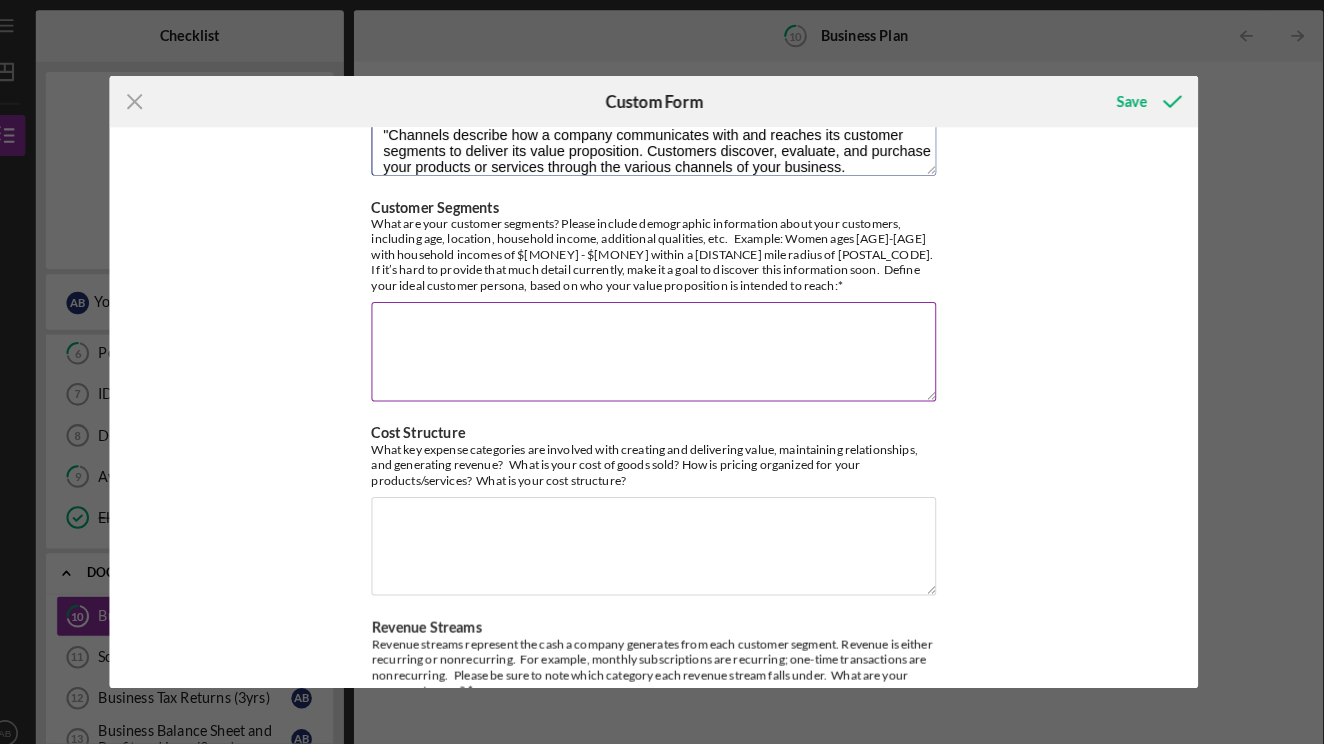 paste on "through third-party retailers like Etsy, Amazon, or [BIG-BOX STORES]" 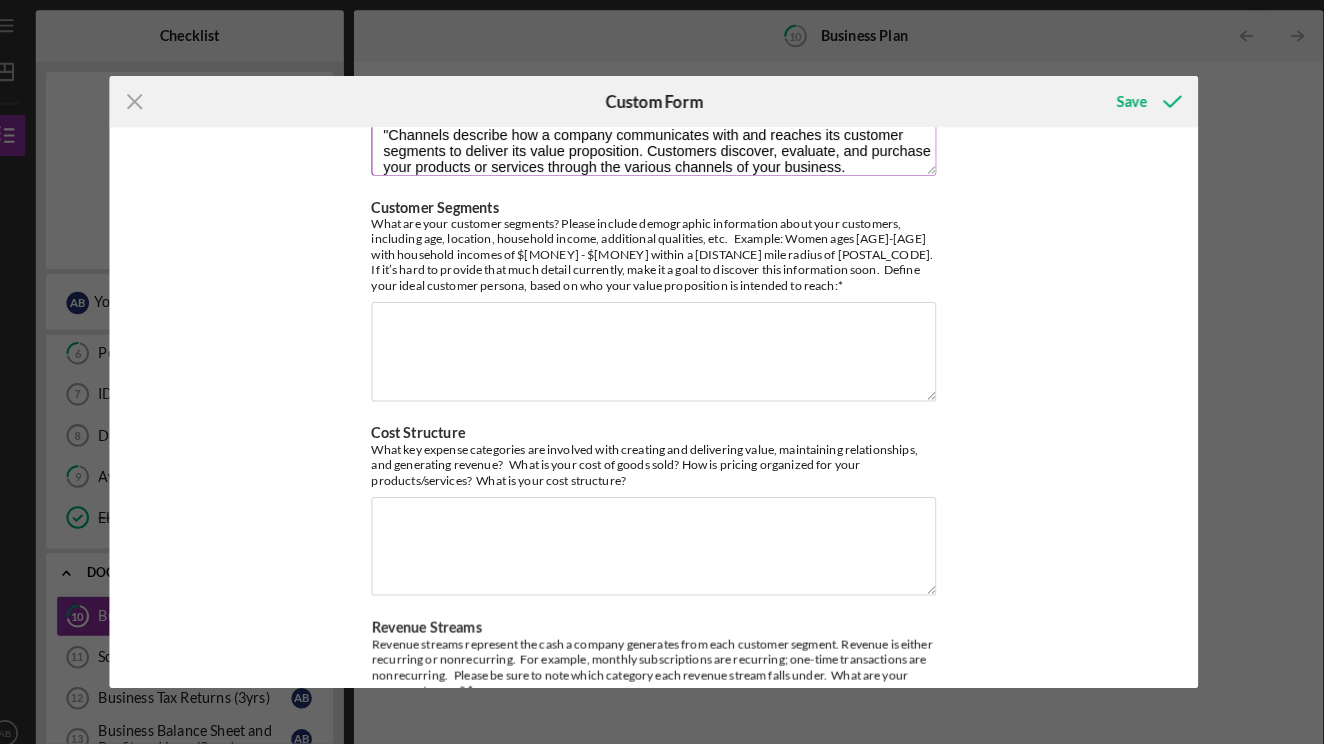 click on "ChatGPT example:
"Channels describe how a company communicates with and reaches its customer segments to deliver its value proposition. Customers discover, evaluate, and purchase your products or services through the various channels of your business.
Consider: How do your customers prefer to be reached—through social media, online stores, trade shows for wholesale buyers? How do they like to purchase—brick-and-mortar, through third-party retailers like Etsy, Amazon, or big-box storesonline, or ? Identify the channels you use to connect with customers."" at bounding box center [662, 123] 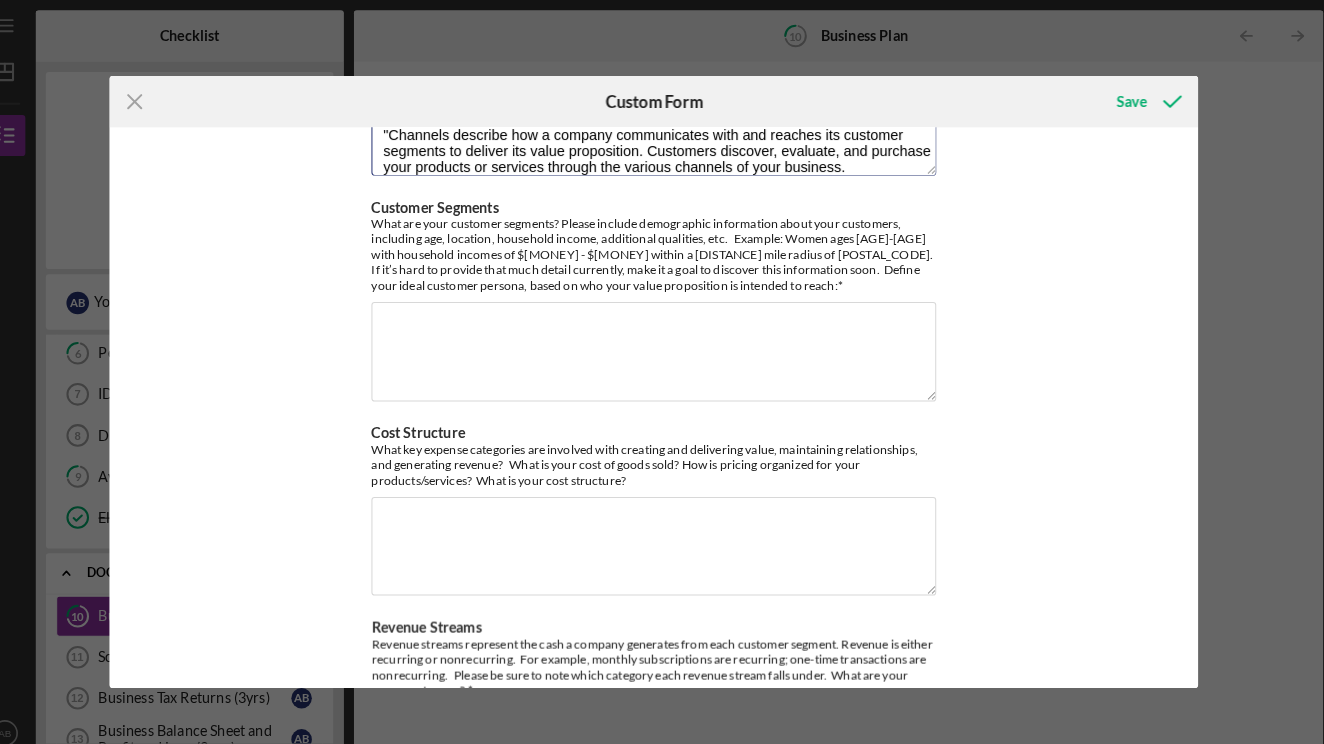 click on "Value: Why do your customers buy your product? What is the value proposition for your company?   The value proposition describes the bundle of products and services that create value for a specific customer segment.   What are your customers going to buy from you versus your competitors?  Summarize the different value propositions that set your business apart from your competition "Value Proposition"
below example
italicize "Why do your customers buy your product? The value proposition is a statement that clearly demonstrates the appeal of your products and services and how they fulfill a niche/need/demand other businesses do not. Please share your value proposition(s), and describe how you differentiate your business from the competition." Customer Relationships Channels Customer Segments Cost Structure Revenue Streams" at bounding box center (661, 396) 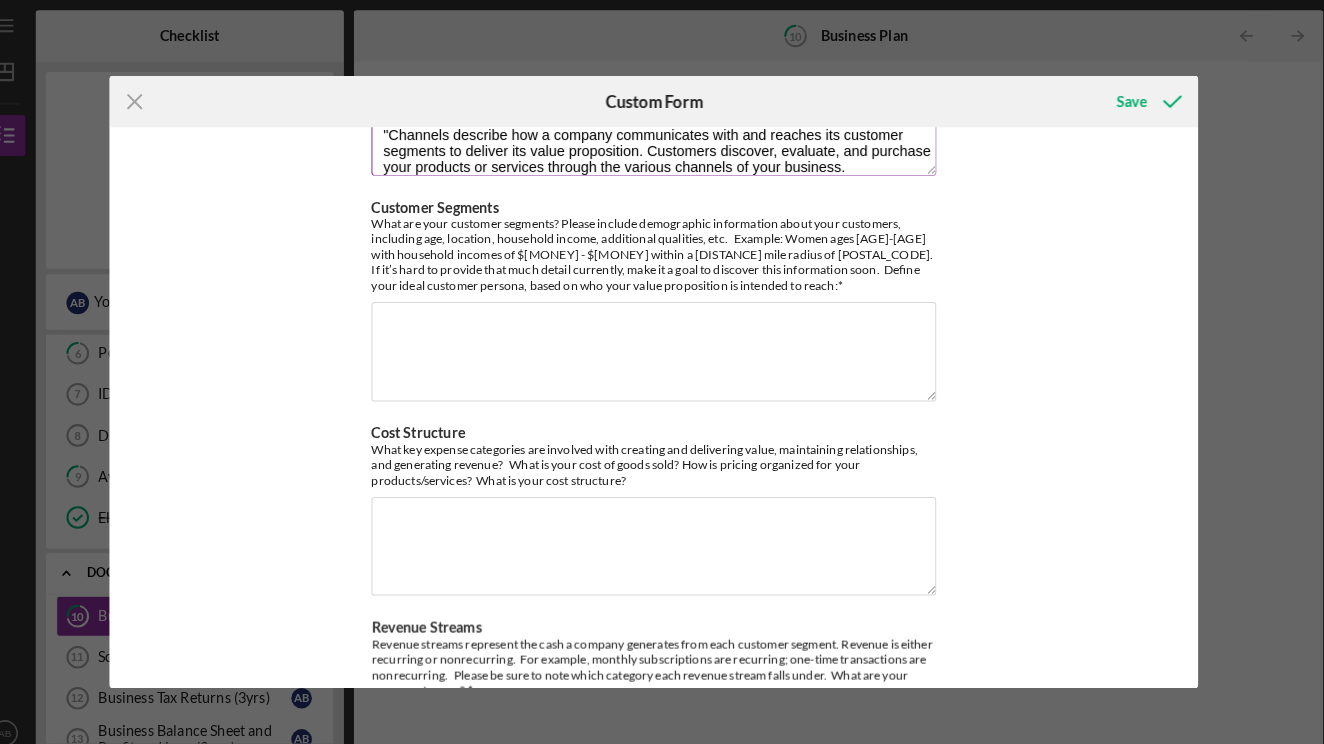 click on "ChatGPT example:
"Channels describe how a company communicates with and reaches its customer segments to deliver its value proposition. Customers discover, evaluate, and purchase your products or services through the various channels of your business.
Consider: How do your customers prefer to be reached—through social media, online stores, trade shows for wholesale buyers? How do they like to purchase—brick-and-mortar, third-party retailers like Etsy, Amazon, or big-box storesonline, or ? Identify the channels you use to connect with customers."" at bounding box center [662, 123] 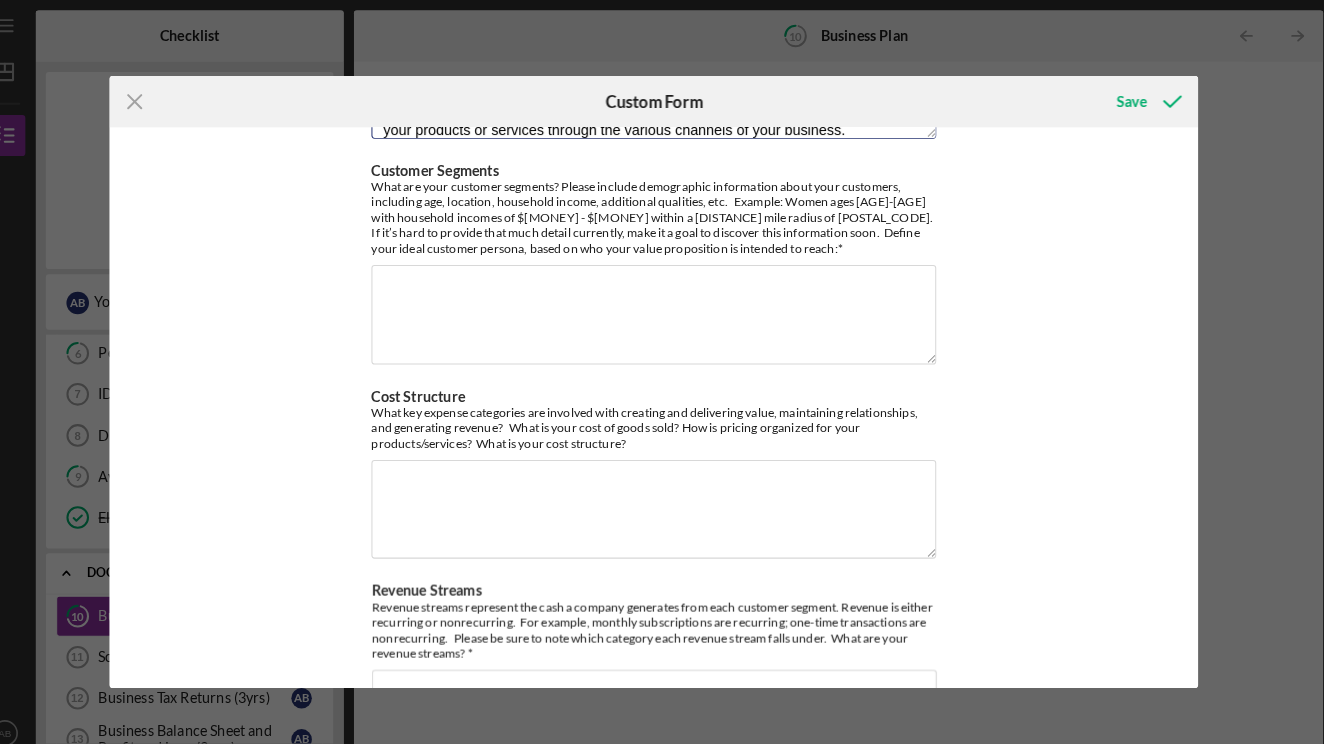 scroll, scrollTop: 639, scrollLeft: 0, axis: vertical 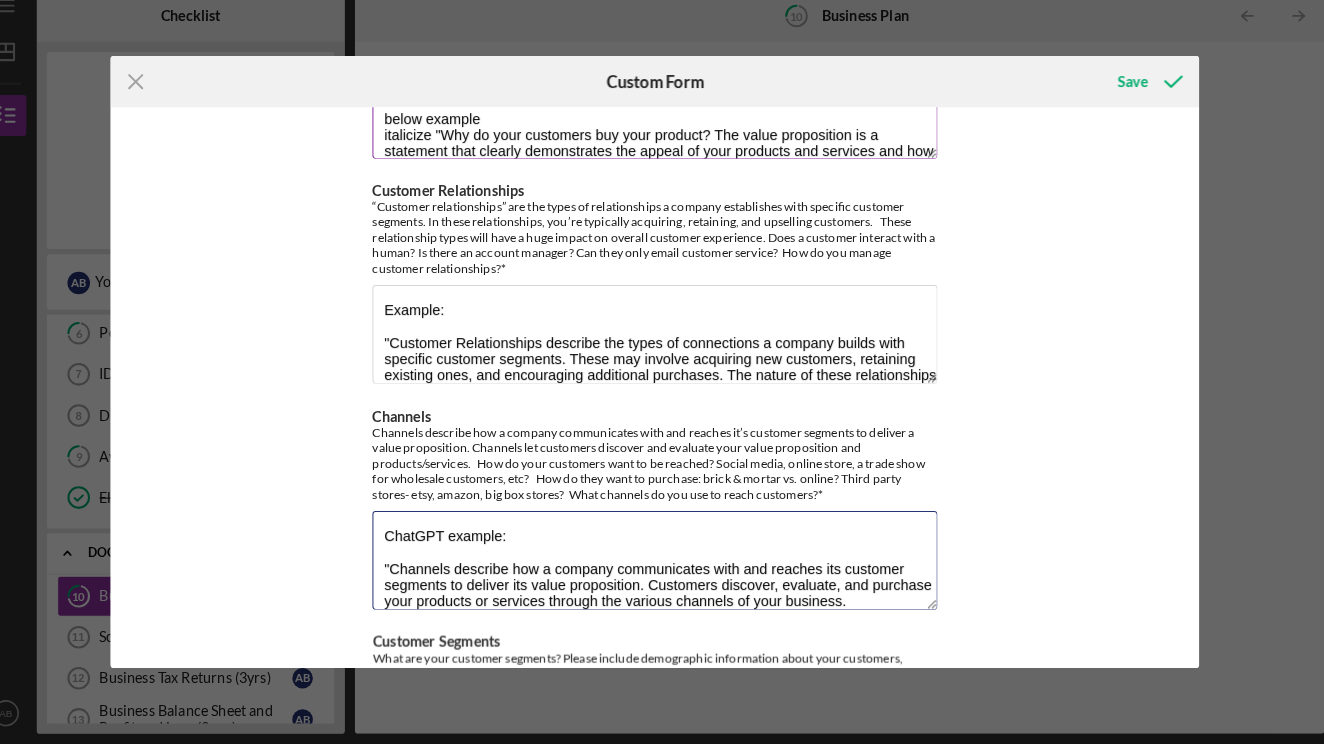 type on "ChatGPT example:
"Channels describe how a company communicates with and reaches its customer segments to deliver its value proposition. Customers discover, evaluate, and purchase your products or services through the various channels of your business.
Consider: How do your customers prefer to be reached—through social media, online stores, trade shows for wholesale buyers? How do they like to purchase—brick-and-mortar, third-party retailers like Etsy, Amazon, or big-box storesonline, or ?
Identify the channels you use to connect with customers."" 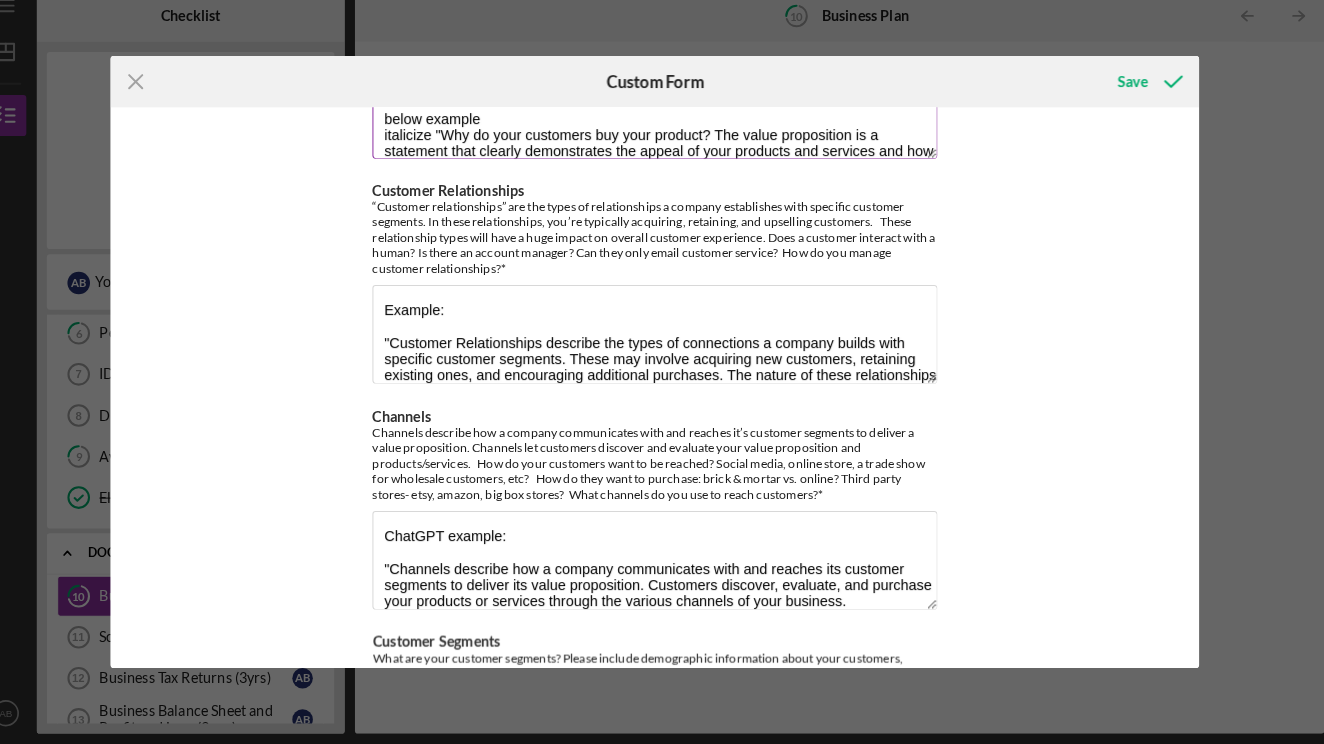 click on ""Value Proposition"
below example
italicize "Why do your customers buy your product? The value proposition is a statement that clearly demonstrates the appeal of your products and services and how they fulfill a niche/need/demand other businesses do not. Please share your value proposition(s), and describe how you differentiate your business from the competition."" at bounding box center (662, 126) 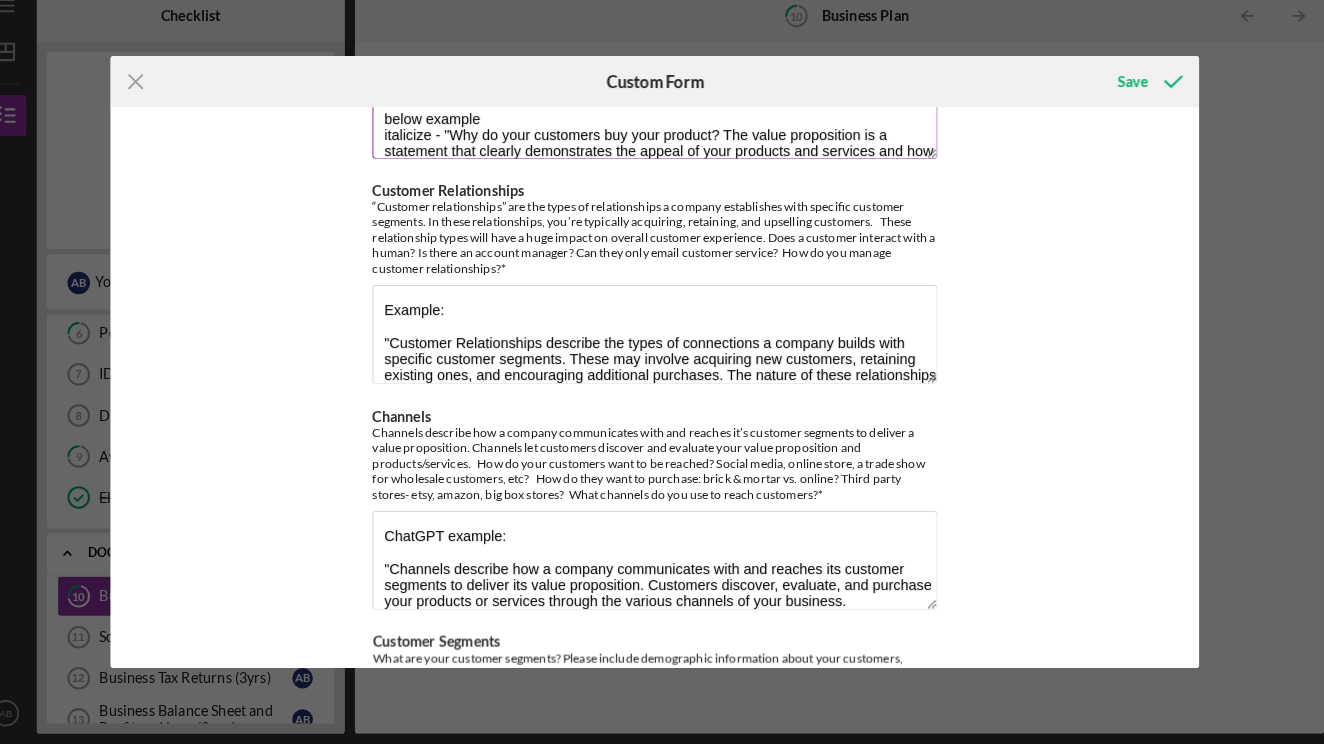 click on ""Value Proposition"
below example
italicize - "Why do your customers buy your product? The value proposition is a statement that clearly demonstrates the appeal of your products and services and how they fulfill a niche/need/demand other businesses do not. Please share your value proposition(s), and describe how you differentiate your business from the competition."" at bounding box center (662, 126) 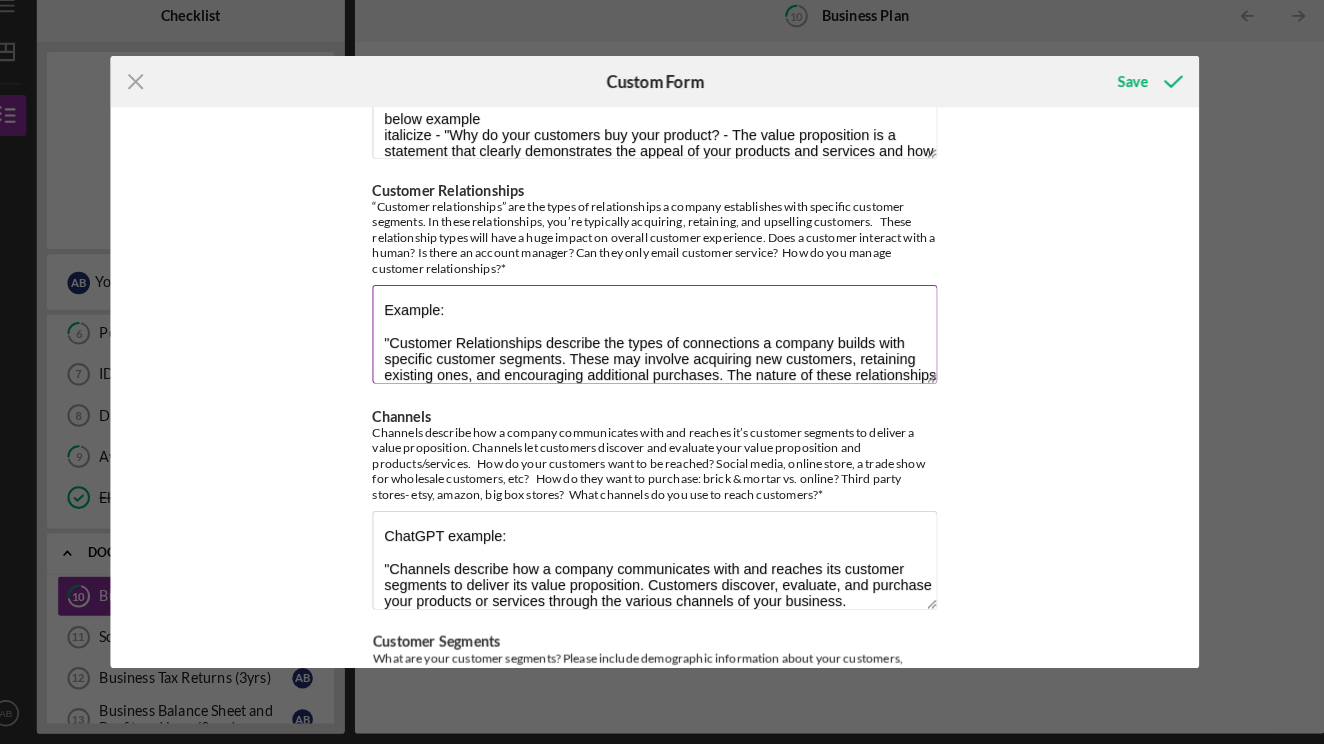 click on "Example:
"Customer Relationships describe the types of connections a company builds with specific customer segments. These may involve acquiring new customers, retaining existing ones, and encouraging additional purchases. The nature of these relationships shapes the overall customer experience—for example, do customers interact with a human? Is there an account manager? Or, can they only email customer service? Please describe how you manage customer relationships."" at bounding box center (662, 345) 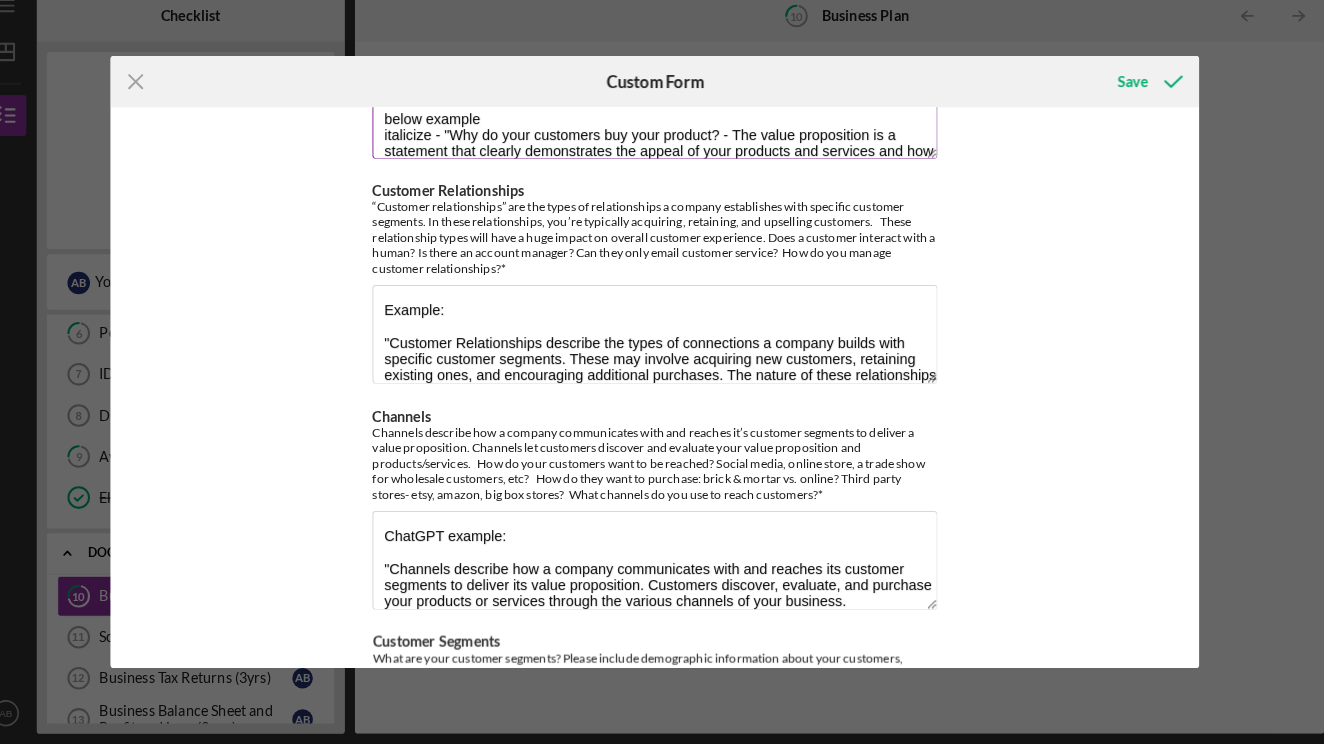 click on ""Value Proposition"
below example
italicize - "Why do your customers buy your product? - The value proposition is a statement that clearly demonstrates the appeal of your products and services and how they fulfill a niche/need/demand other businesses do not. Please share your value proposition(s), and describe how you differentiate your business from the competition."" at bounding box center [662, 126] 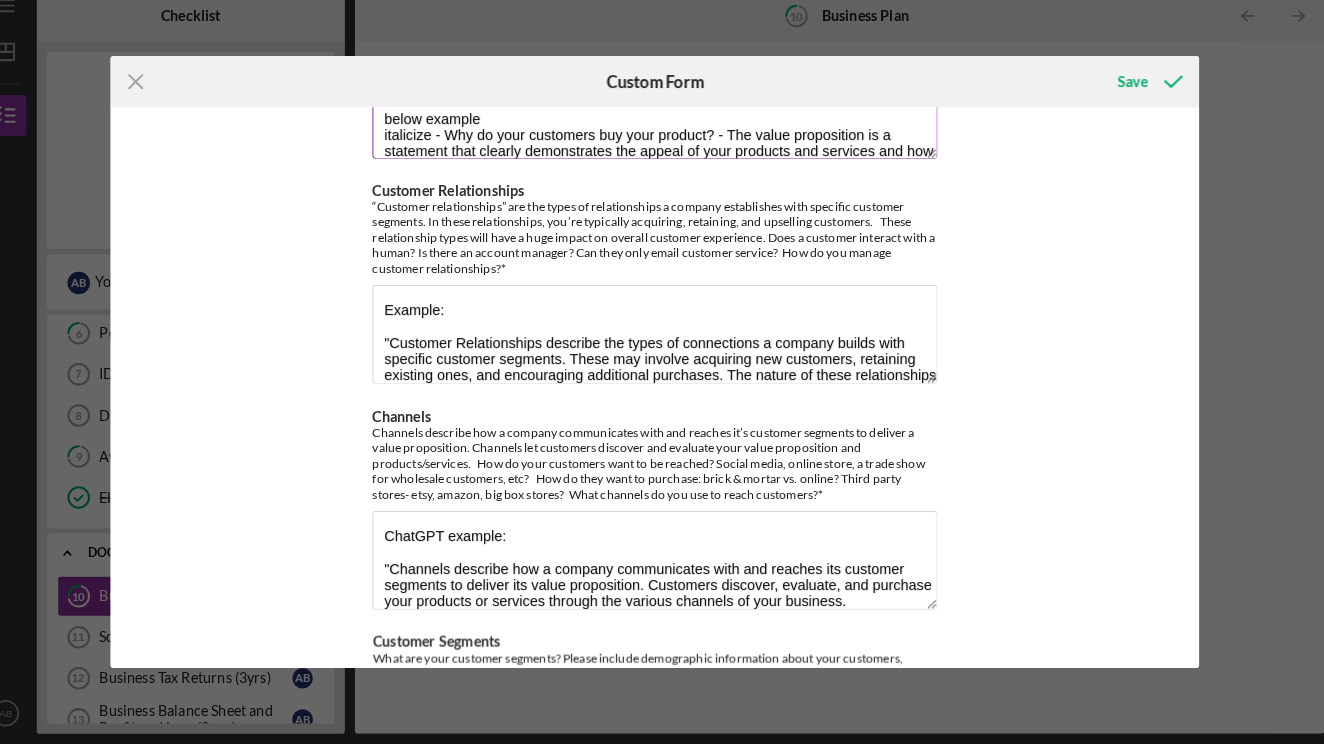 click on ""Value Proposition"
below example
italicize - Why do your customers buy your product? - The value proposition is a statement that clearly demonstrates the appeal of your products and services and how they fulfill a niche/need/demand other businesses do not. Please share your value proposition(s), and describe how you differentiate your business from the competition."" at bounding box center [662, 126] 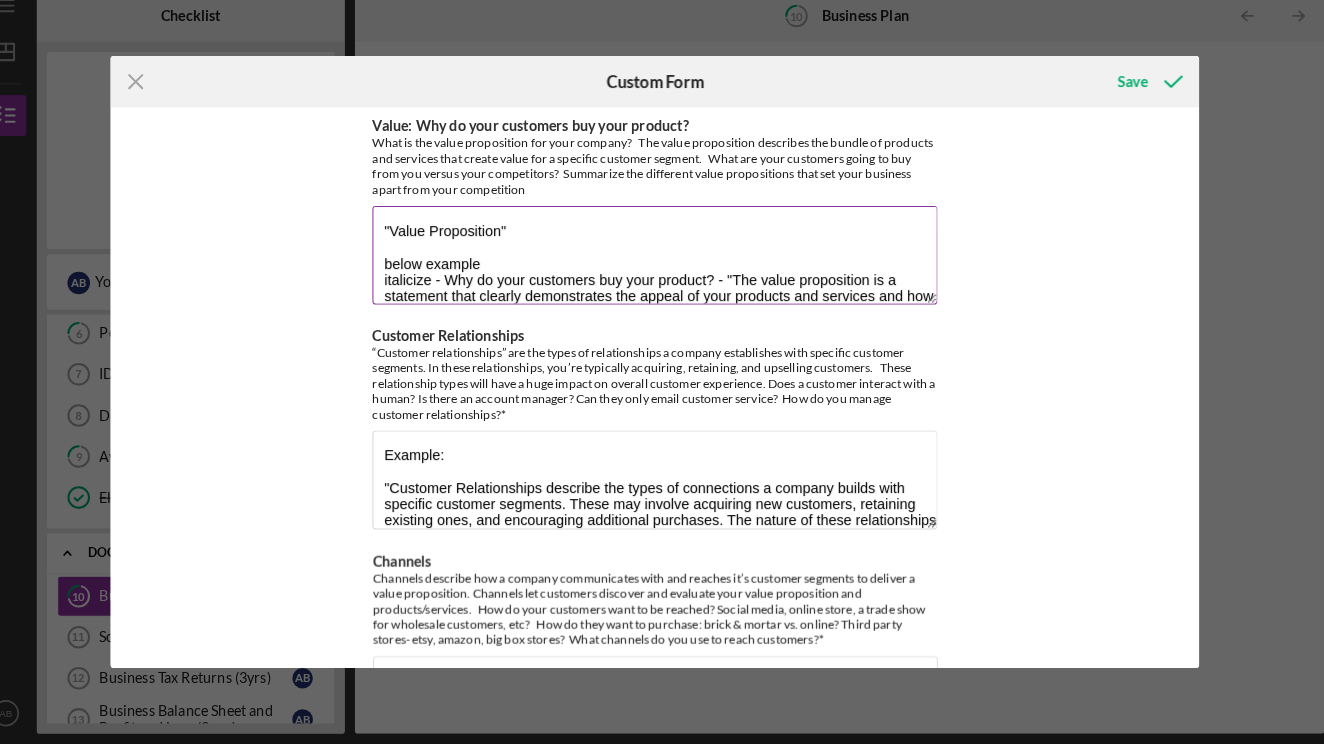 scroll, scrollTop: 0, scrollLeft: 0, axis: both 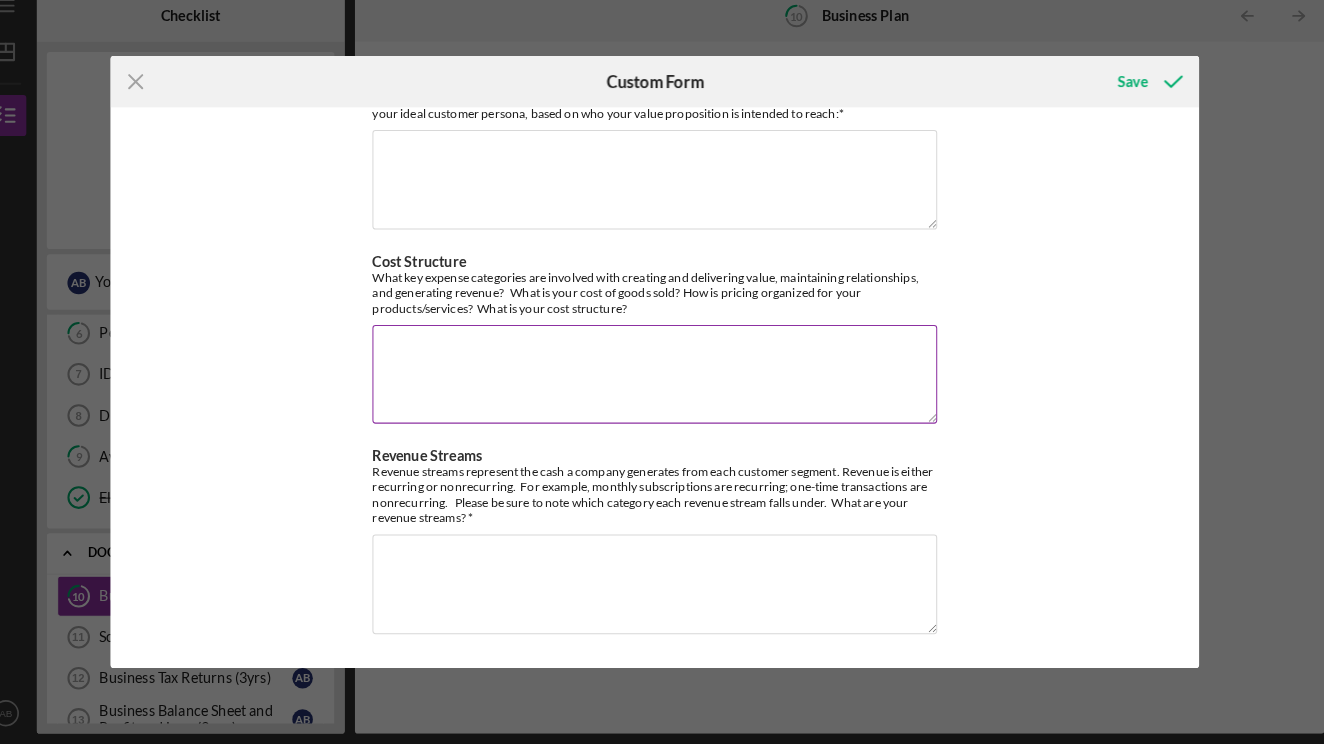 type on ""Value Proposition"
below example
italicize - Why do your customers buy your product? - "The value proposition is a statement that clearly demonstrates the appeal of your products and services and how they fulfill a niche/need/demand other businesses do not. Please share your value proposition(s), and describe how you differentiate your business from the competition."" 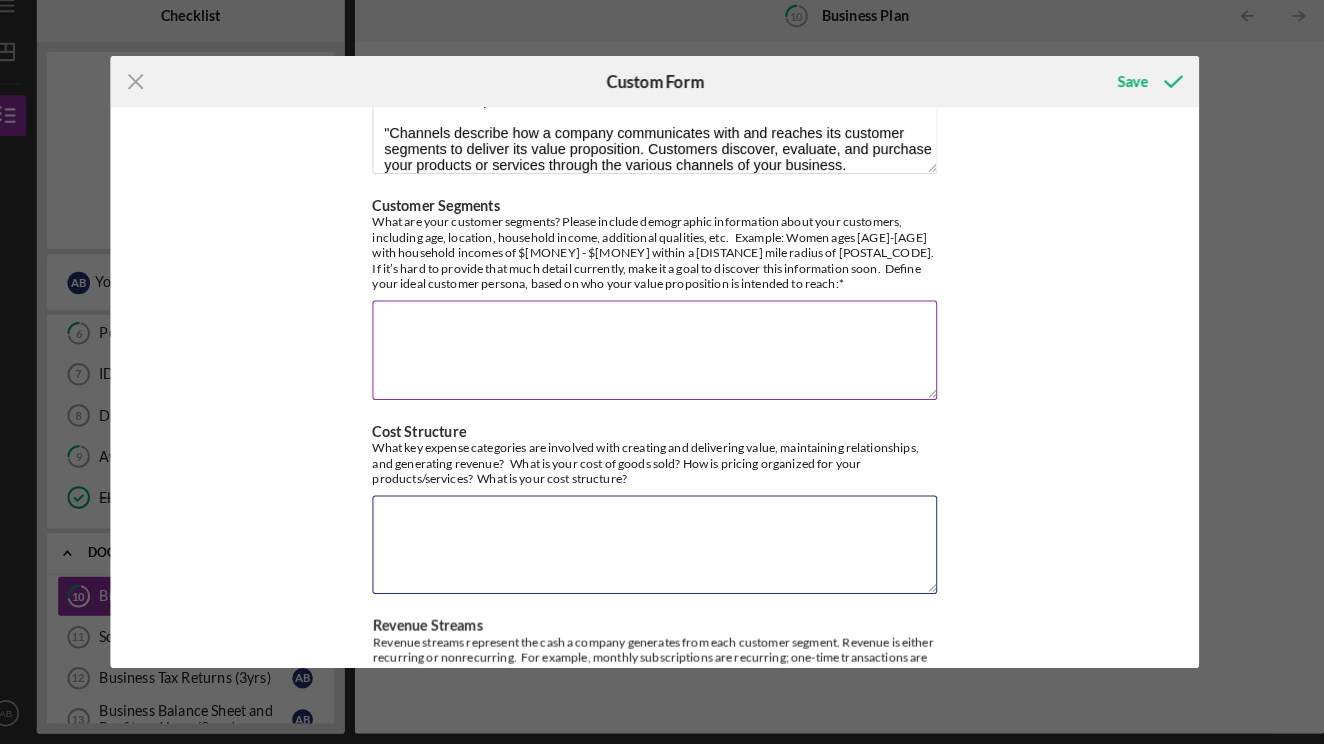 scroll, scrollTop: 563, scrollLeft: 0, axis: vertical 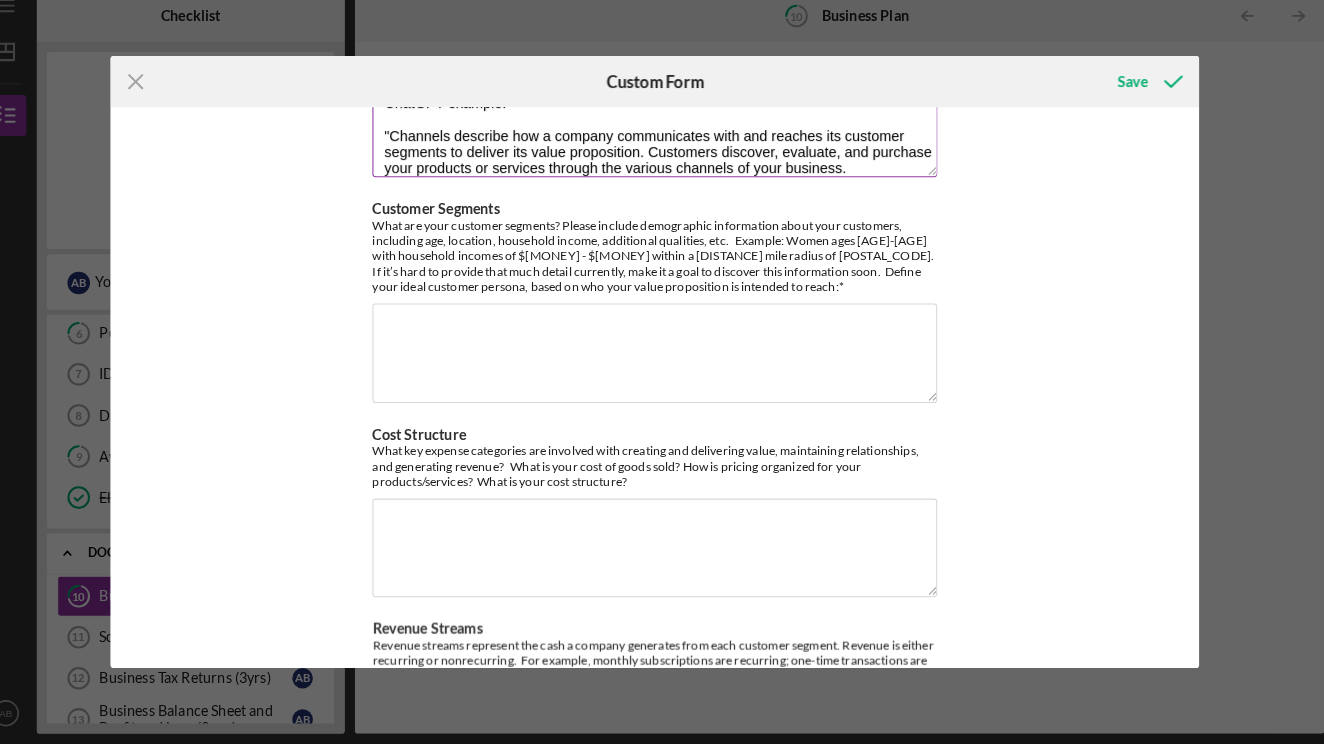 click on "ChatGPT example:
"Channels describe how a company communicates with and reaches its customer segments to deliver its value proposition. Customers discover, evaluate, and purchase your products or services through the various channels of your business.
Consider: How do your customers prefer to be reached—through social media, online stores, trade shows for wholesale buyers? How do they like to purchase—brick-and-mortar, third-party retailers like Etsy, Amazon, or big-box storesonline, or ?
Identify the channels you use to connect with customers."" at bounding box center (662, 144) 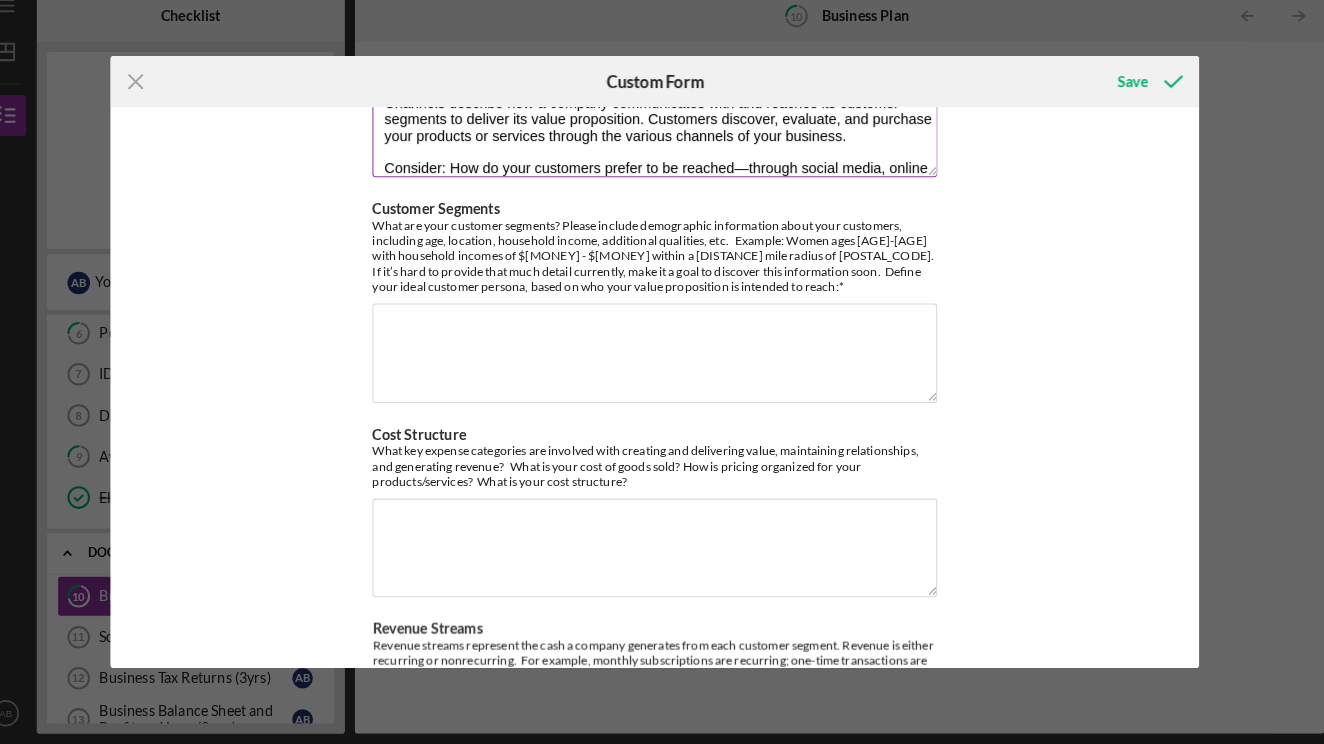click on "Channels describe how a company communicates with and reaches its customer segments to deliver its value proposition. Customers discover, evaluate, and purchase your products or services through the various channels of your business.
Consider: How do your customers prefer to be reached—through social media, online stores, or trade shows for wholesale buyers? How do they like to purchase—brick-and-mortar, third-party retailers like Etsy, Amazon, or big-box storesonline, or ?
Identify the channels you use to connect with customers." at bounding box center (662, 144) 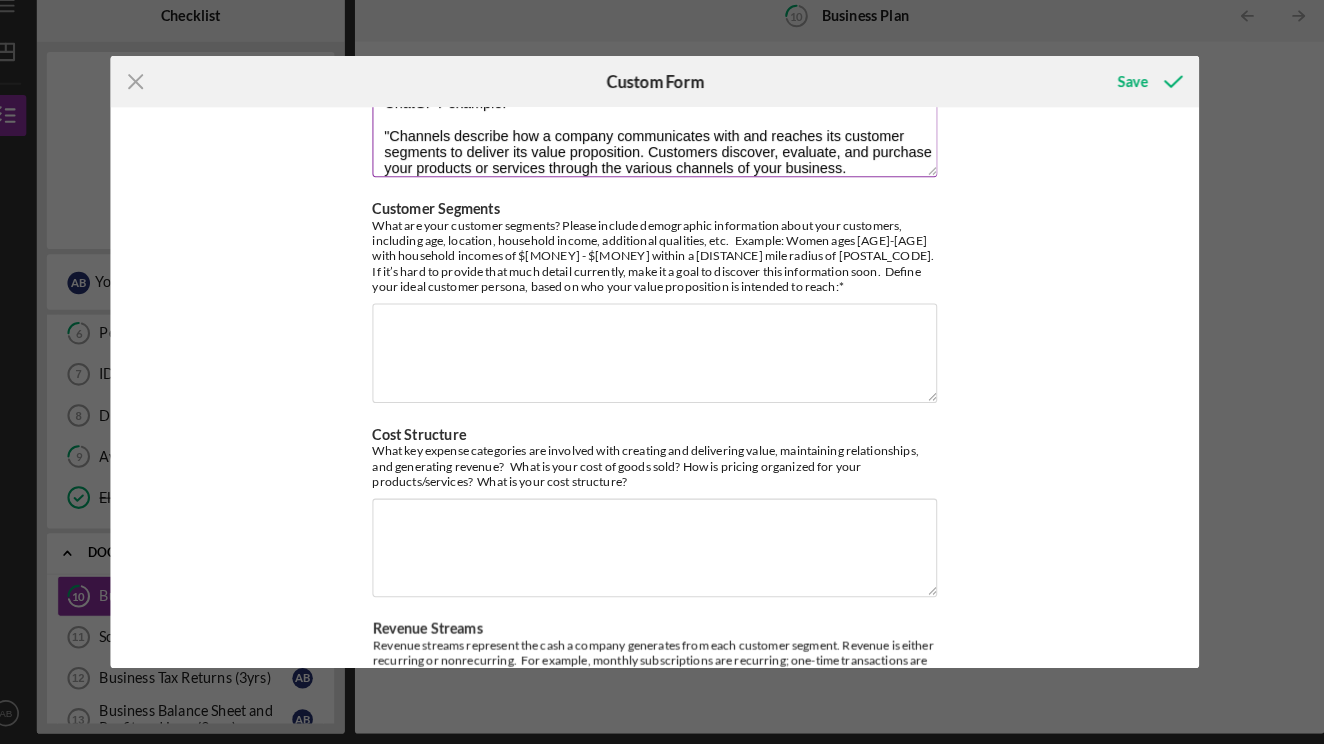 click on "ChatGPT example:
"Channels describe how a company communicates with and reaches its customer segments to deliver its value proposition. Customers discover, evaluate, and purchase your products or services through the various channels of your business.
Consider: How do your customers prefer to be reached—through social media, online stores, trade shows for wholesale buyers? How do they like to purchase—brick-and-mortar, third-party retailers like Etsy, Amazon, or big-box storesonline, or ?
Identify the channels you use to connect with customers."" at bounding box center [662, 144] 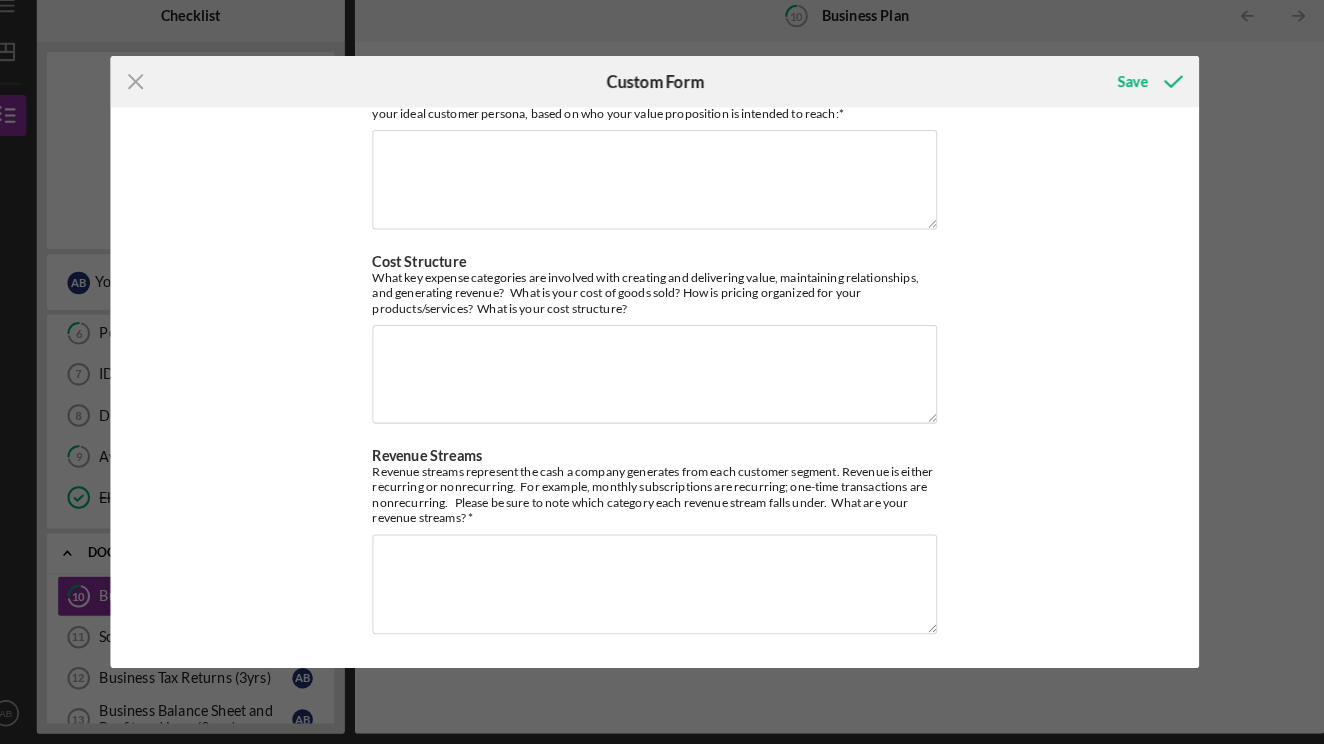 scroll, scrollTop: 1011, scrollLeft: 0, axis: vertical 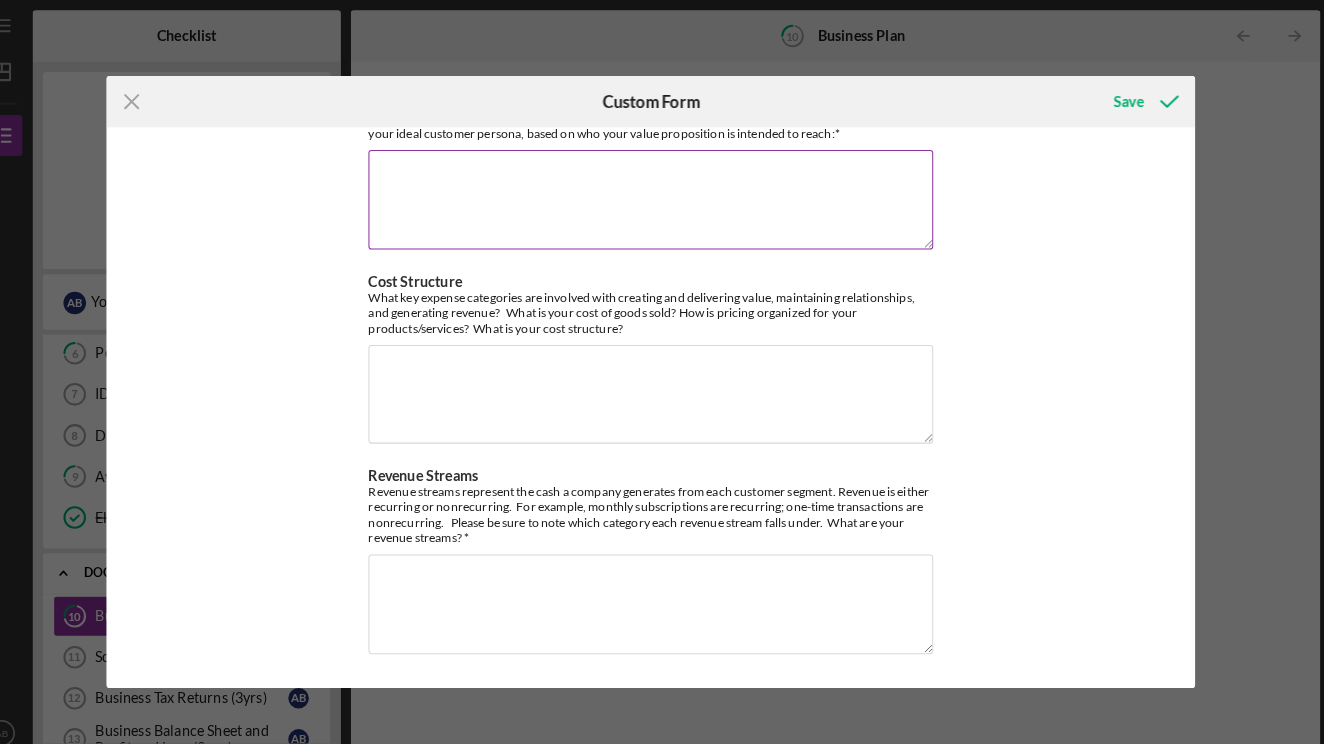 type on "ChatGPT example:
"Channels describe how a company communicates with and reaches its customer segments to deliver its value proposition. Customers discover, evaluate, and purchase your products or services through the various channels of your business.
Consider: Do your customers prefer to be reached through social media, online stores, trade shows for wholesale buyers, ? How do they like to purchase—brick-and-mortar, third-party retailers like Etsy, Amazon, or big-box storesonline, or ?
Identify the channels you use to connect with customers."" 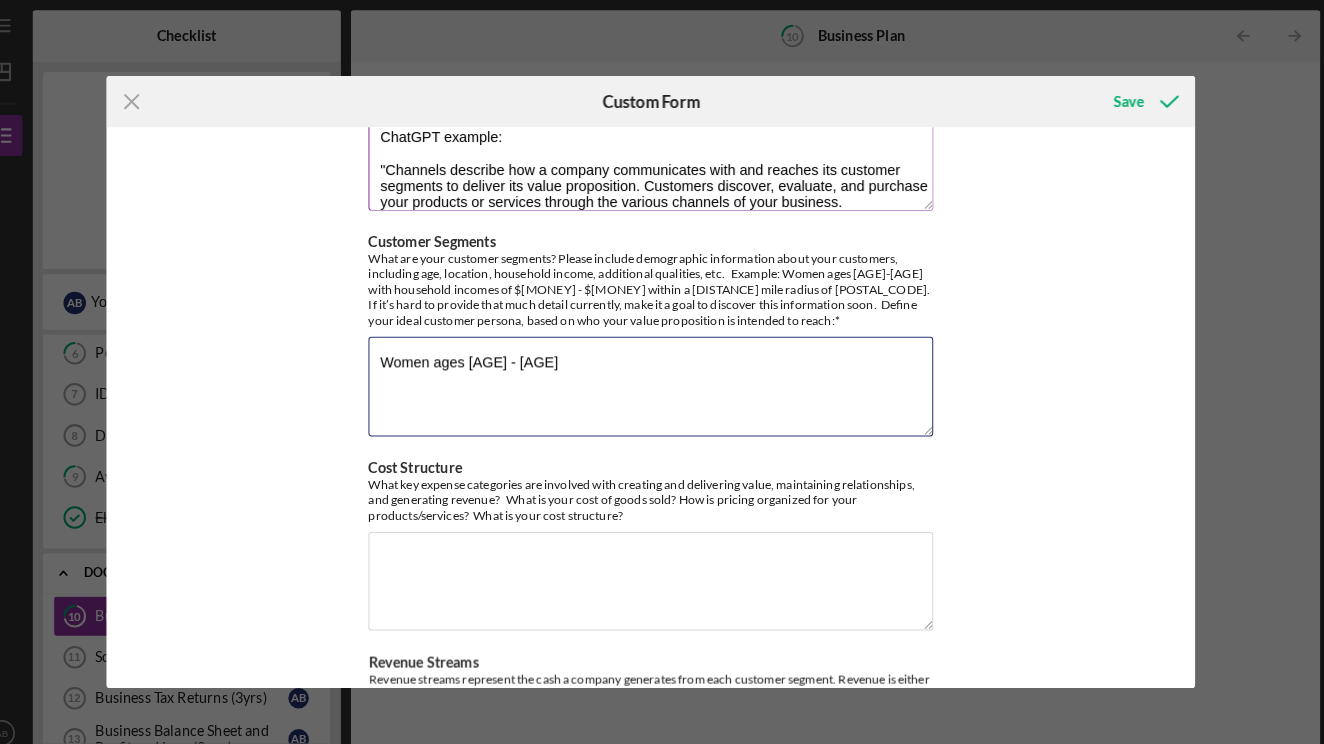 scroll, scrollTop: 551, scrollLeft: 0, axis: vertical 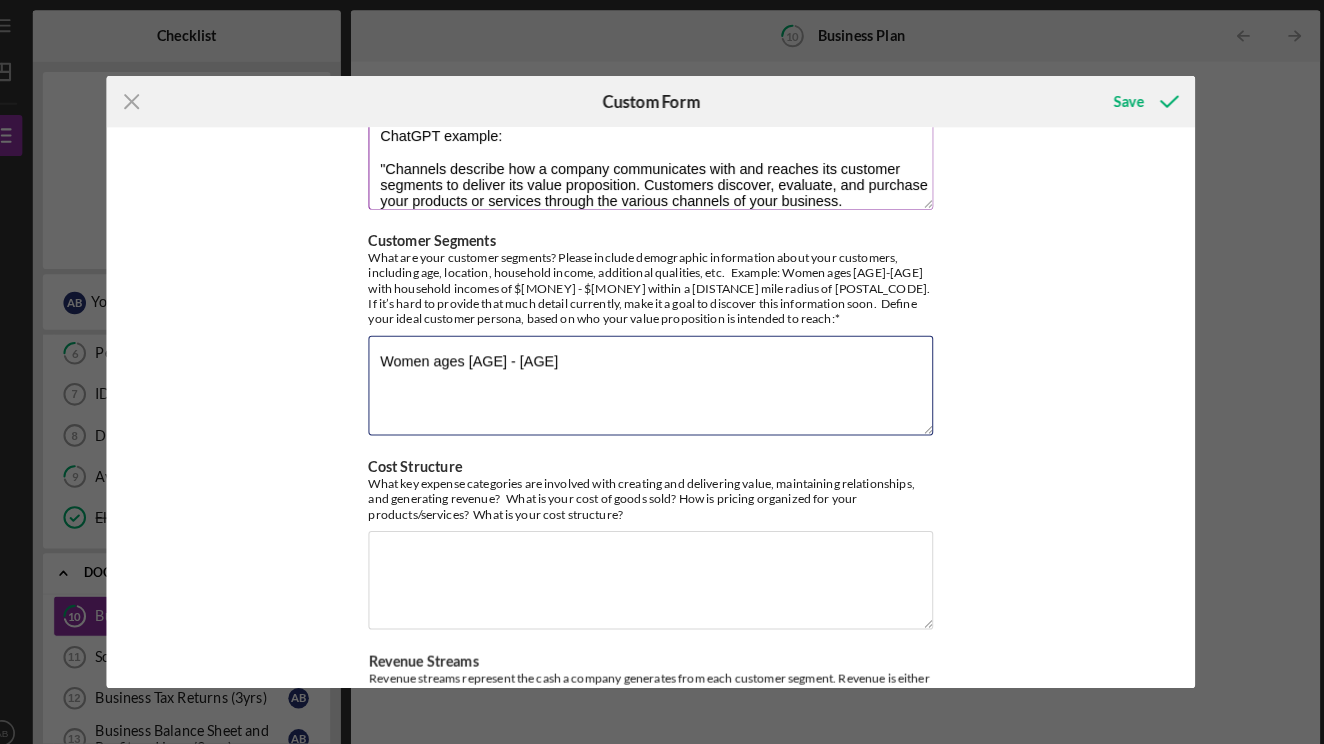 type on "Women ages [AGE] - [AGE]" 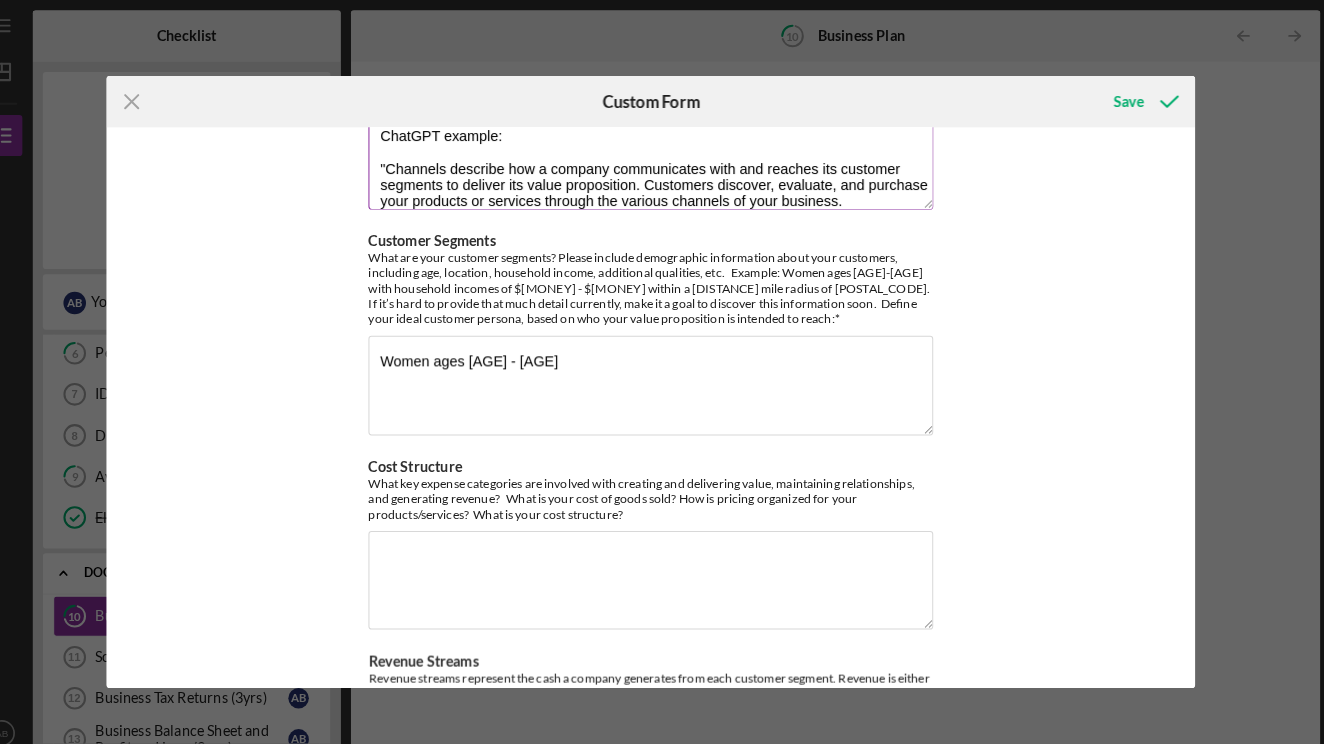 click on "ChatGPT example:
"Channels describe how a company communicates with and reaches its customer segments to deliver its value proposition. Customers discover, evaluate, and purchase your products or services through the various channels of your business.
Consider: Do your customers prefer to be reached through social media, online stores, trade shows for wholesale buyers, ? How do they like to purchase—brick-and-mortar, third-party retailers like Etsy, Amazon, or big-box storesonline, or ?
Identify the channels you use to connect with customers."" at bounding box center [662, 156] 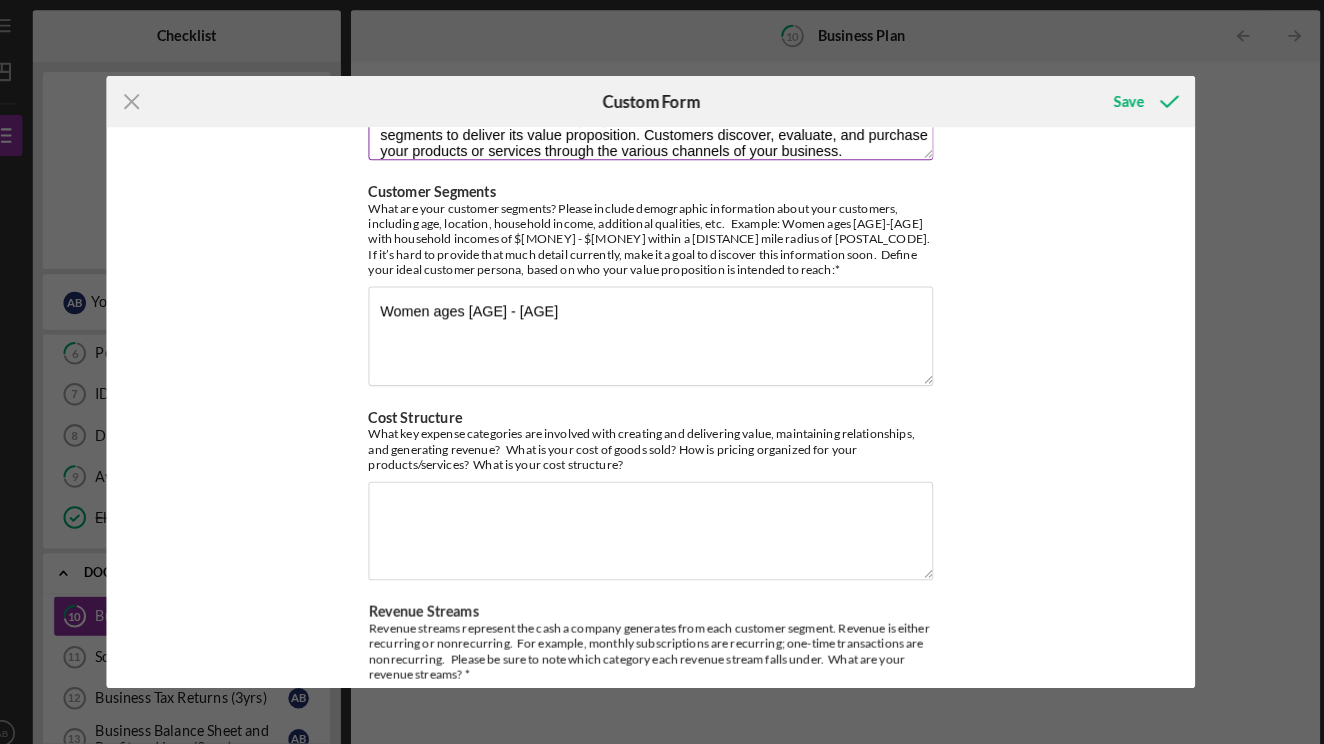 scroll, scrollTop: 600, scrollLeft: 0, axis: vertical 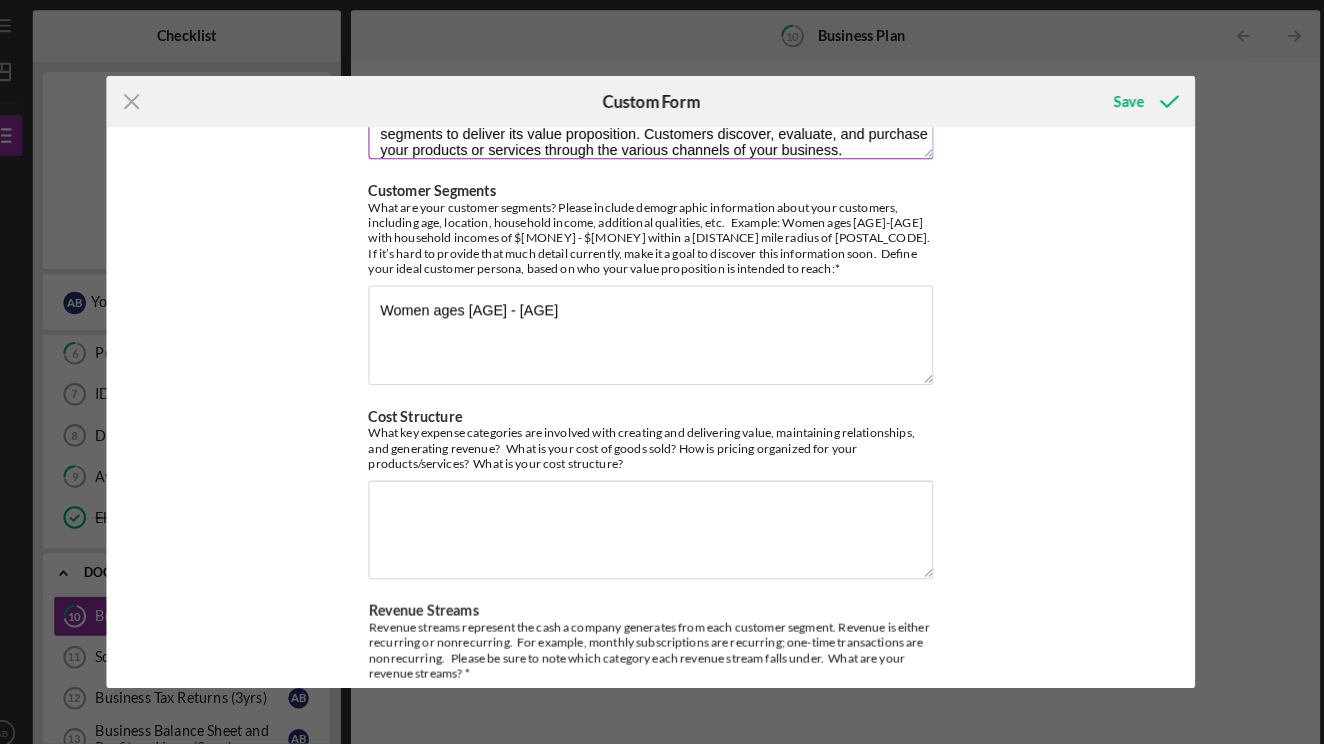 click on "ChatGPT example:
"Channels describe how a company communicates with and reaches its customer segments to deliver its value proposition. Customers discover, evaluate, and purchase your products or services through the various channels of your business.
Consider: Do your customers prefer to be reached through social media, online stores, or trade shows for wholesale buyers? How do they like to purchase—brick-and-mortar, third-party retailers like Etsy, Amazon, or big-box storesonline, or ?
Identify the channels you use to connect with customers."" at bounding box center [662, 107] 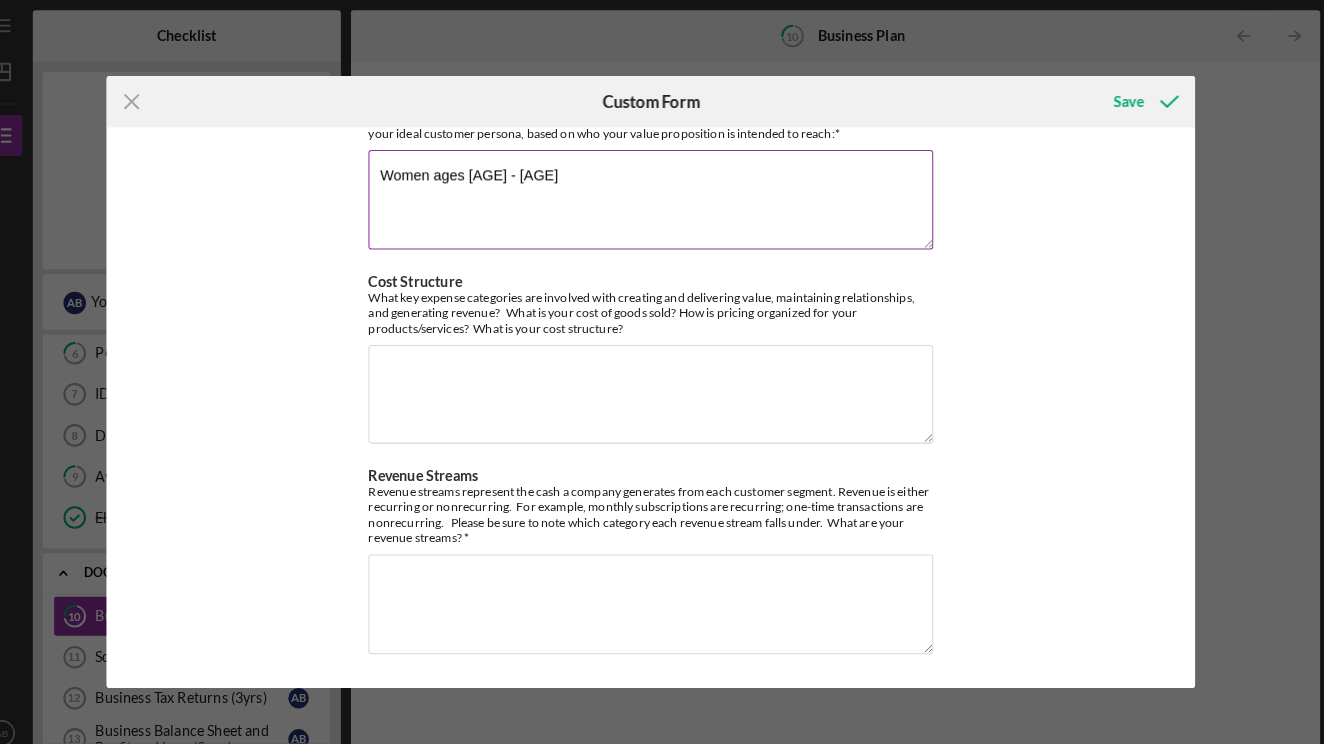 scroll, scrollTop: 870, scrollLeft: 0, axis: vertical 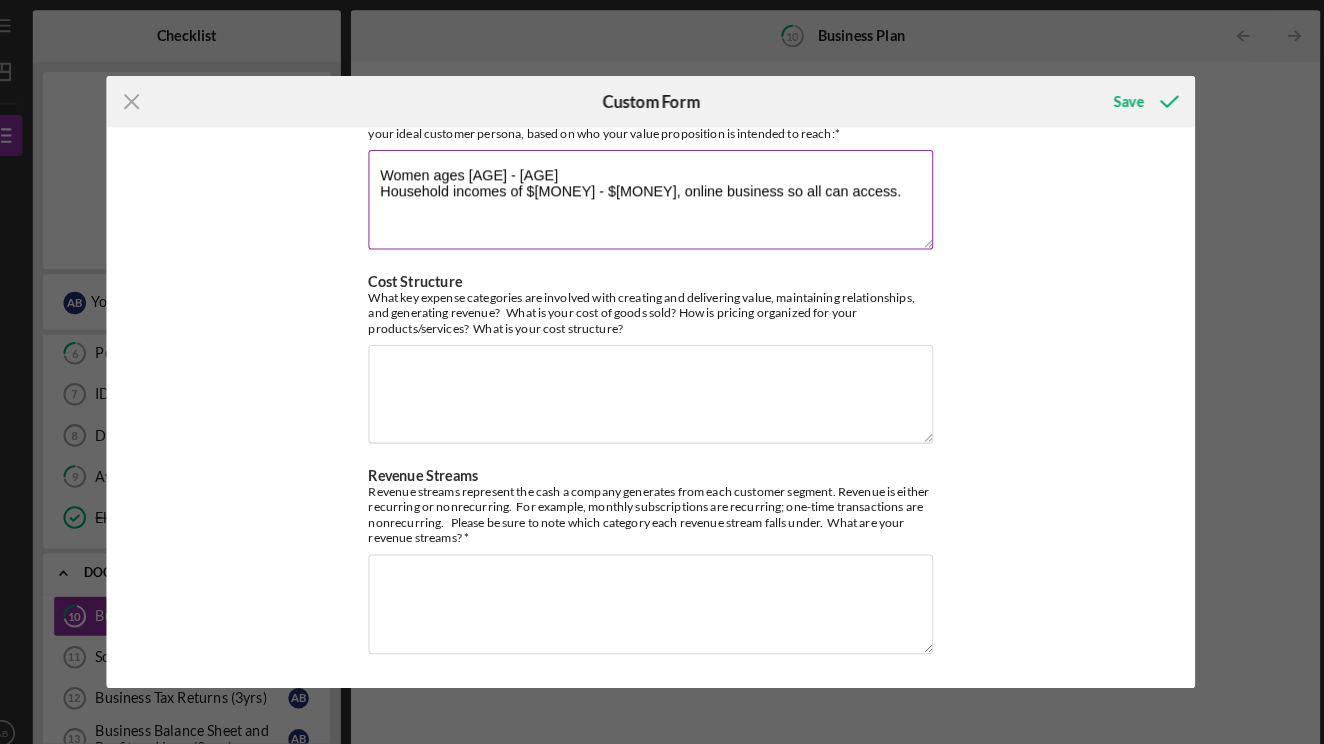click on "Women ages [AGE] - [AGE]
Household incomes of $[MONEY] - $[MONEY], online business so all can access." at bounding box center [662, 194] 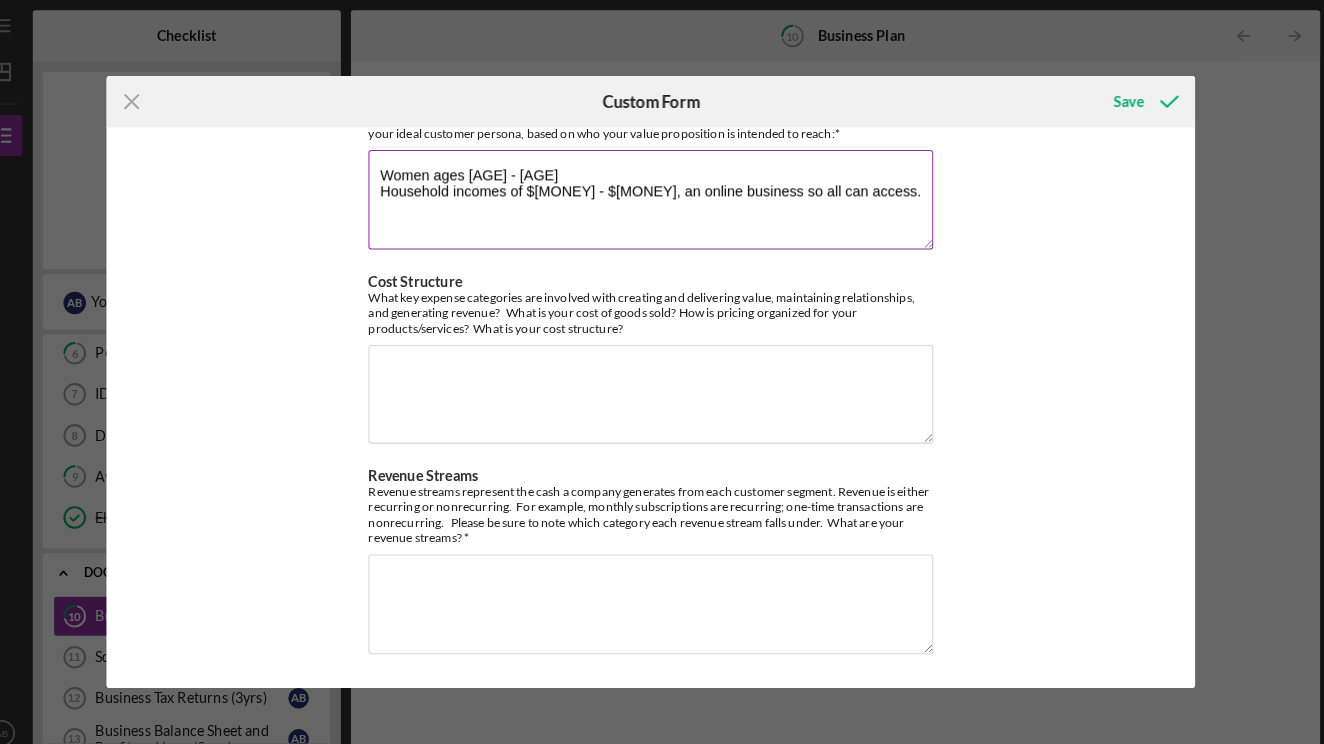 drag, startPoint x: 714, startPoint y: 297, endPoint x: 853, endPoint y: 283, distance: 139.70326 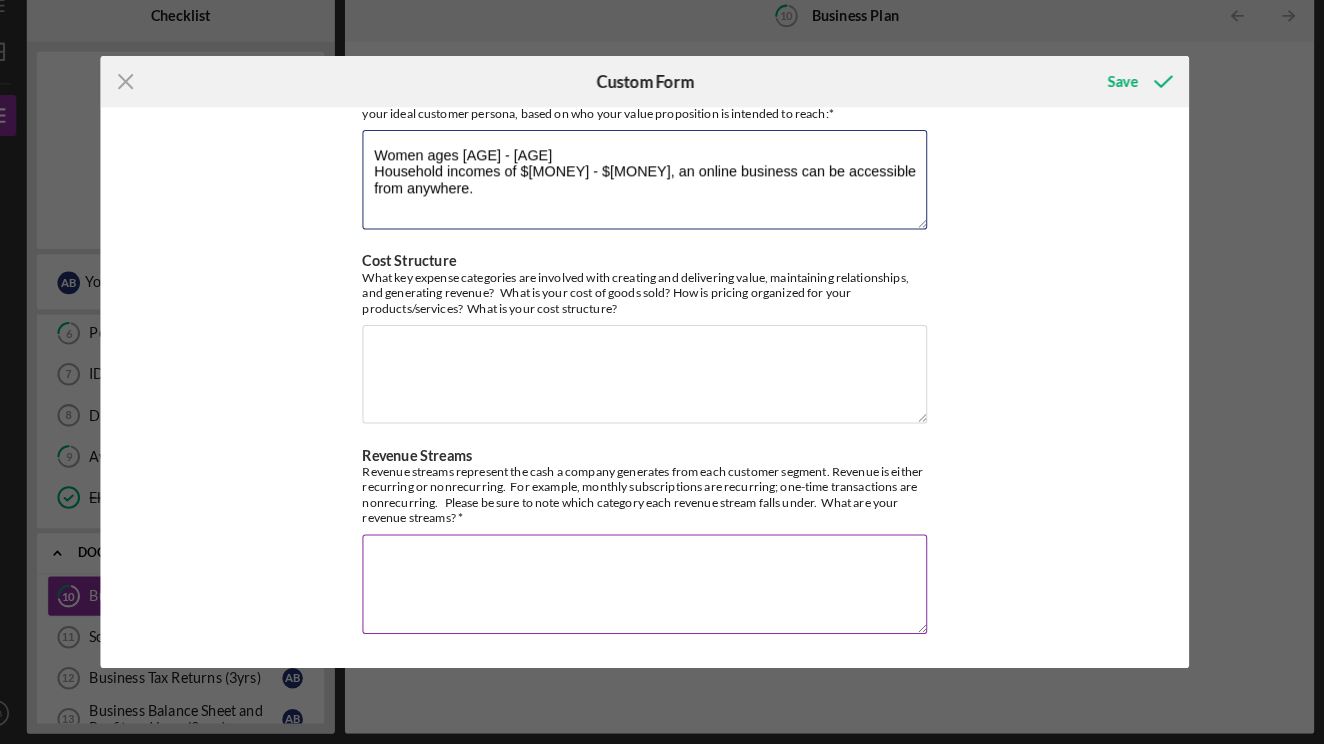 scroll, scrollTop: 0, scrollLeft: 0, axis: both 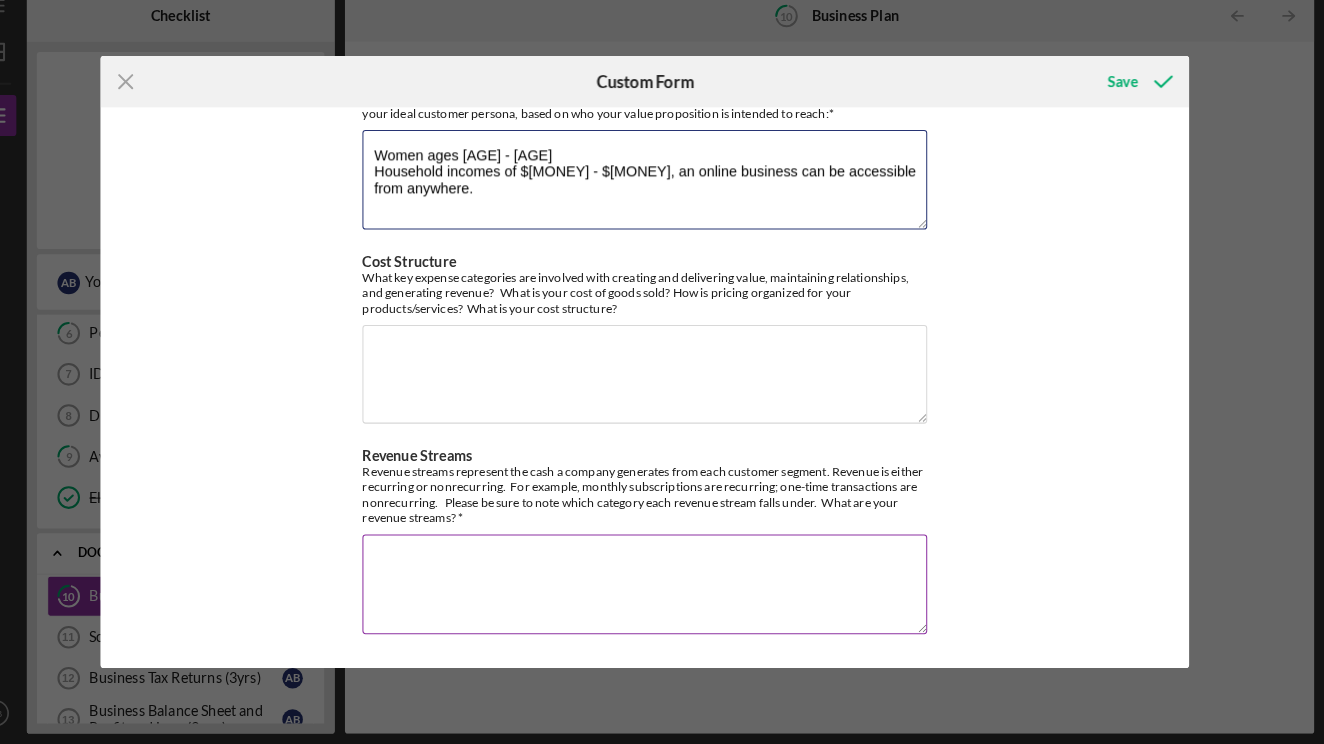 type on "Women ages [AGE] - [AGE]
Household incomes of $[MONEY] - $[MONEY], an online business can be accessible from anywhere." 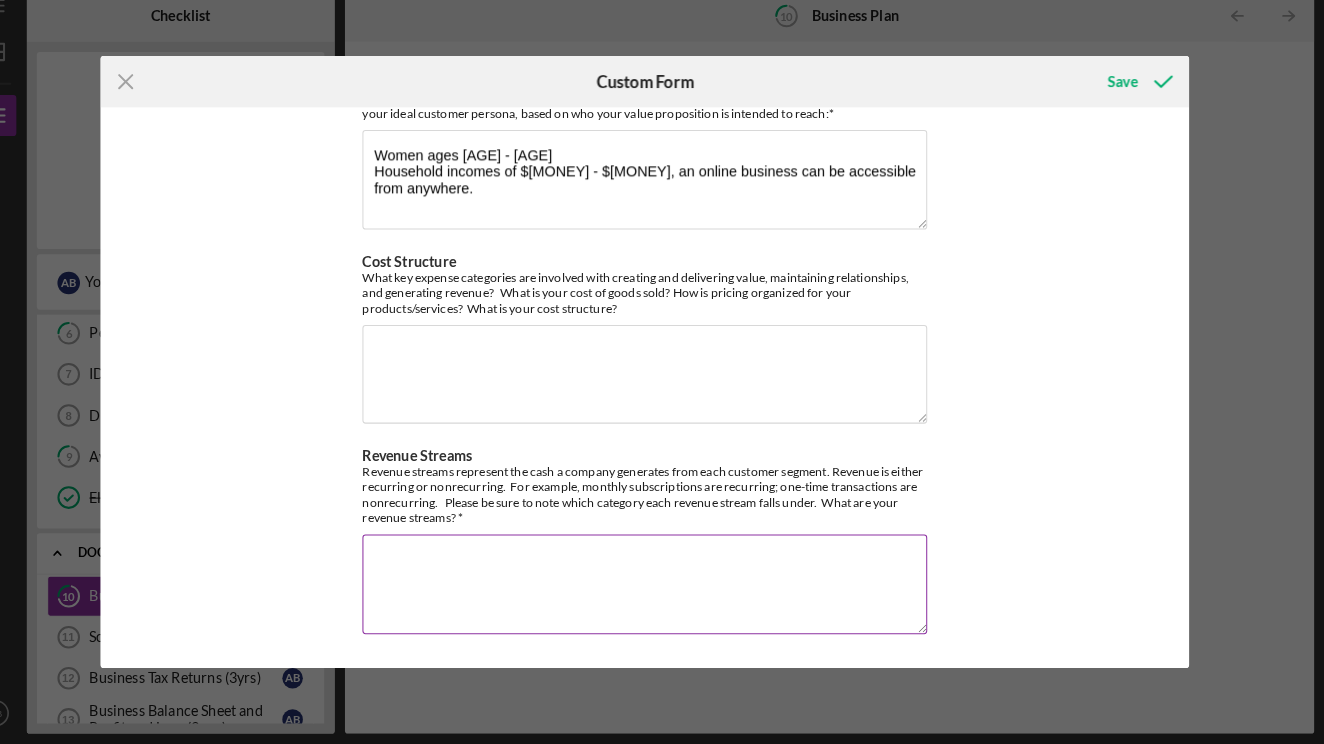 click on "Revenue Streams" at bounding box center (662, 588) 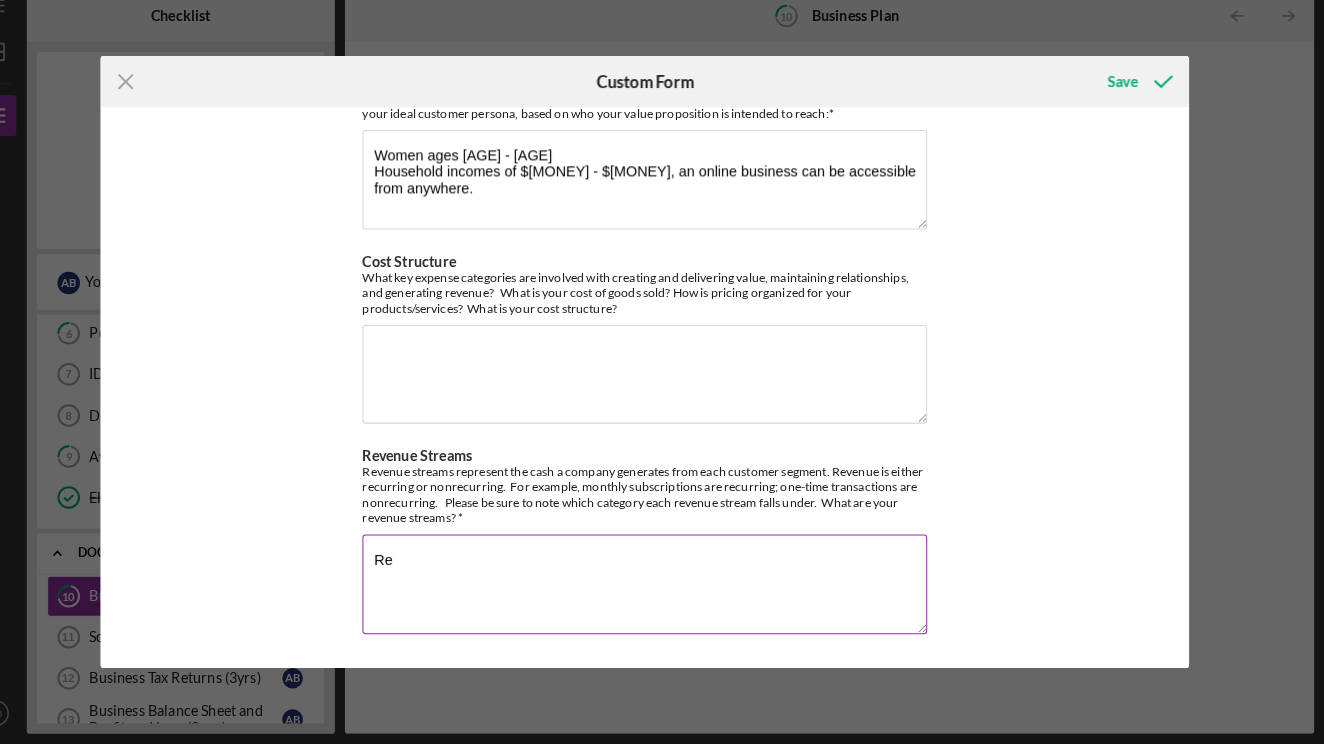 type on "R" 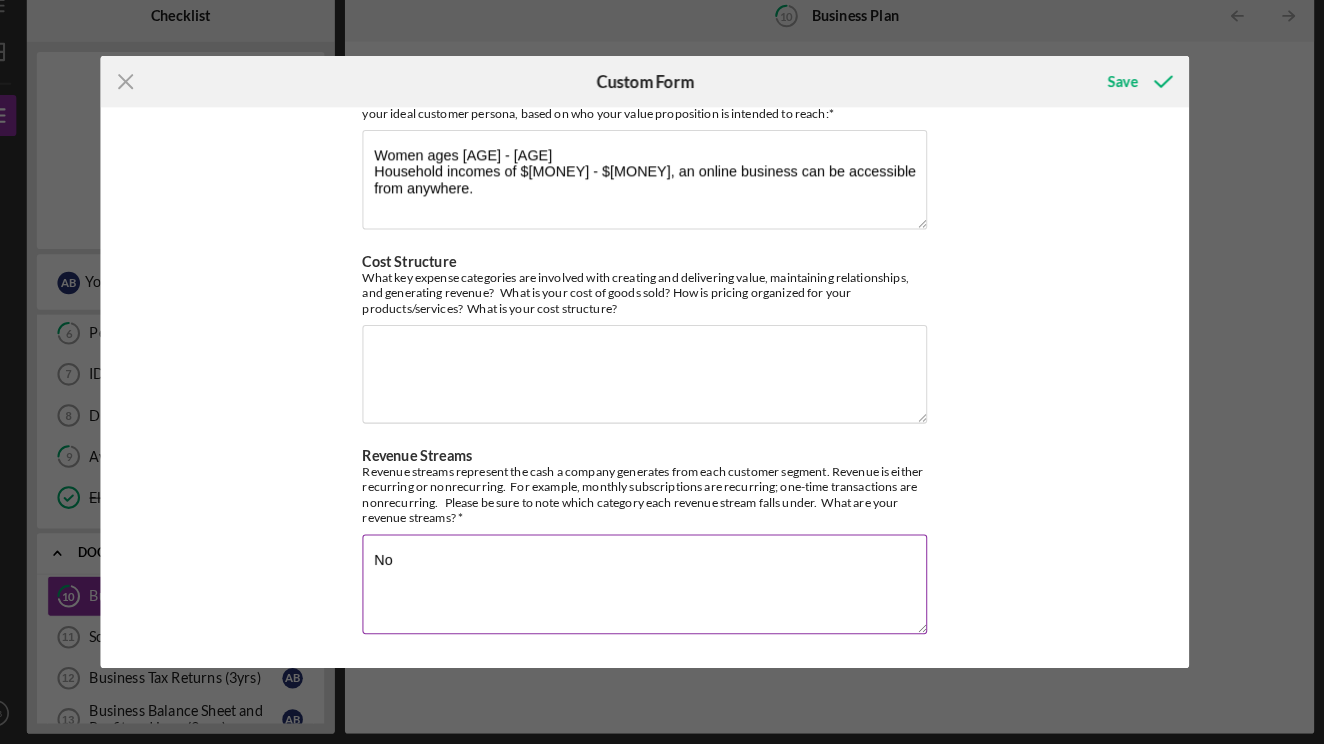 type on "N" 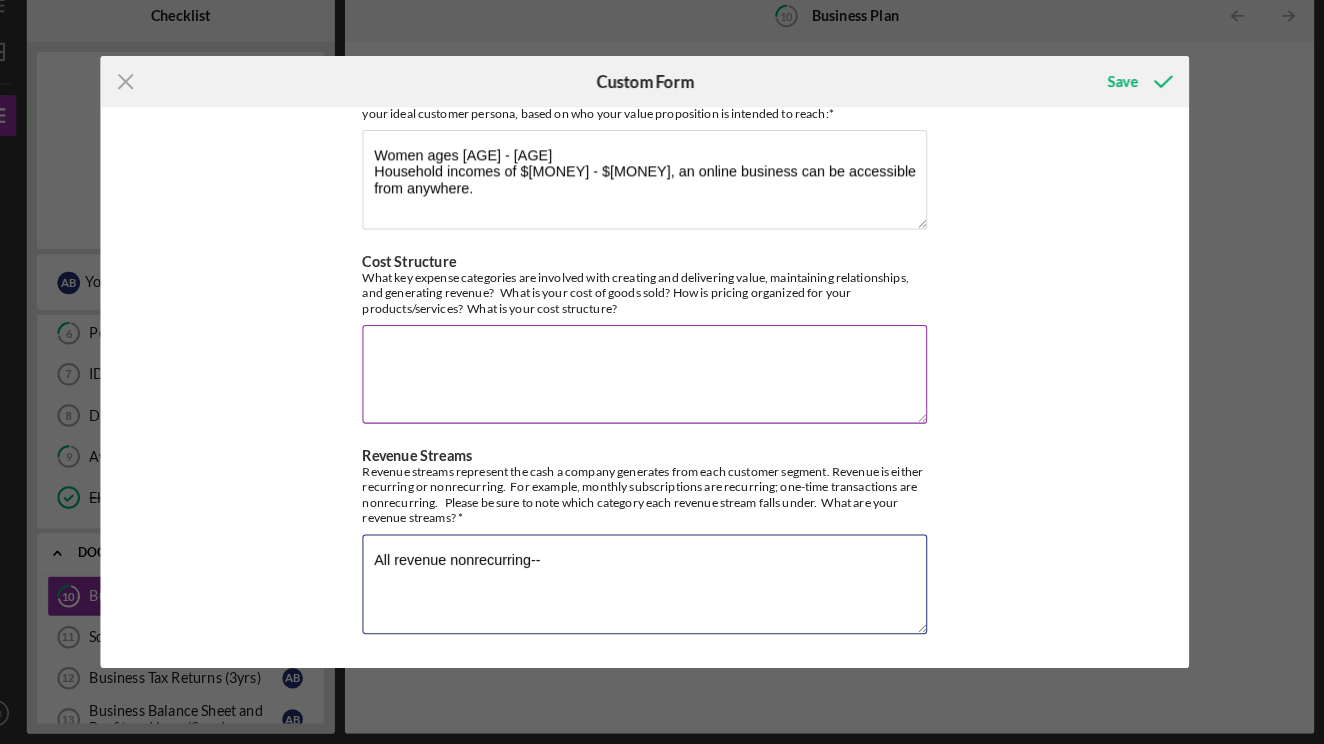 type on "All revenue nonrecurring--" 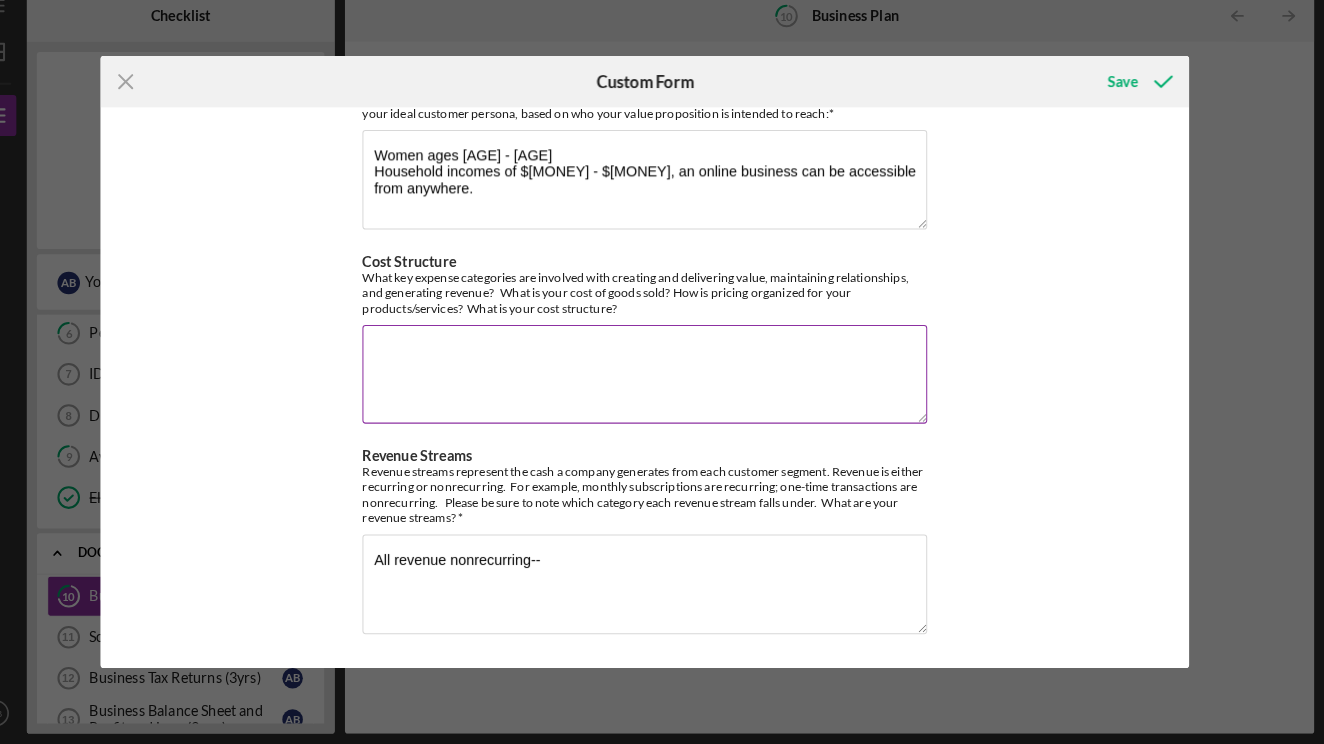 click on "Cost Structure" at bounding box center (662, 384) 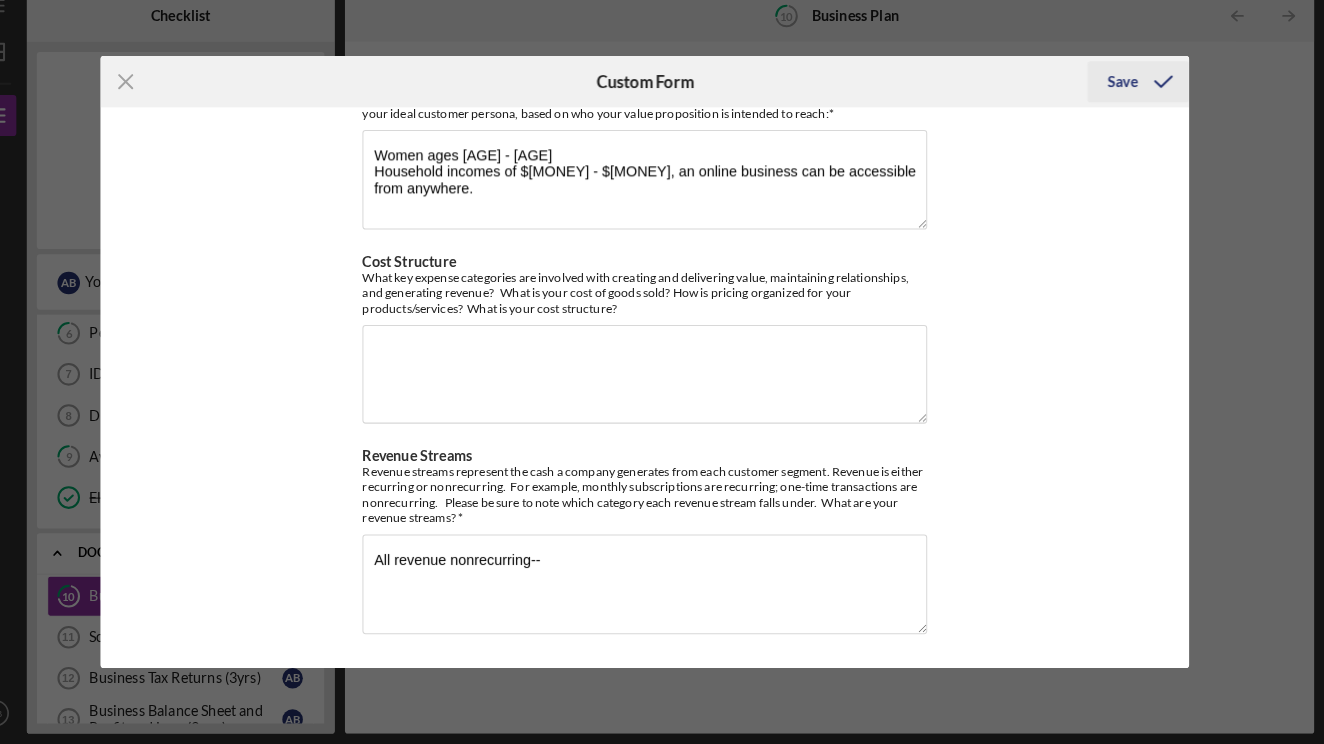 click 